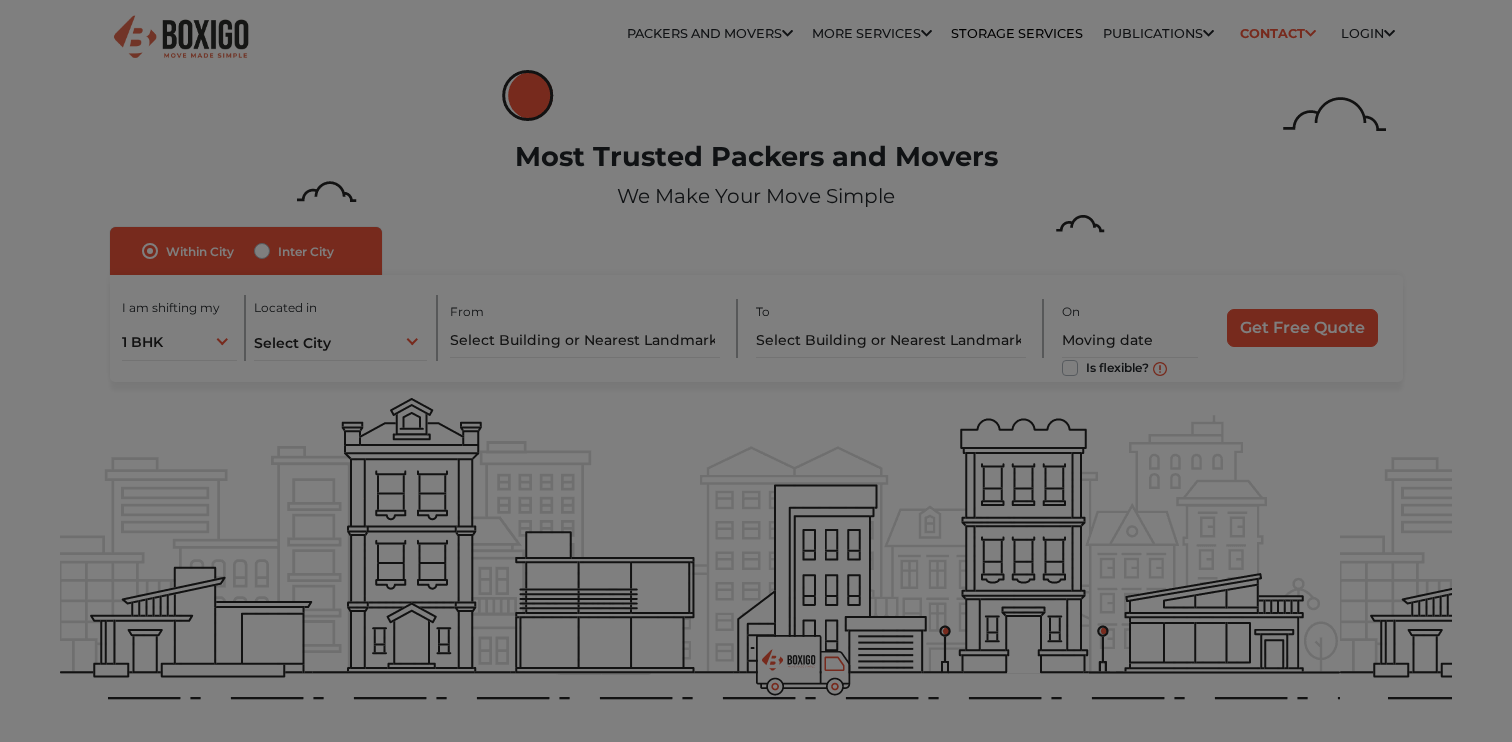 scroll, scrollTop: 0, scrollLeft: 0, axis: both 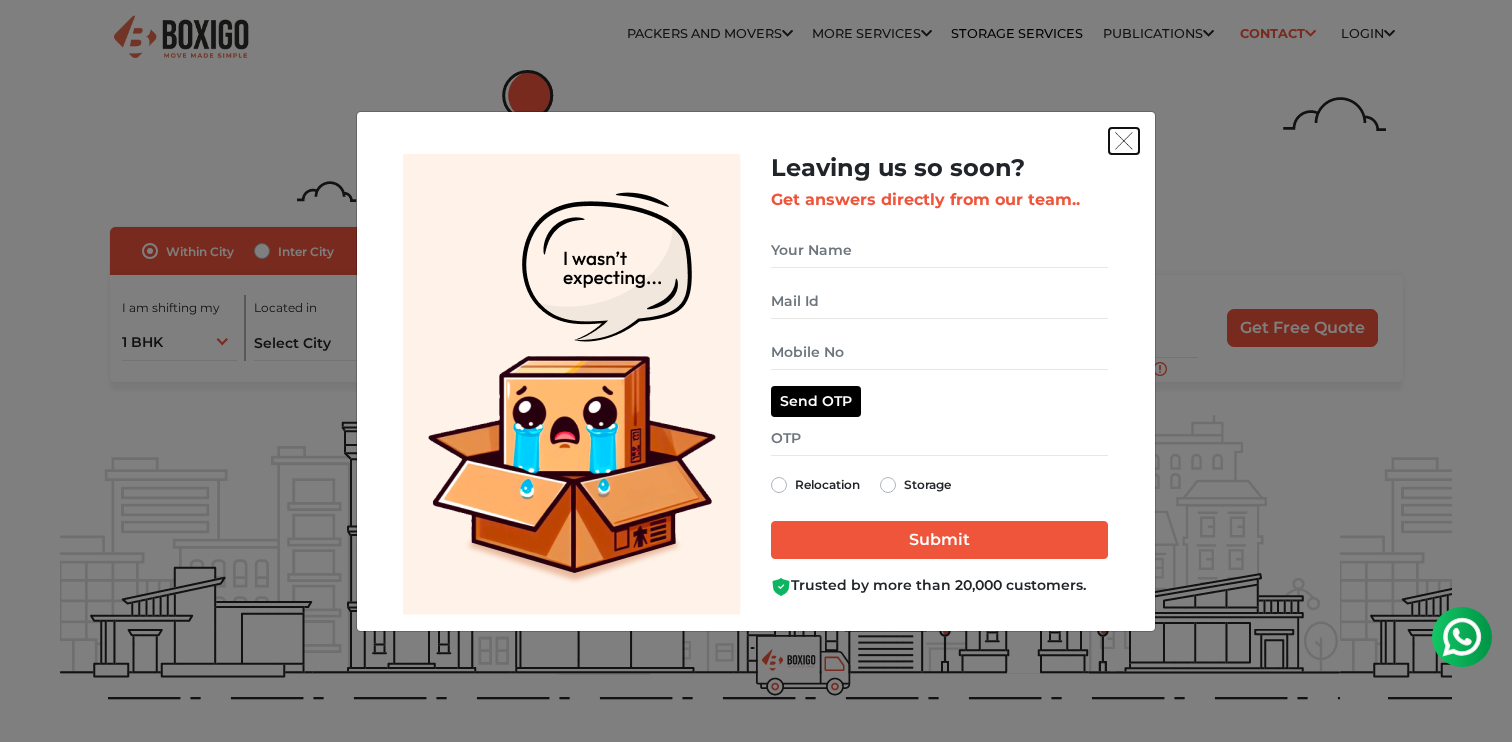 click at bounding box center [1124, 141] 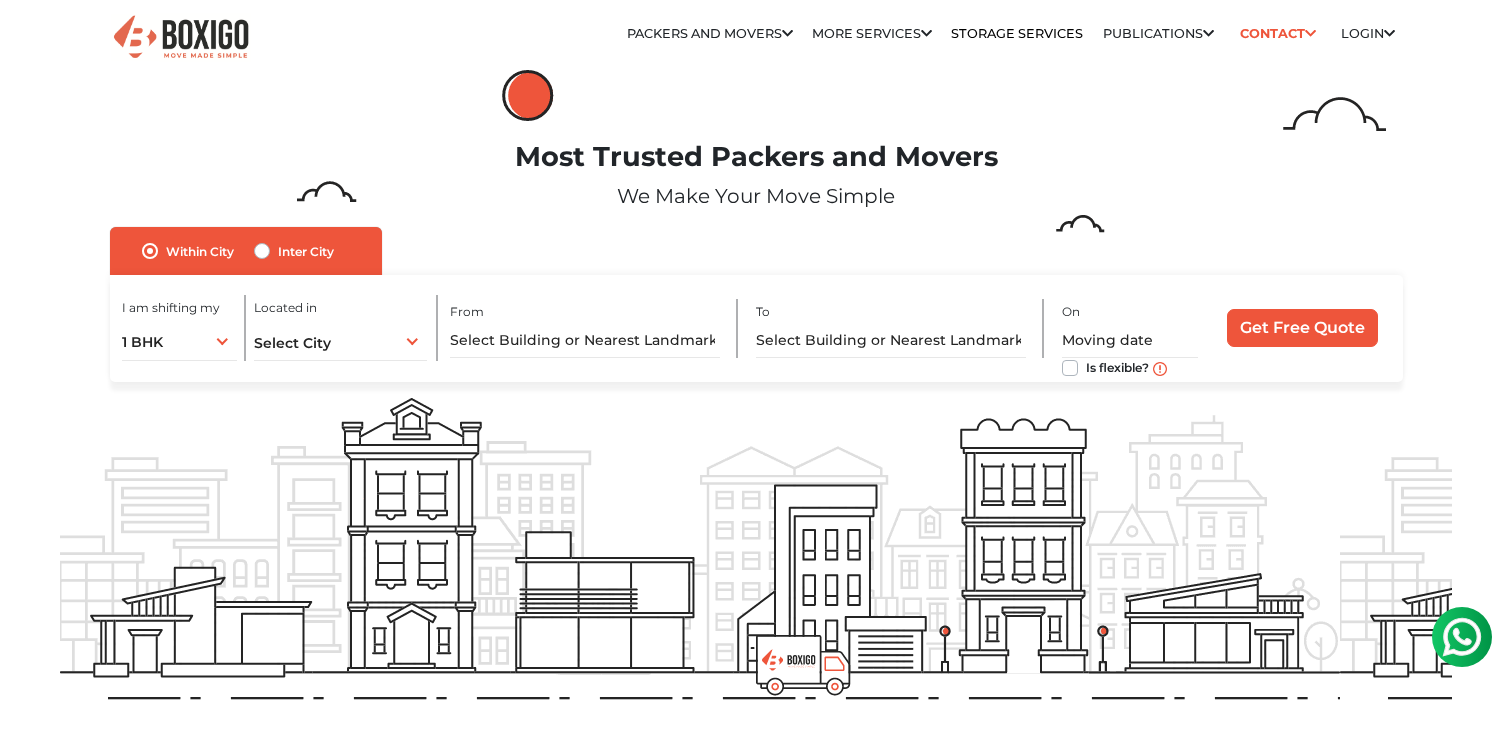 click on "Inter City" at bounding box center [306, 251] 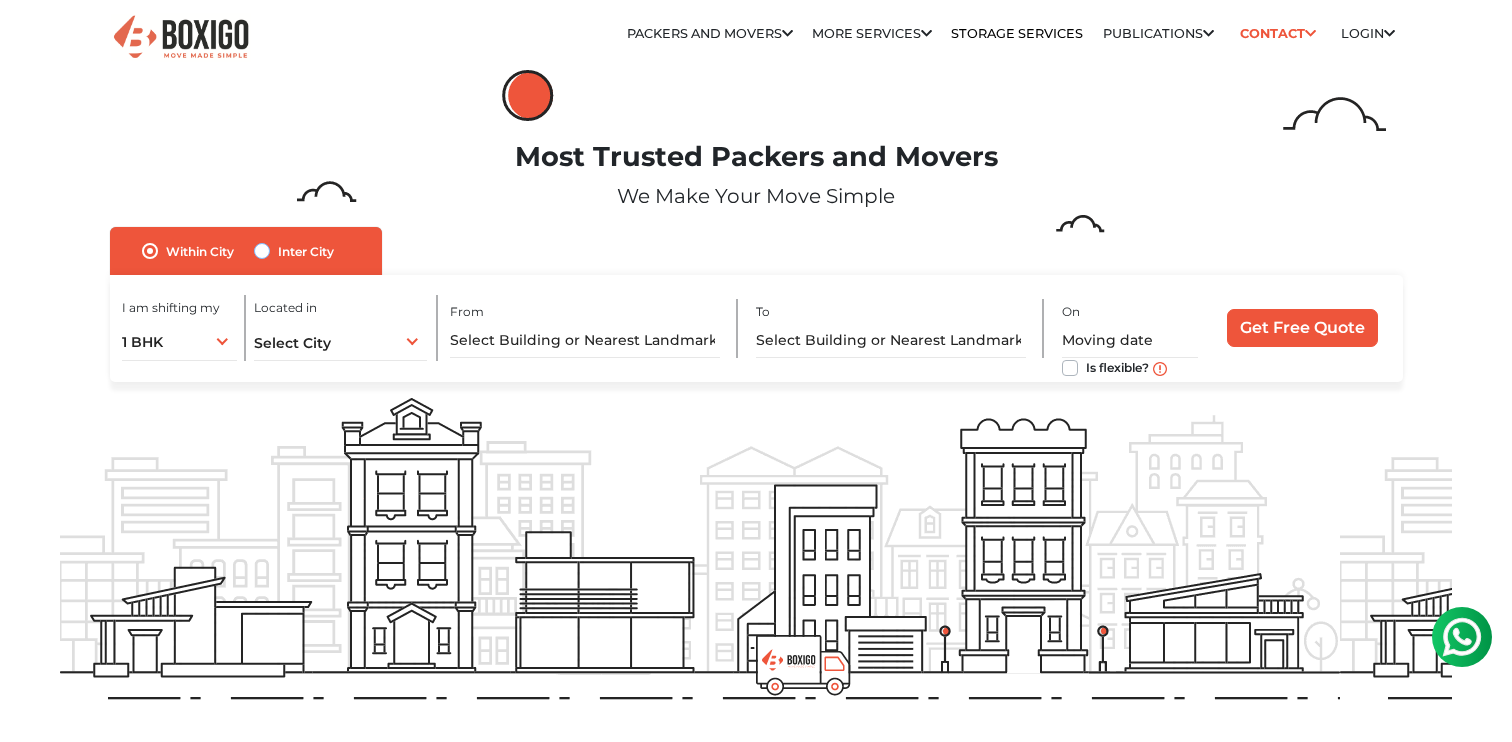 click on "Inter City" at bounding box center [262, 249] 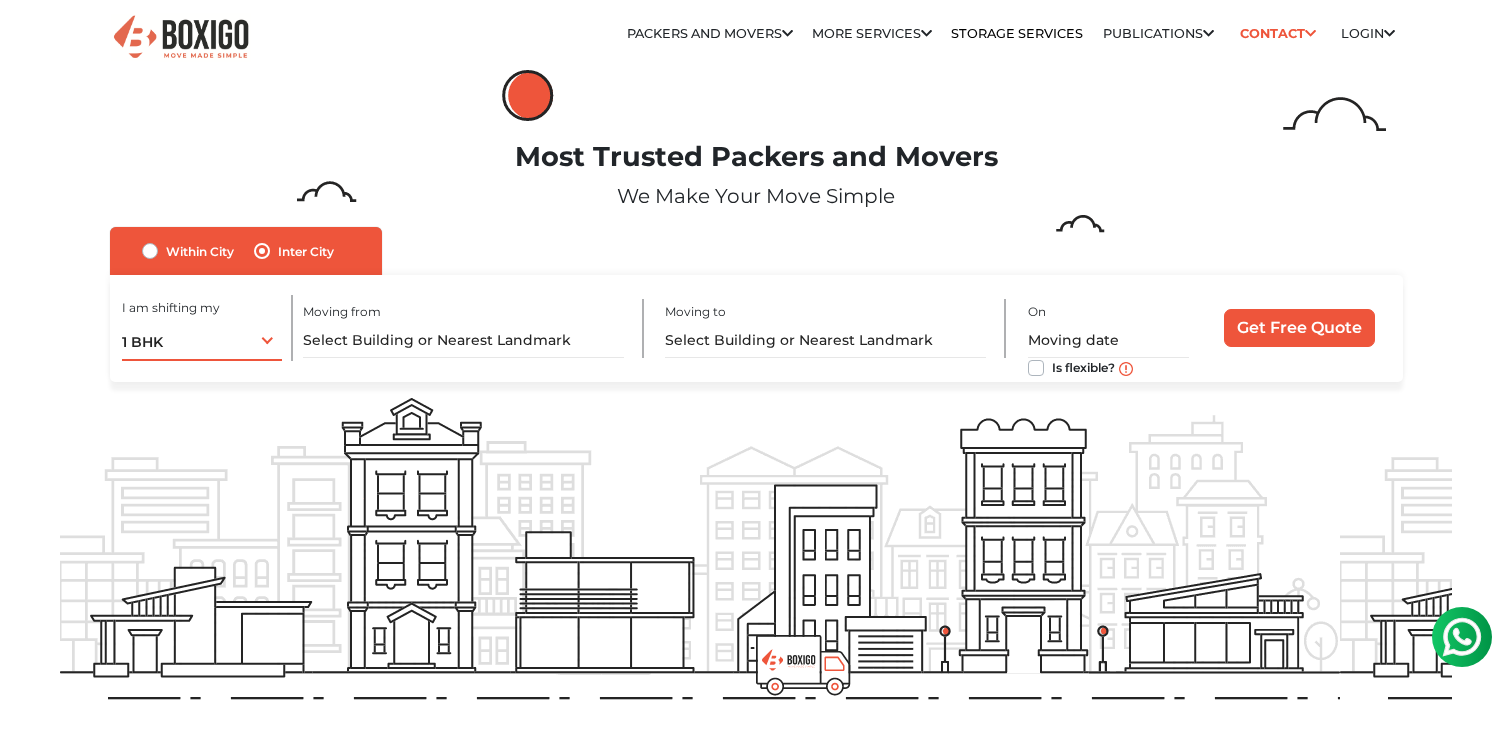 click on "1 BHK  1 BHK  2 BHK  3 BHK  3 + BHK  FEW ITEMS" at bounding box center (201, 340) 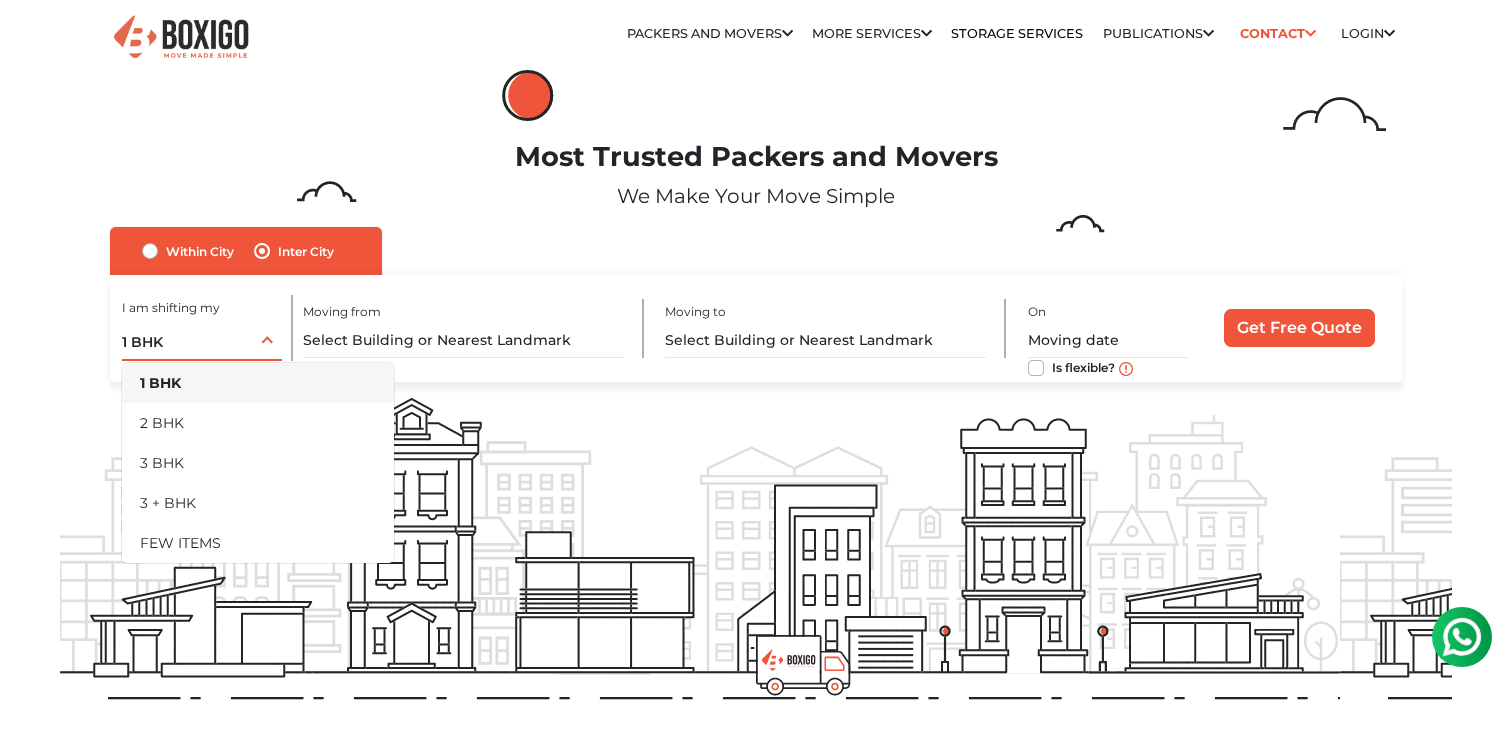 click on "1 BHK" at bounding box center [258, 383] 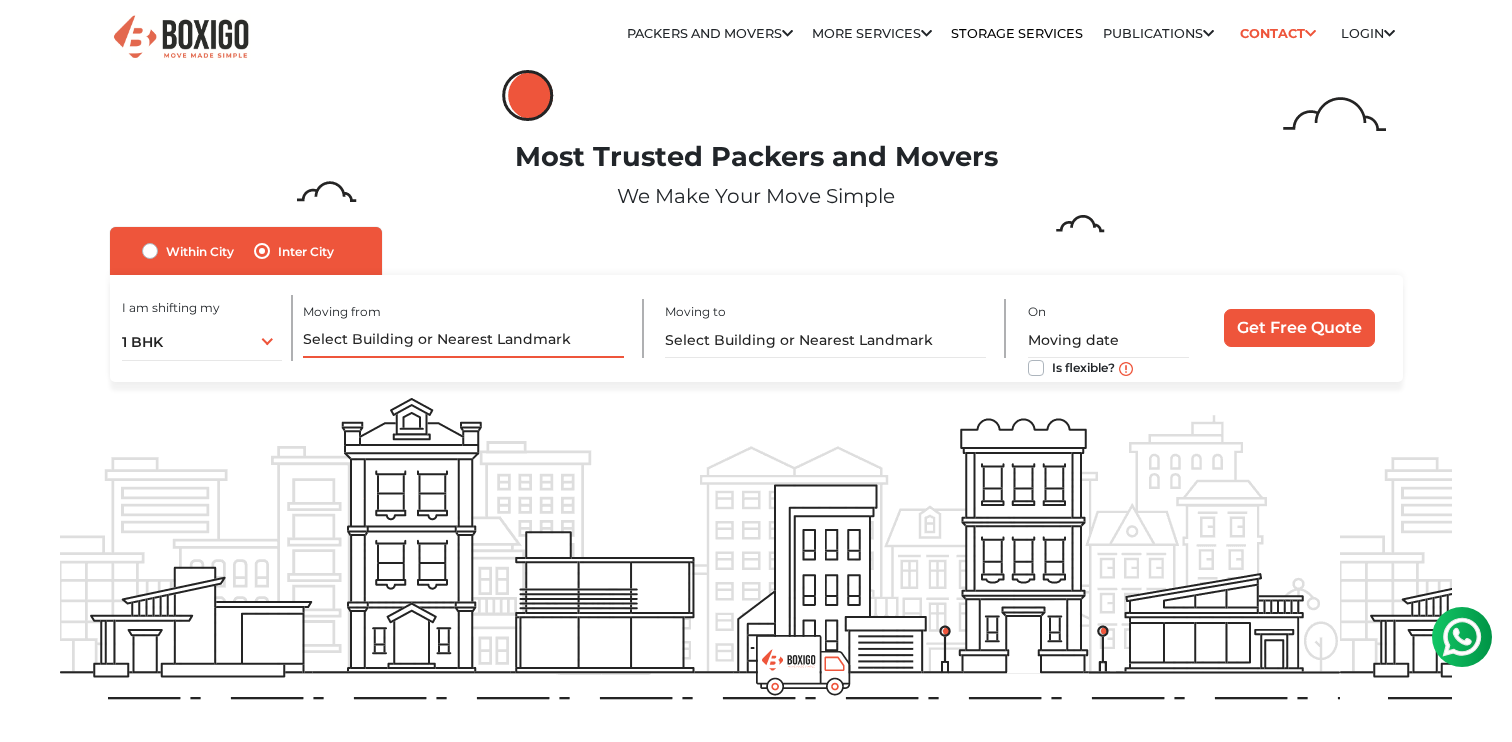 click at bounding box center [463, 340] 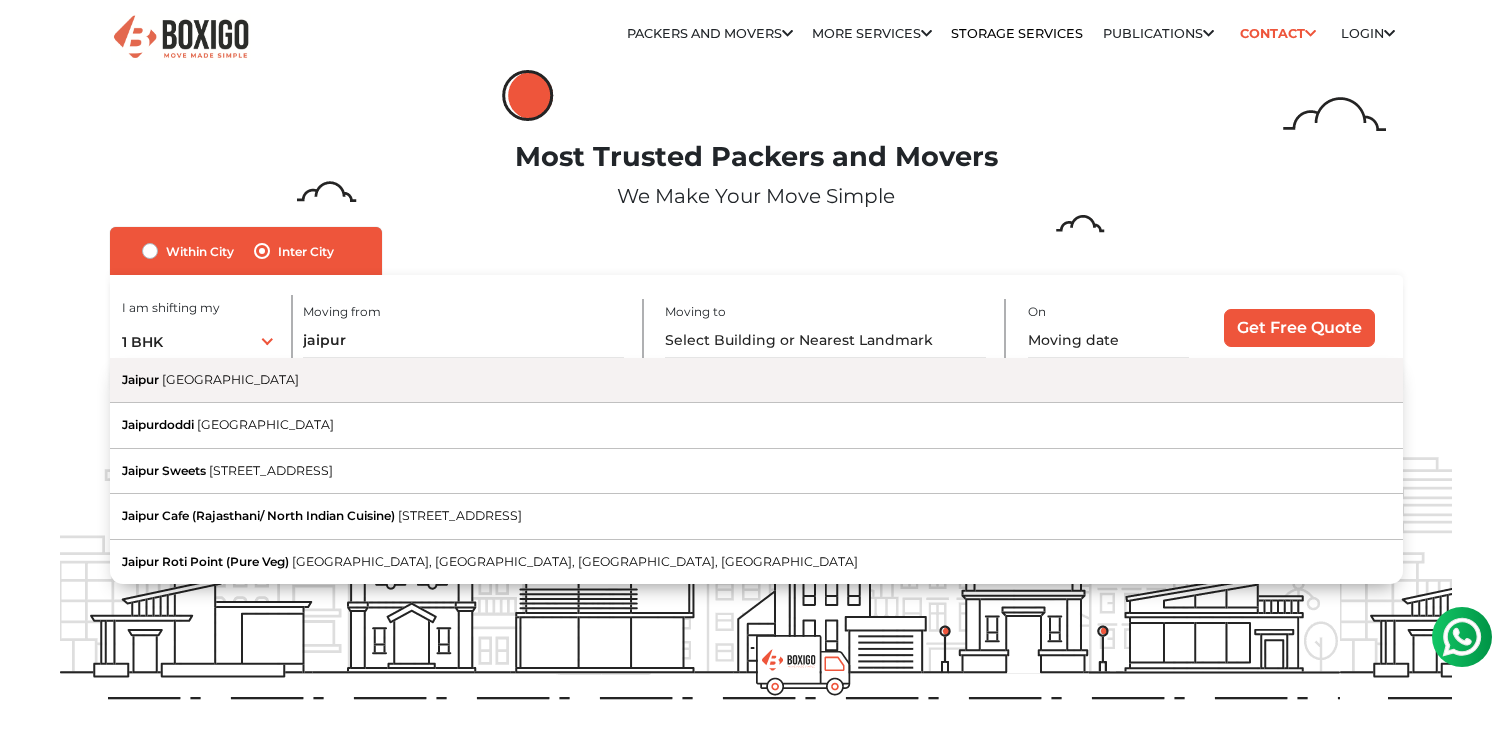 click on "Jaipur
[GEOGRAPHIC_DATA]" at bounding box center (756, 380) 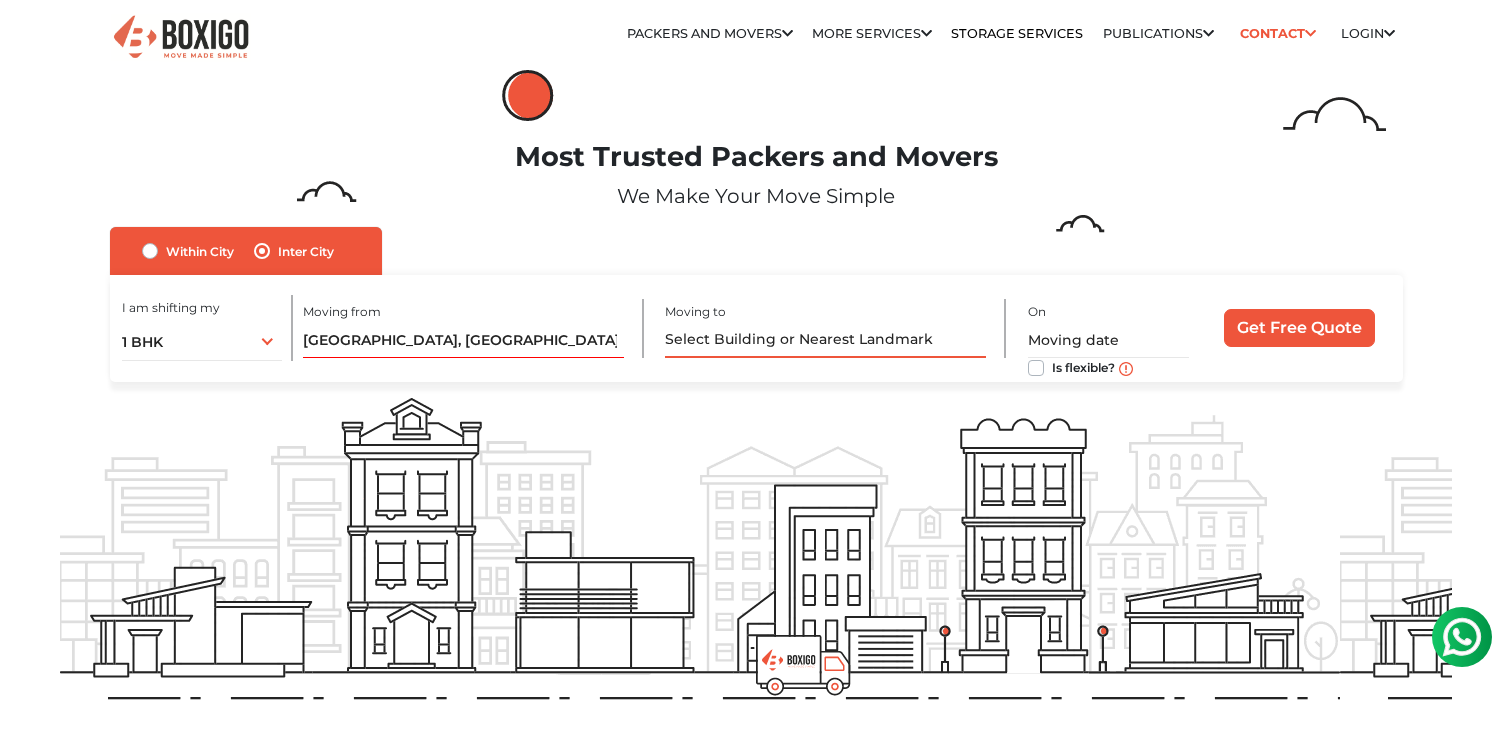 click at bounding box center [825, 340] 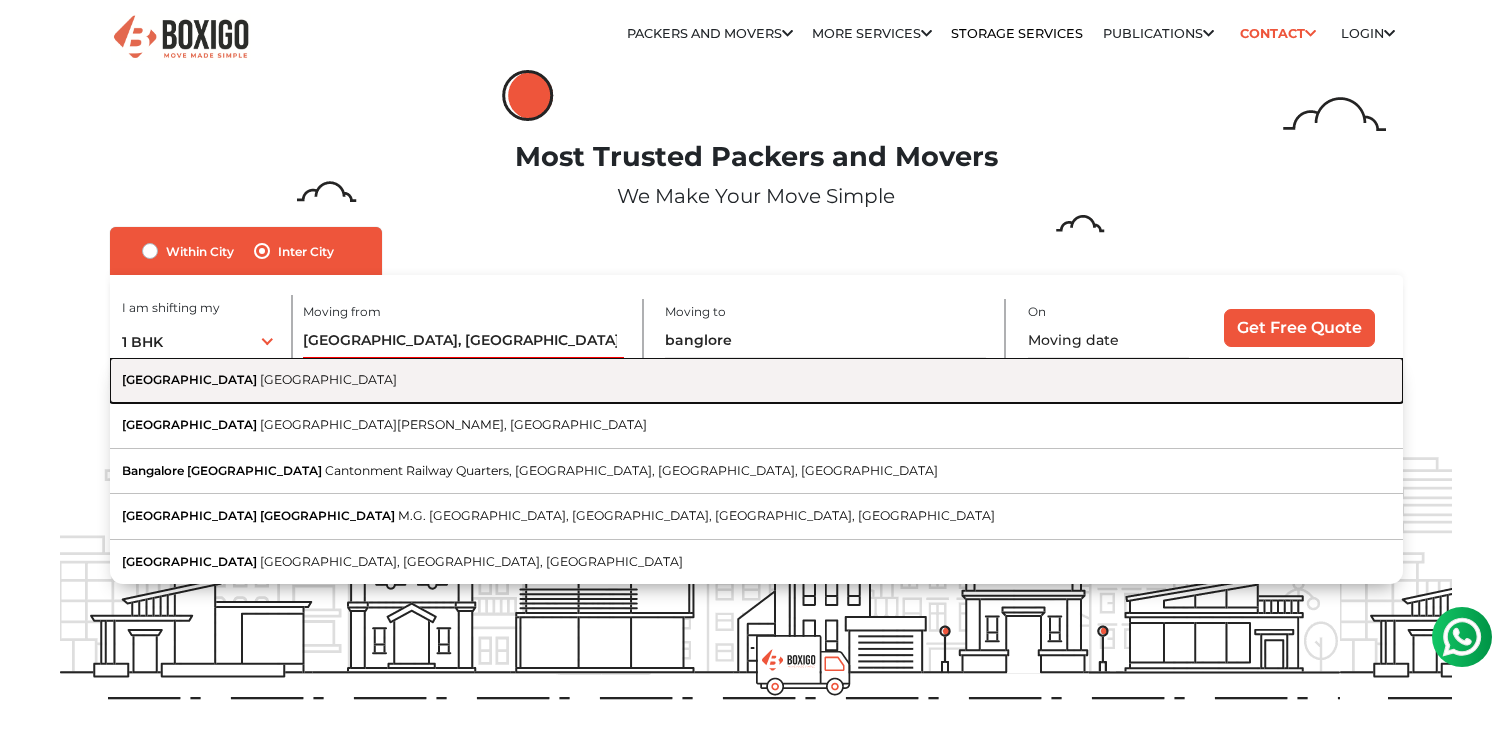 click on "[GEOGRAPHIC_DATA]" at bounding box center [328, 379] 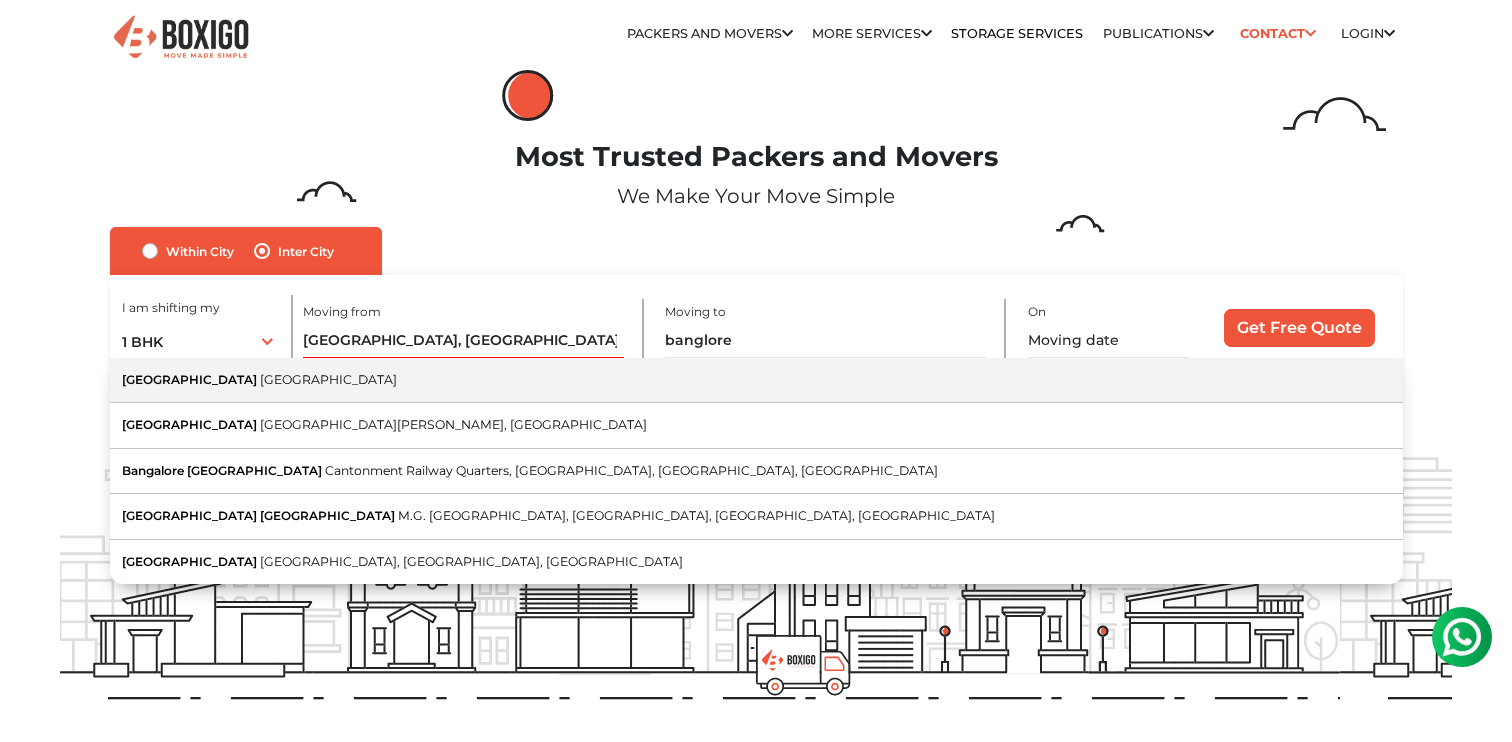 type on "[GEOGRAPHIC_DATA], [GEOGRAPHIC_DATA]" 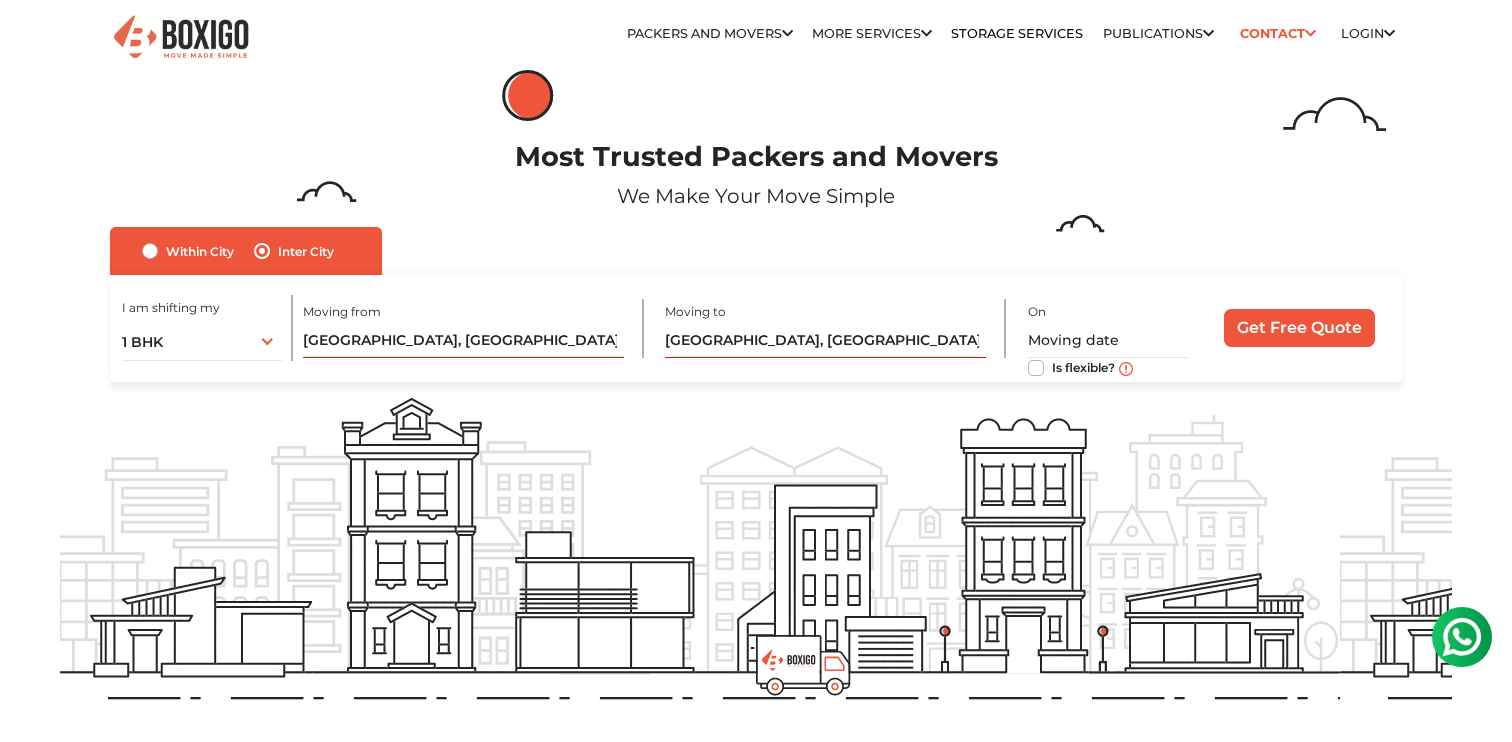 click on "Is flexible?" at bounding box center (1083, 366) 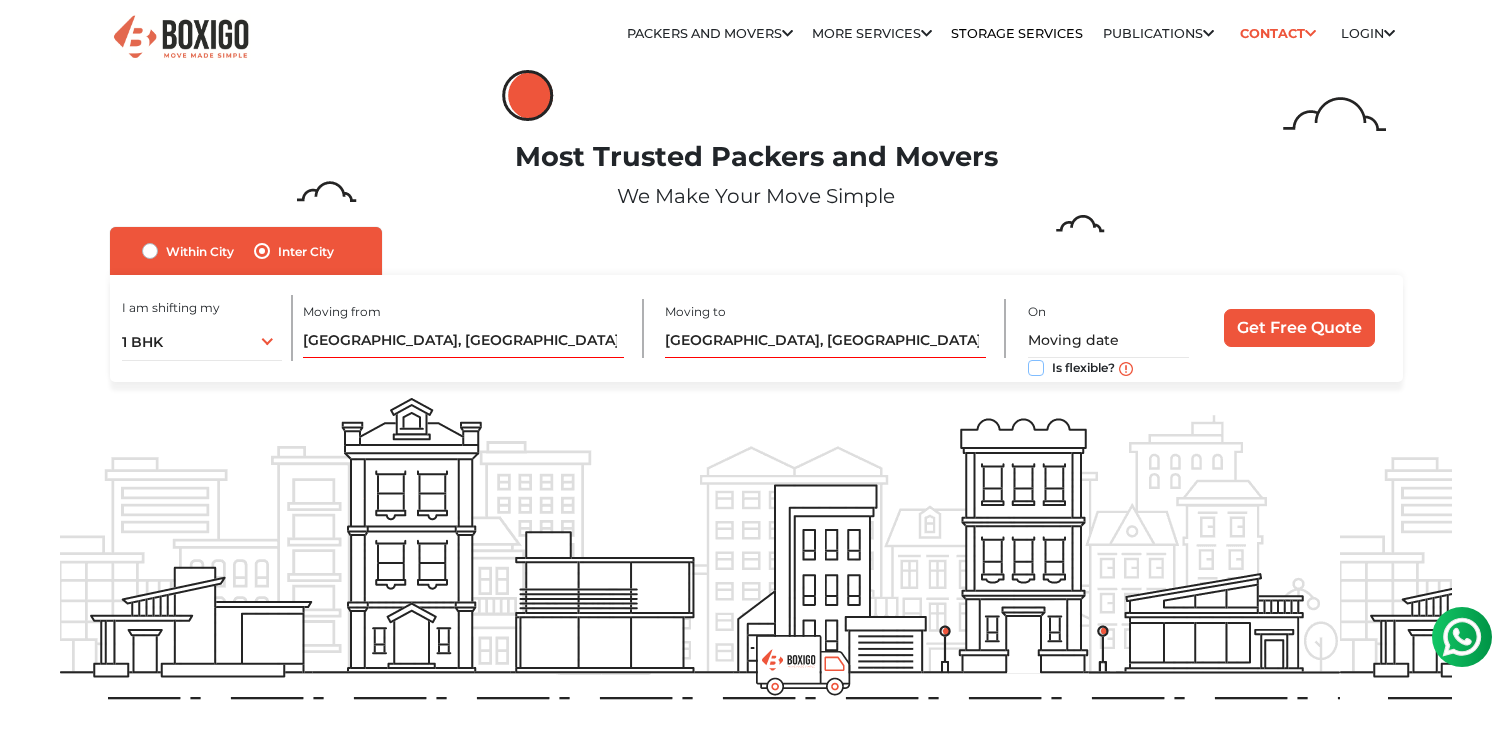 click on "Is flexible?" at bounding box center [1036, 366] 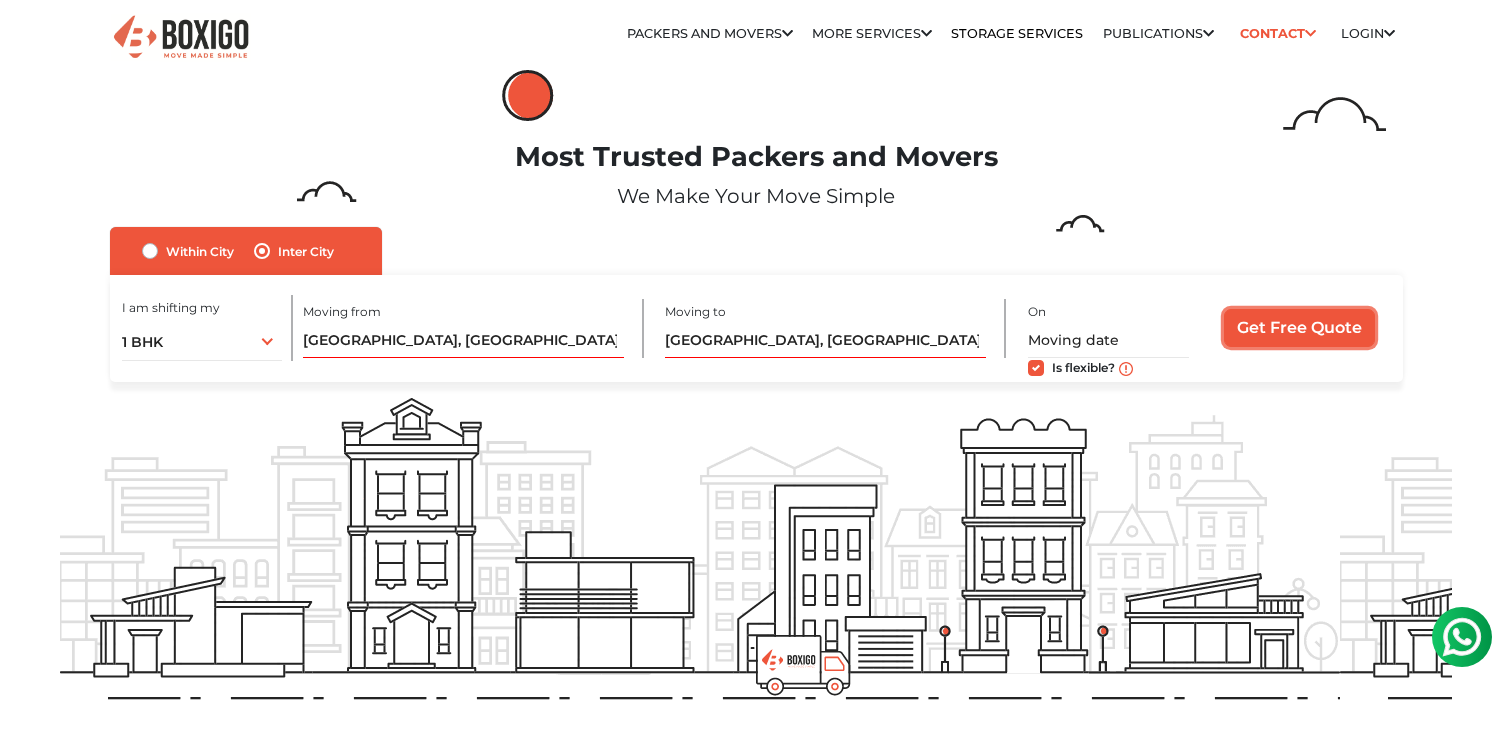 click on "Get Free Quote" at bounding box center [1299, 328] 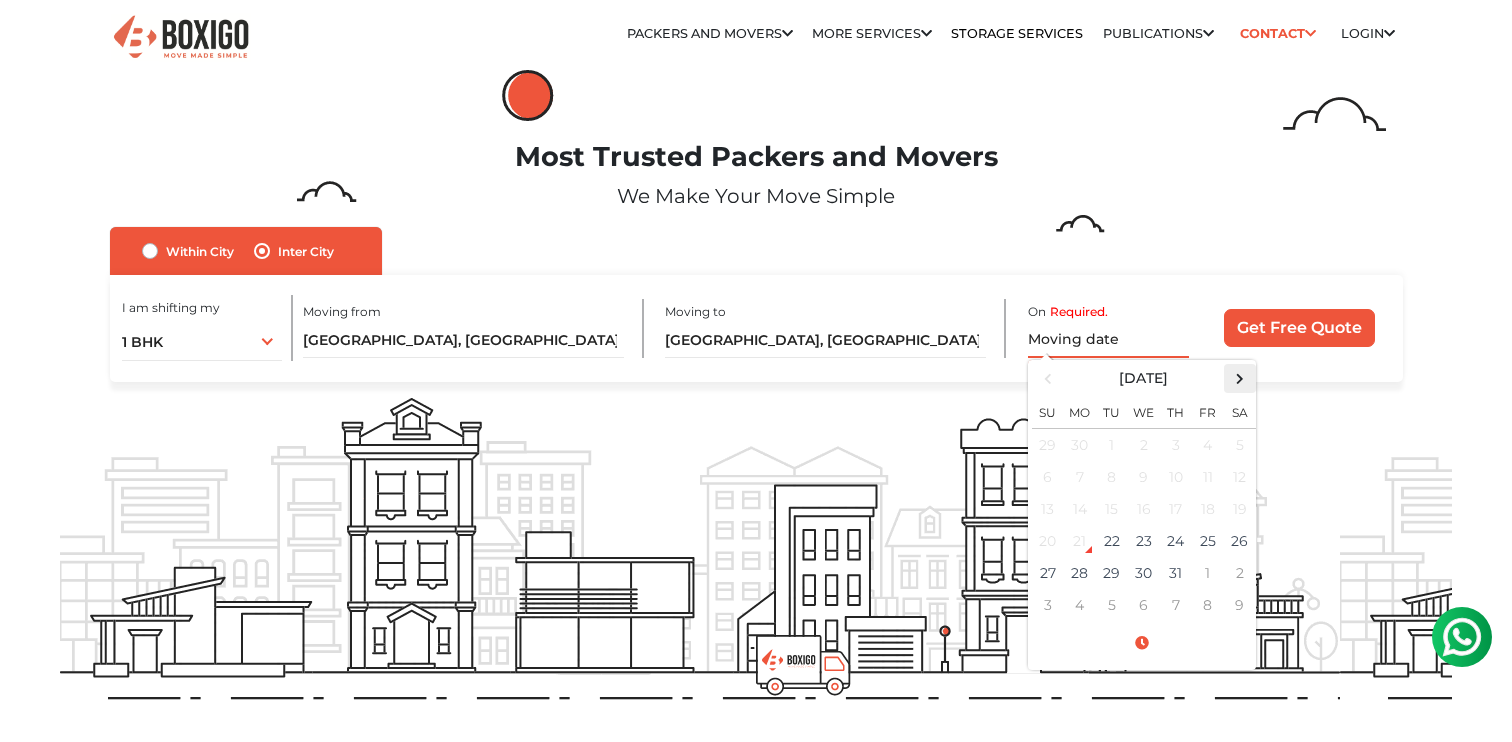 click at bounding box center (1239, 378) 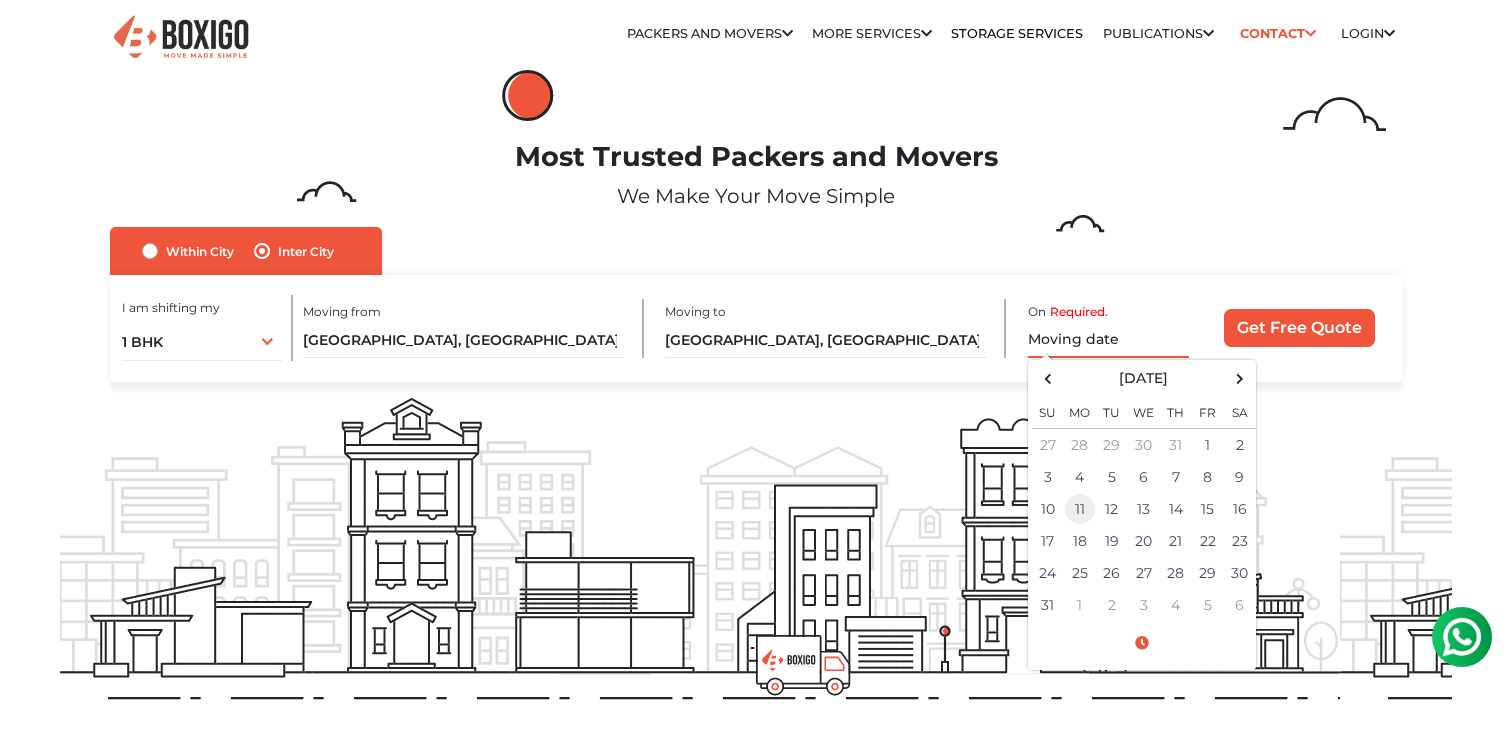 click on "11" at bounding box center (1080, 509) 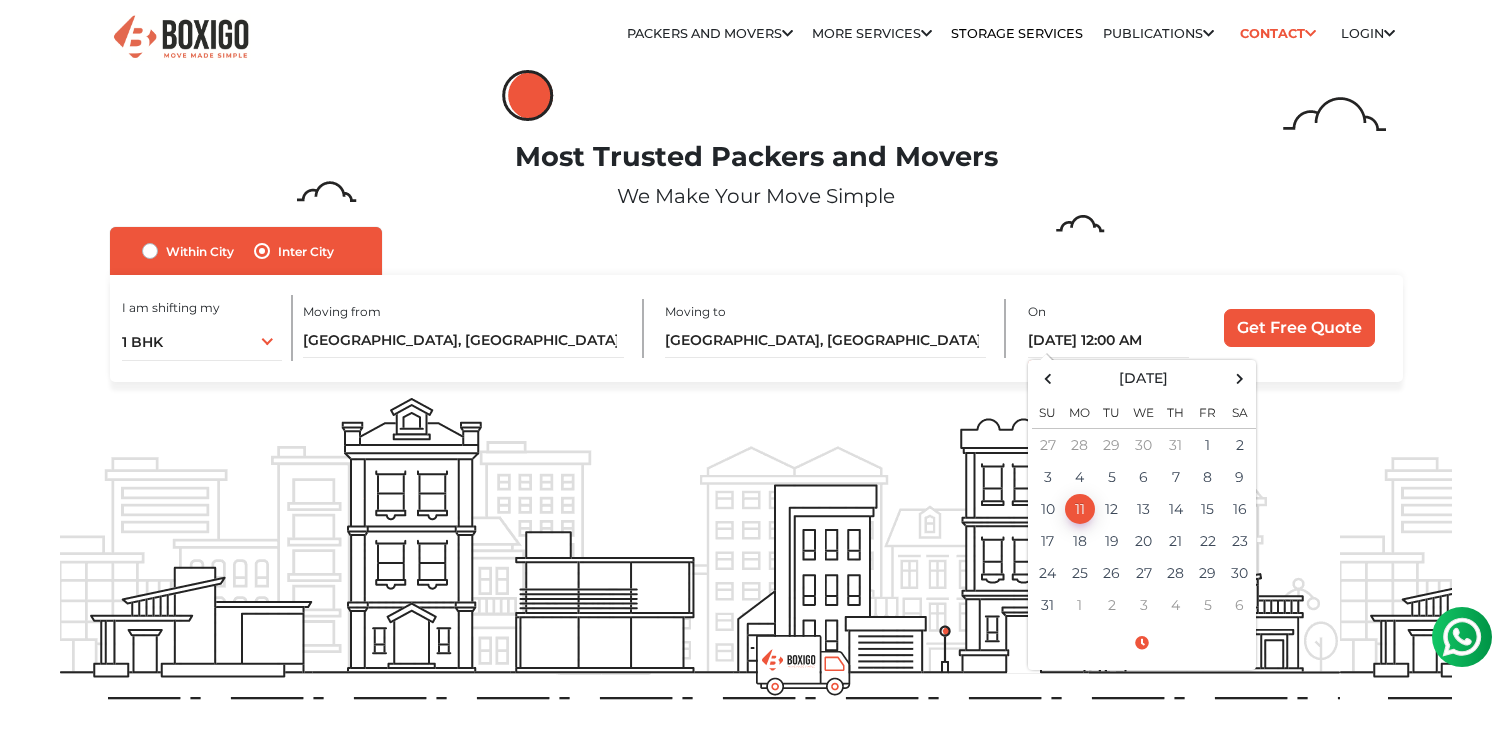 click on "I am shifting my
1 BHK
2 BHK
3 BHK
3 + BHK
FEW ITEMS
1 BHK  1 BHK  2 BHK  3 BHK  3 + BHK  FEW ITEMS
Moving from
[GEOGRAPHIC_DATA], [GEOGRAPHIC_DATA]
Moving to
[GEOGRAPHIC_DATA], [GEOGRAPHIC_DATA]
On  Su Mo Tu" at bounding box center (756, 329) 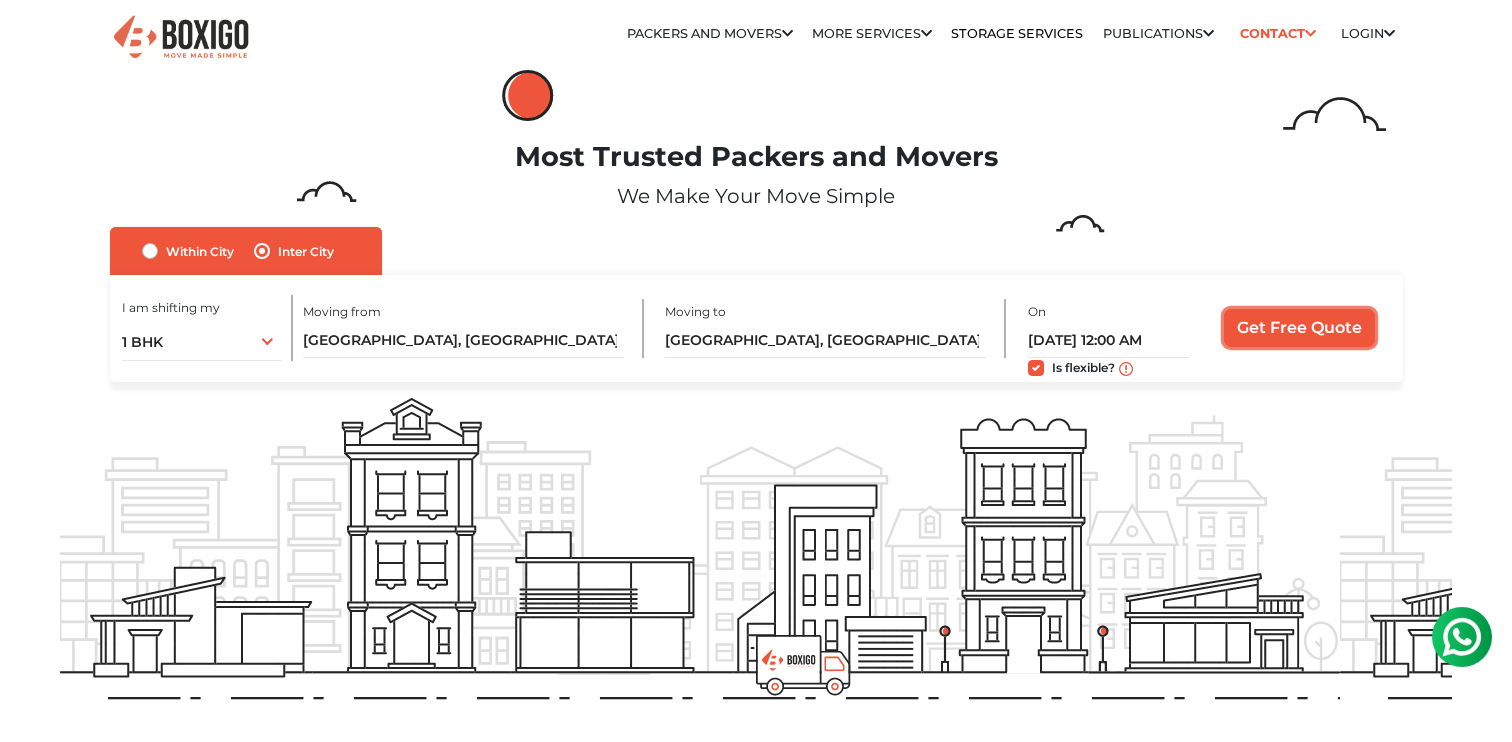 click on "Get Free Quote" at bounding box center (1299, 328) 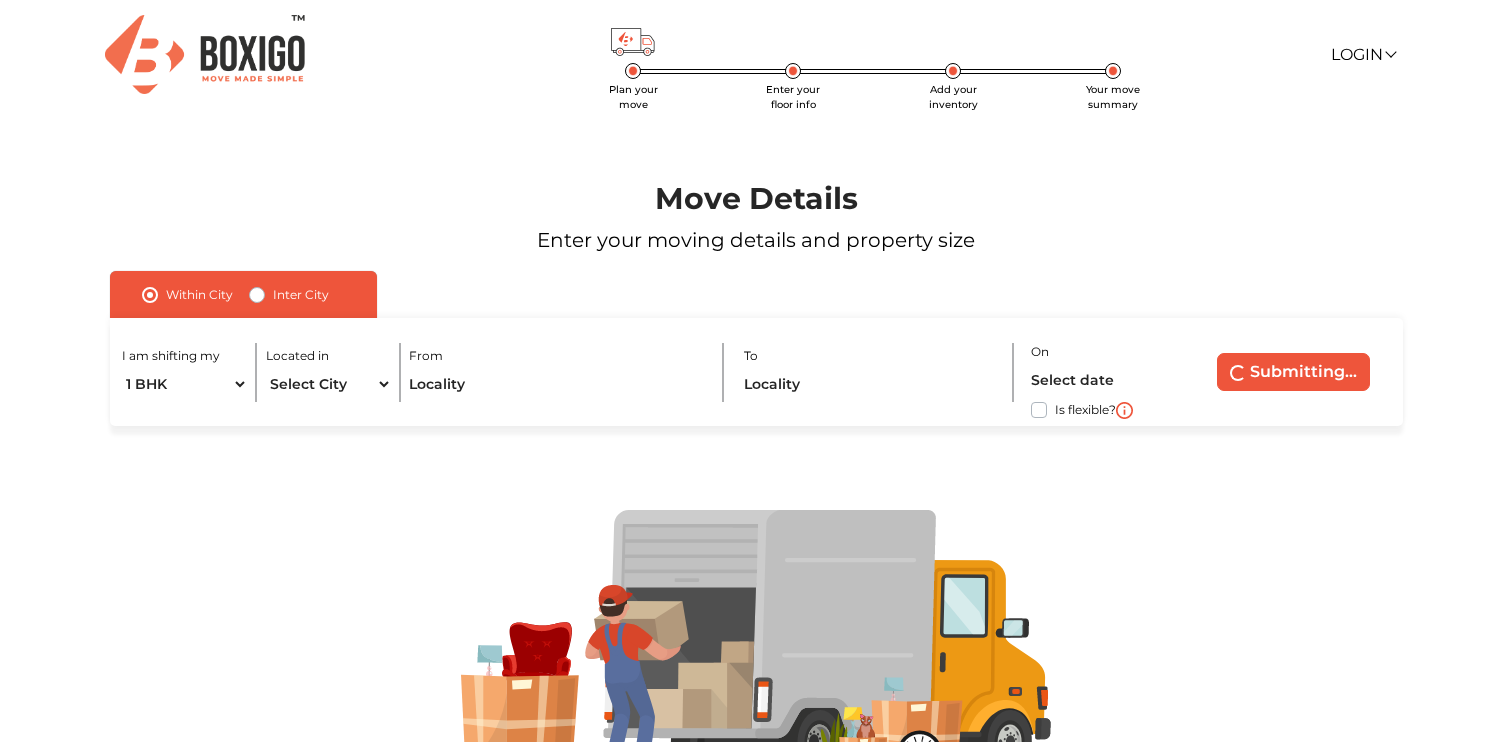 scroll, scrollTop: 0, scrollLeft: 0, axis: both 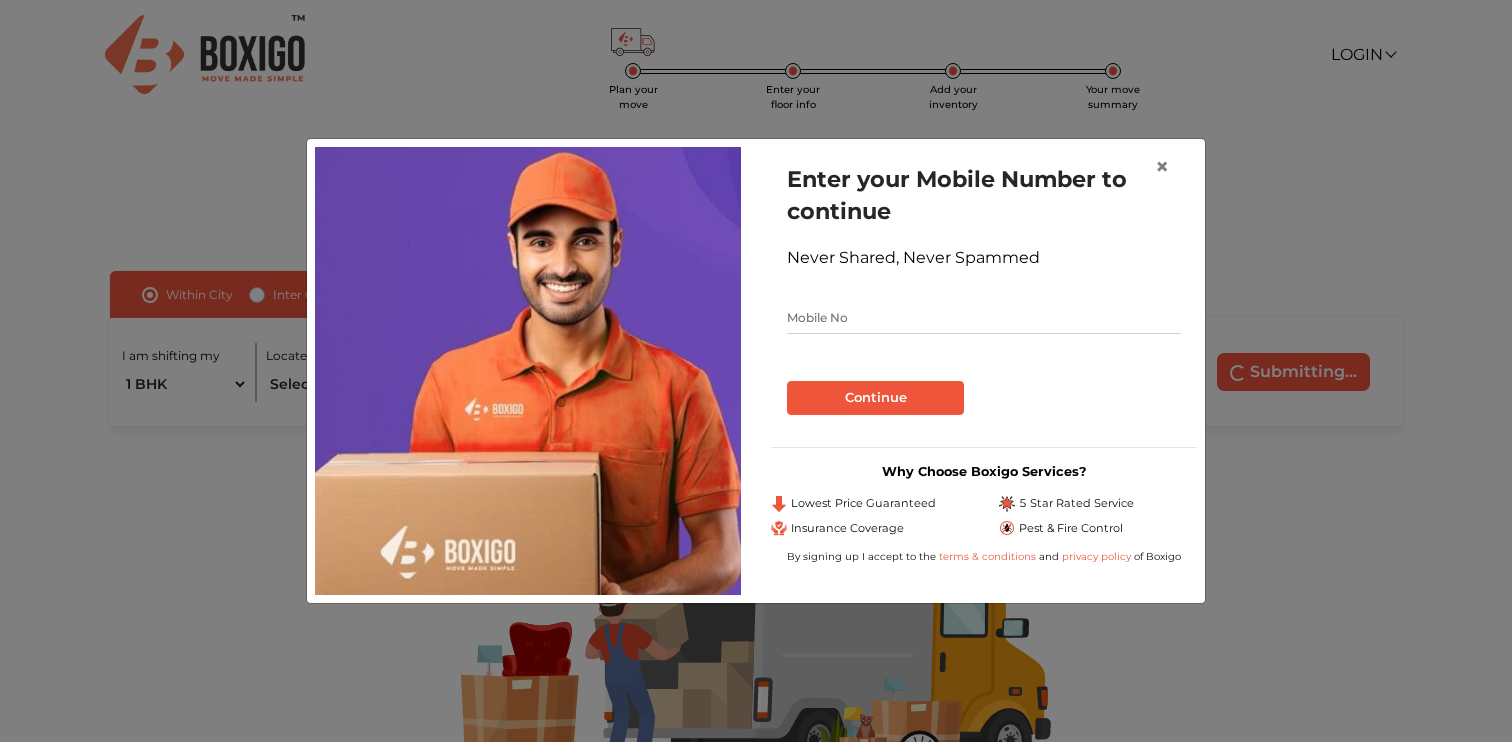 click at bounding box center (984, 318) 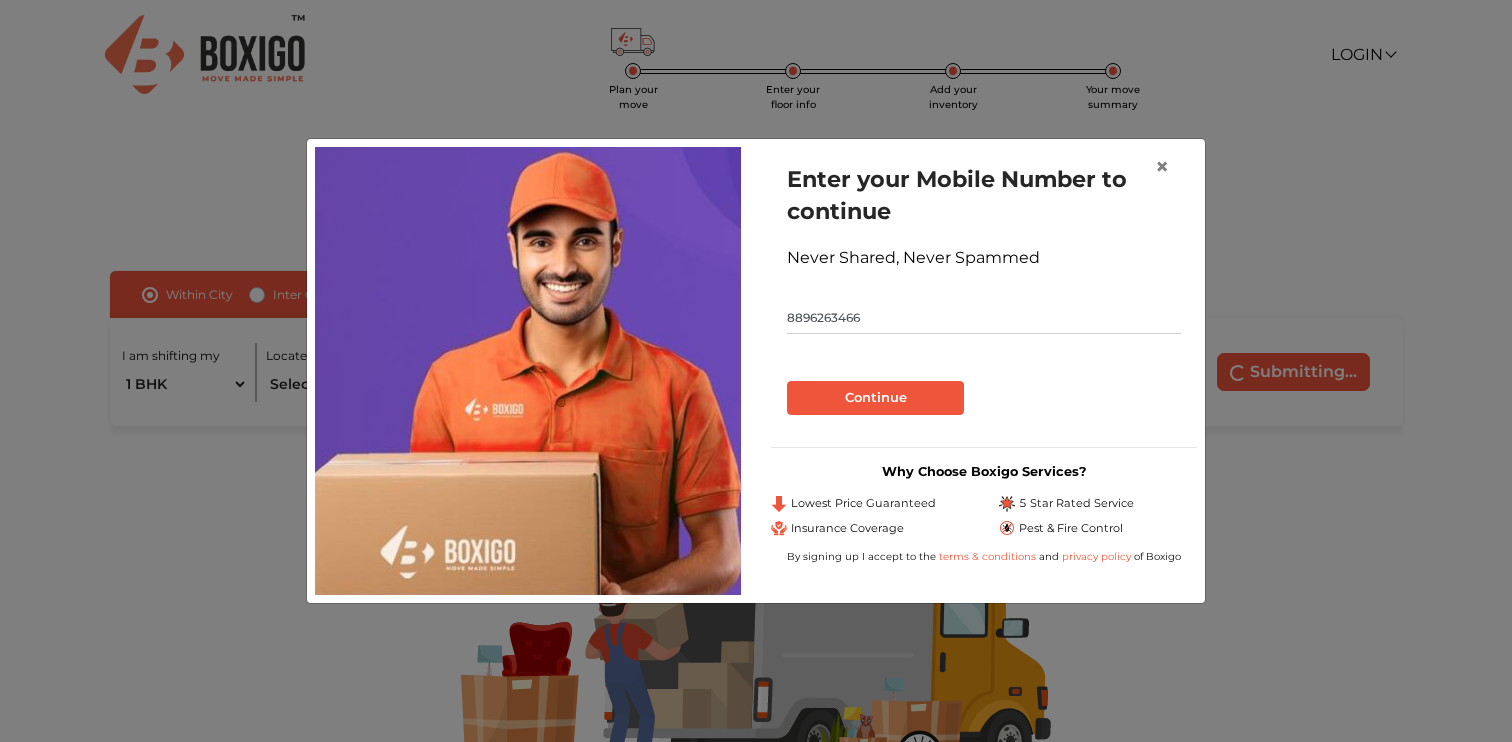 type on "8896263466" 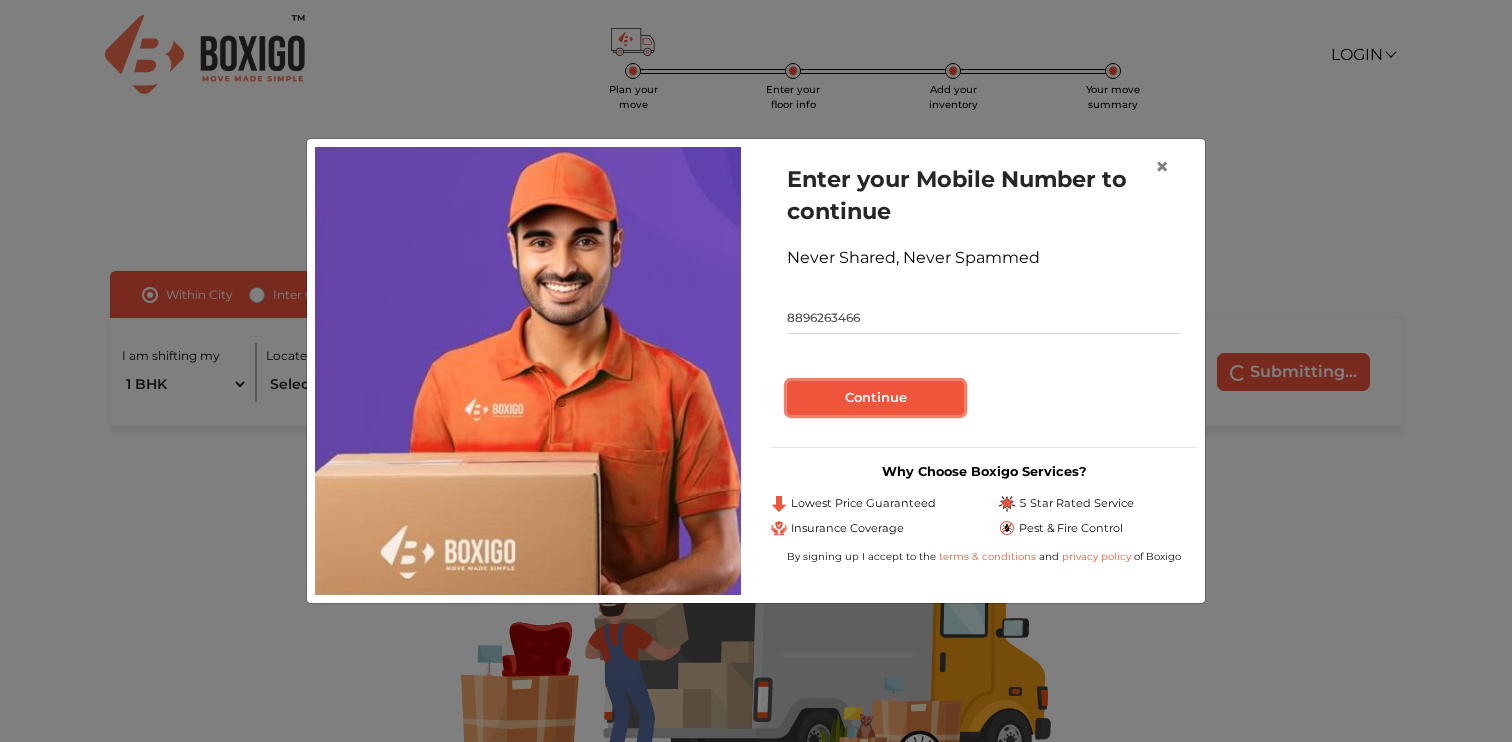 click on "Continue" at bounding box center [875, 398] 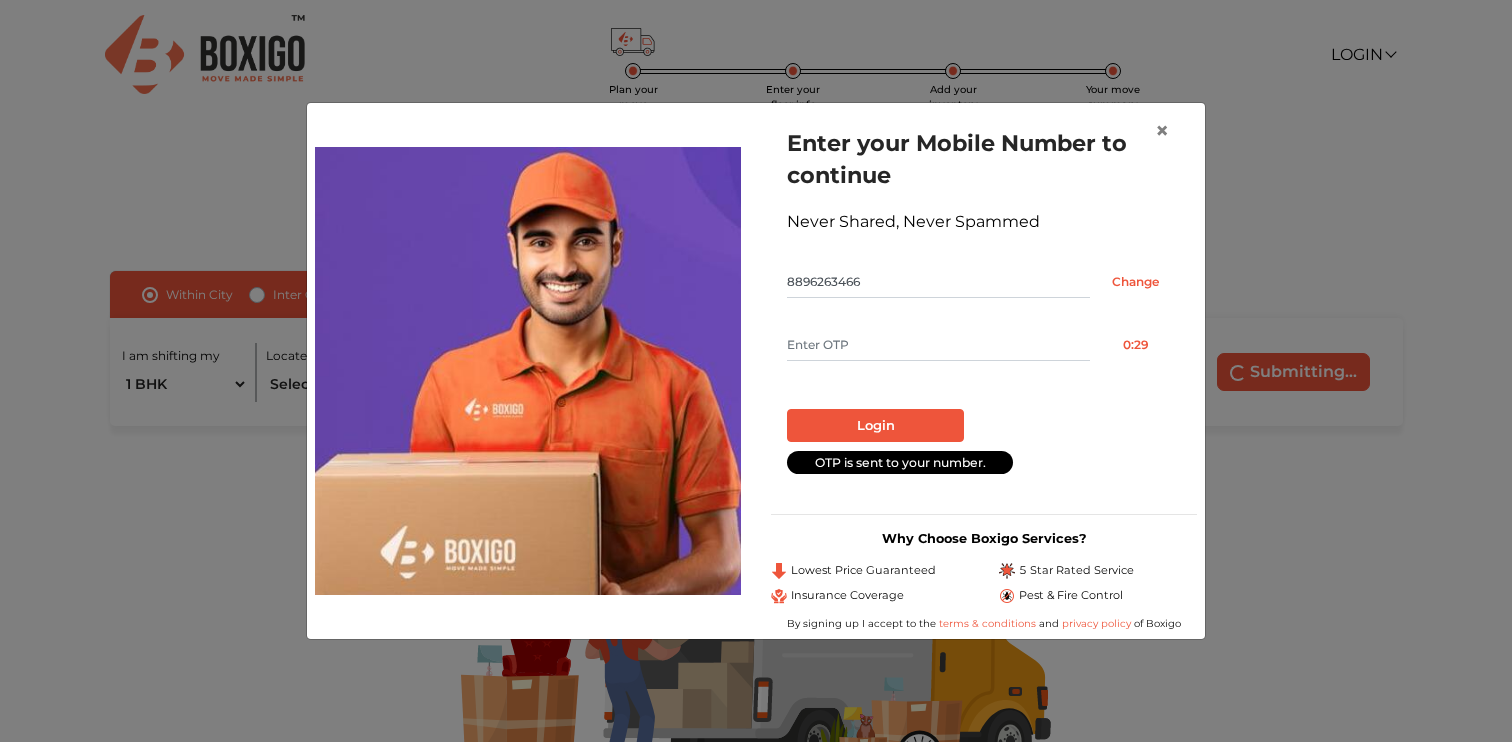 click at bounding box center (938, 345) 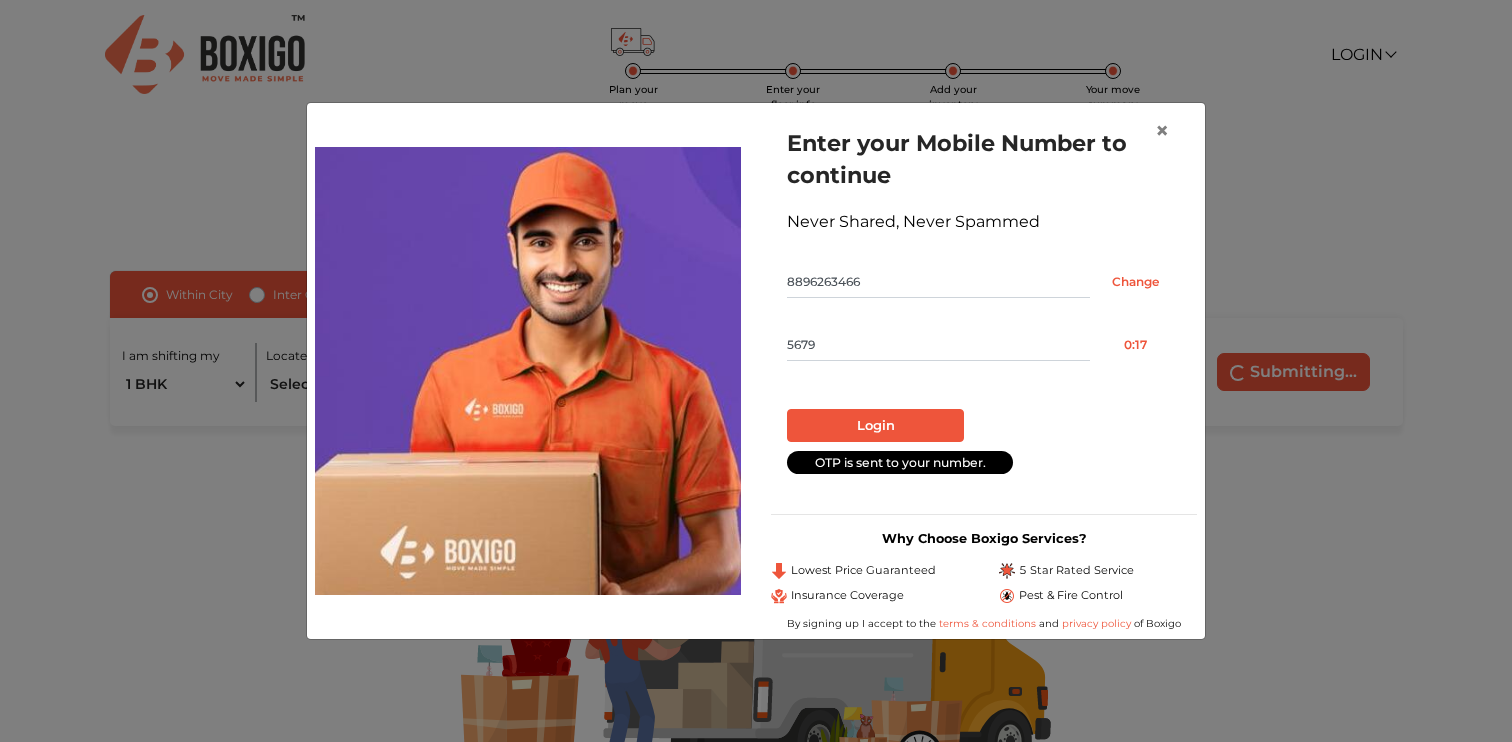 type on "5679" 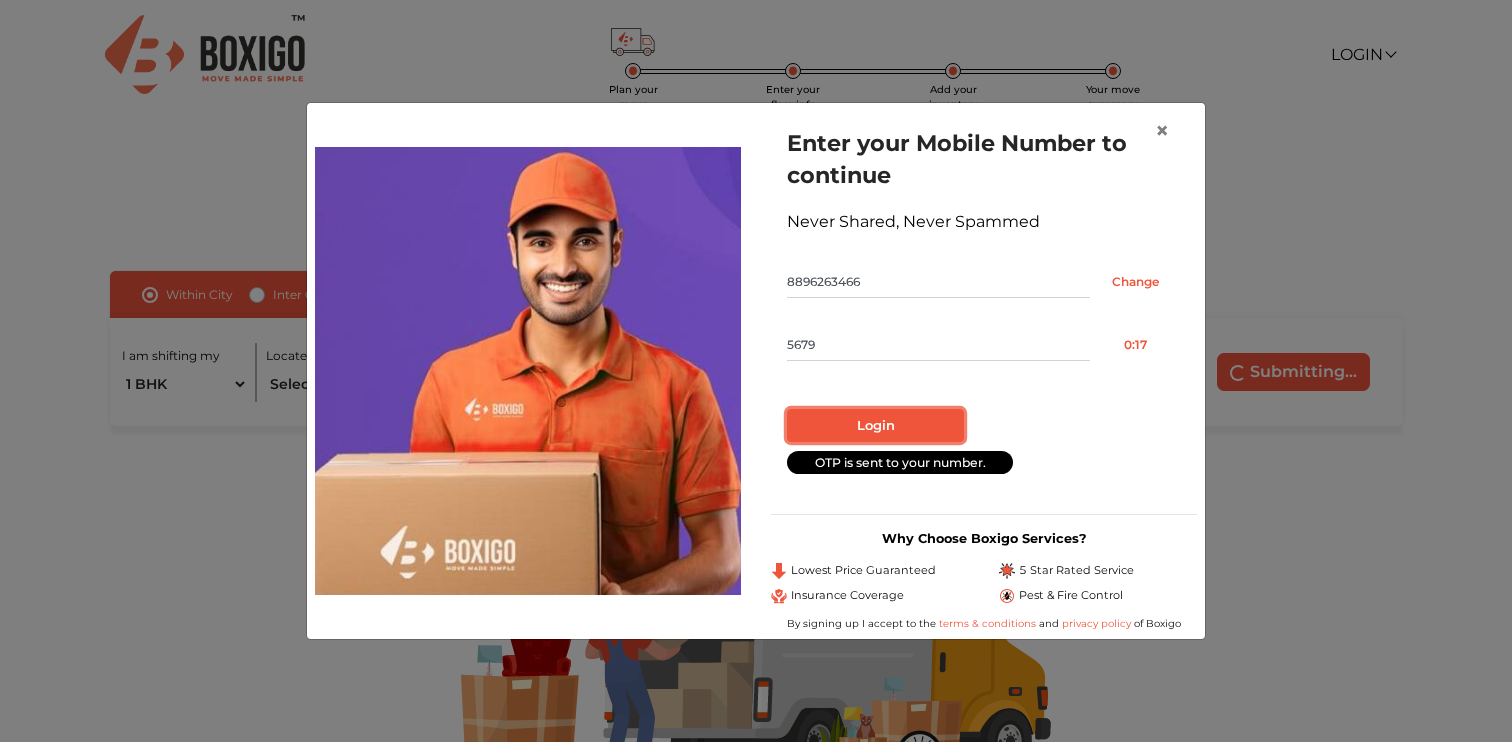 click on "Login" at bounding box center (875, 426) 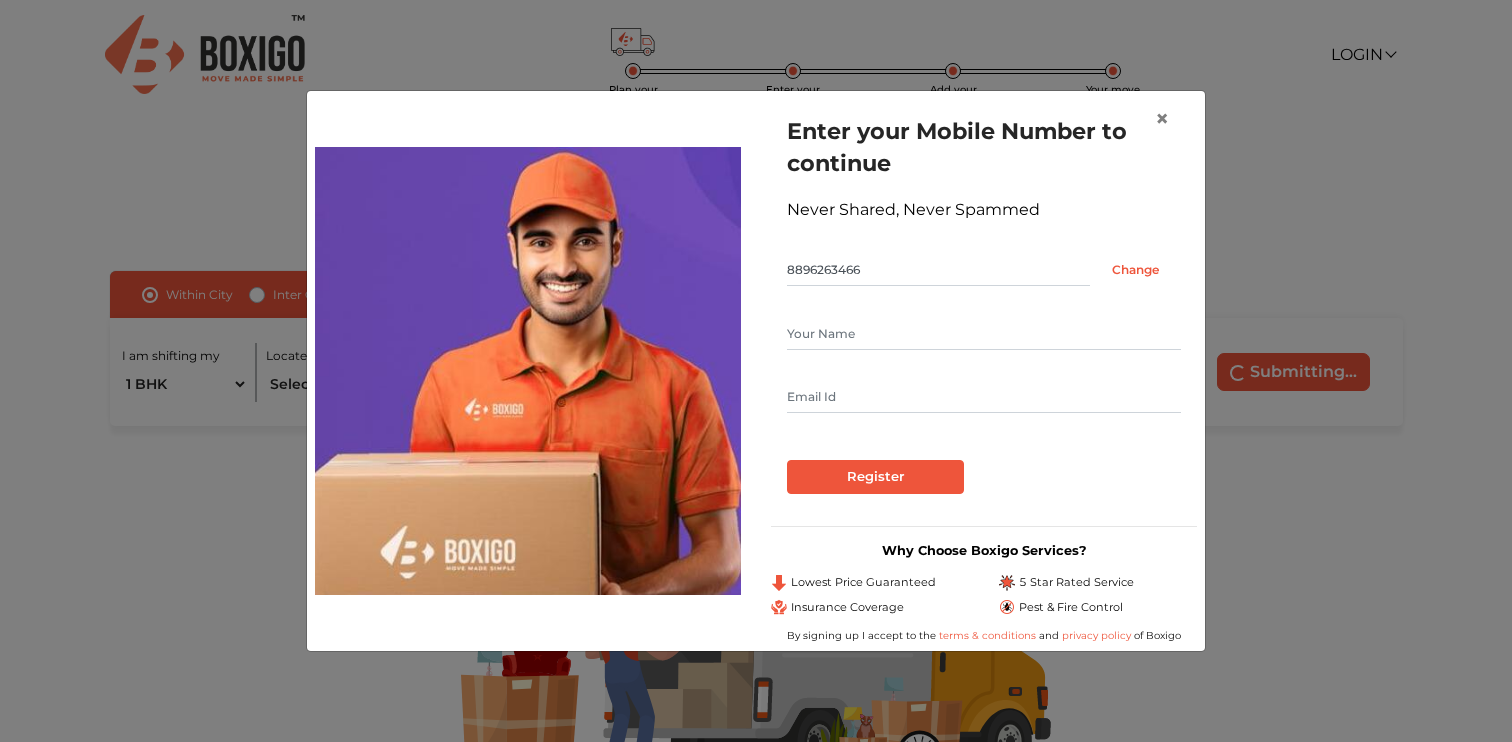 click at bounding box center [984, 334] 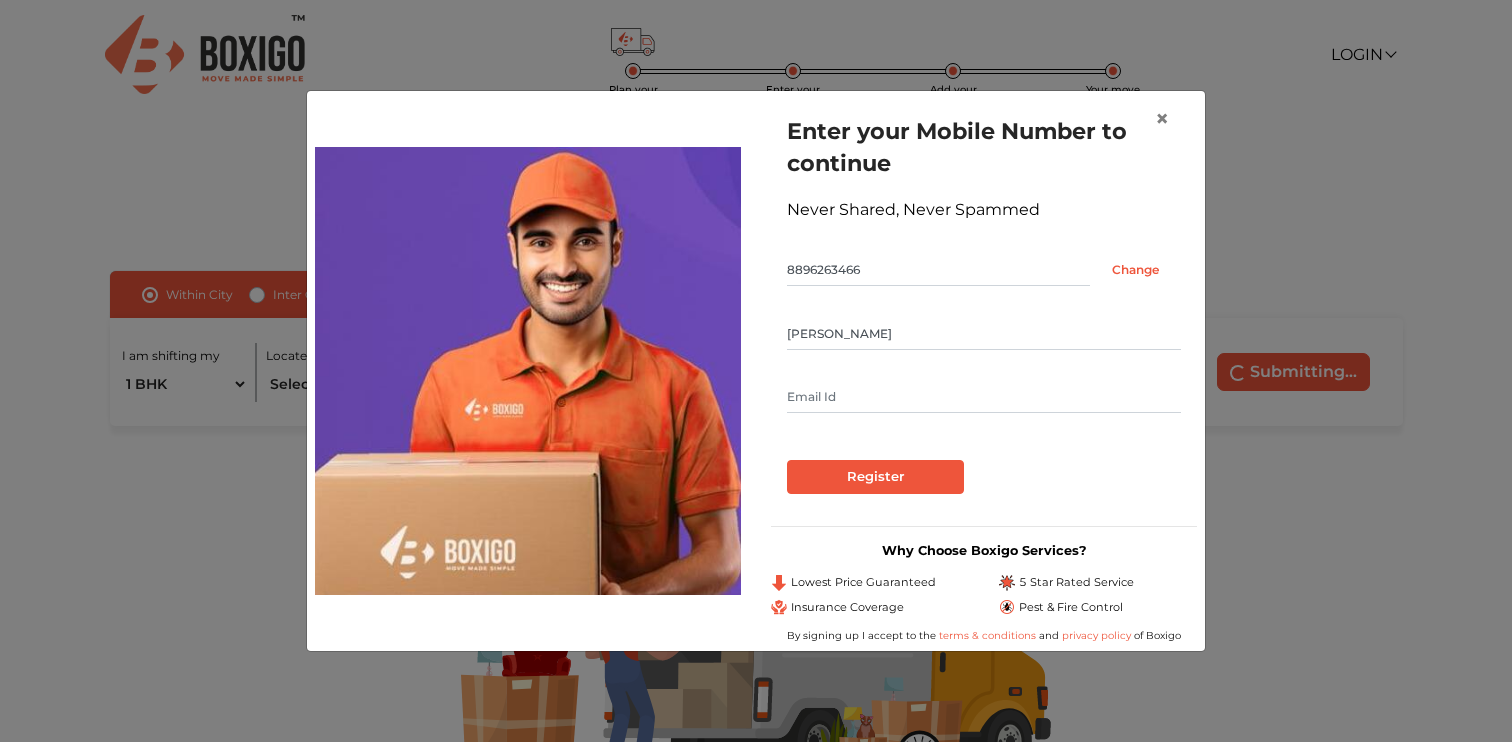 type on "shivam sharma" 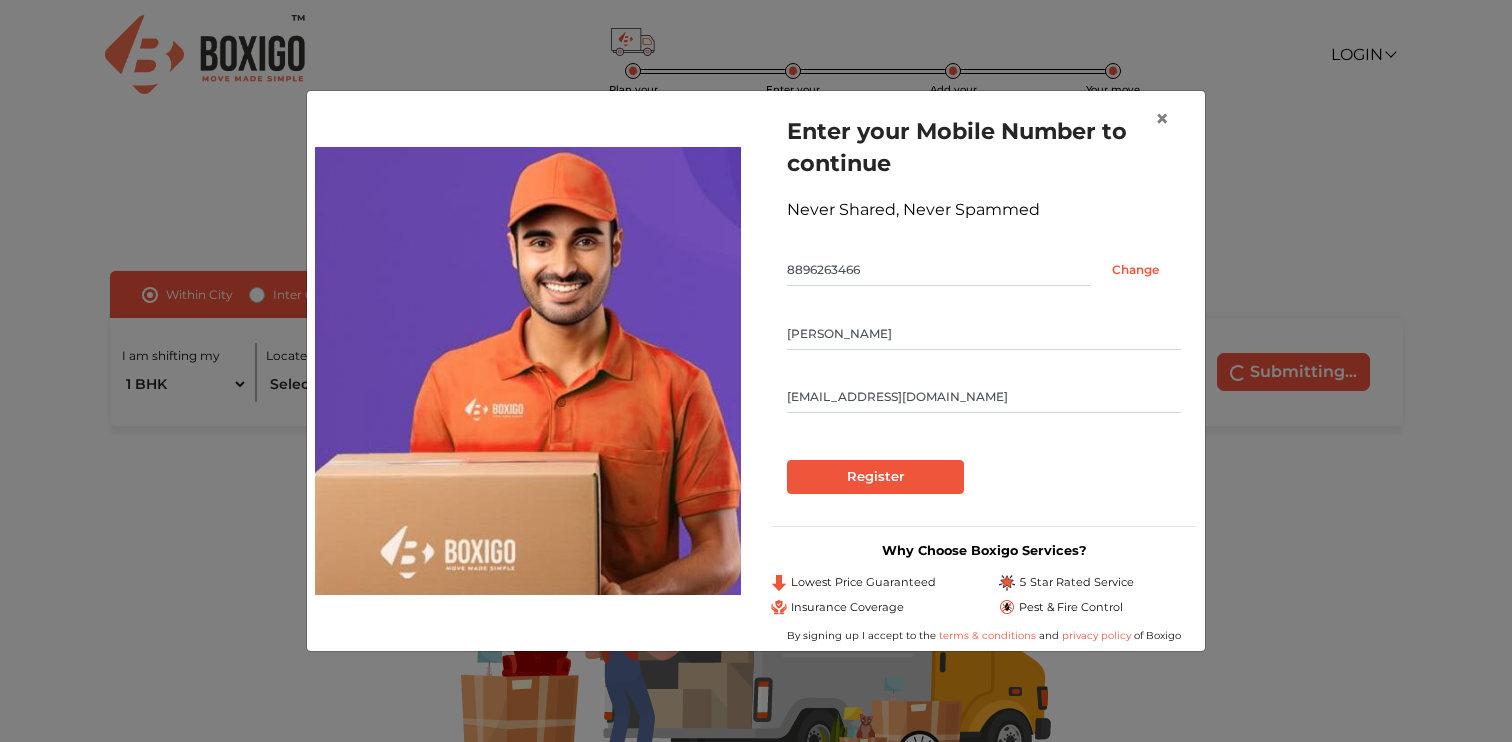 type on "shivamsharma6900@gmail.com" 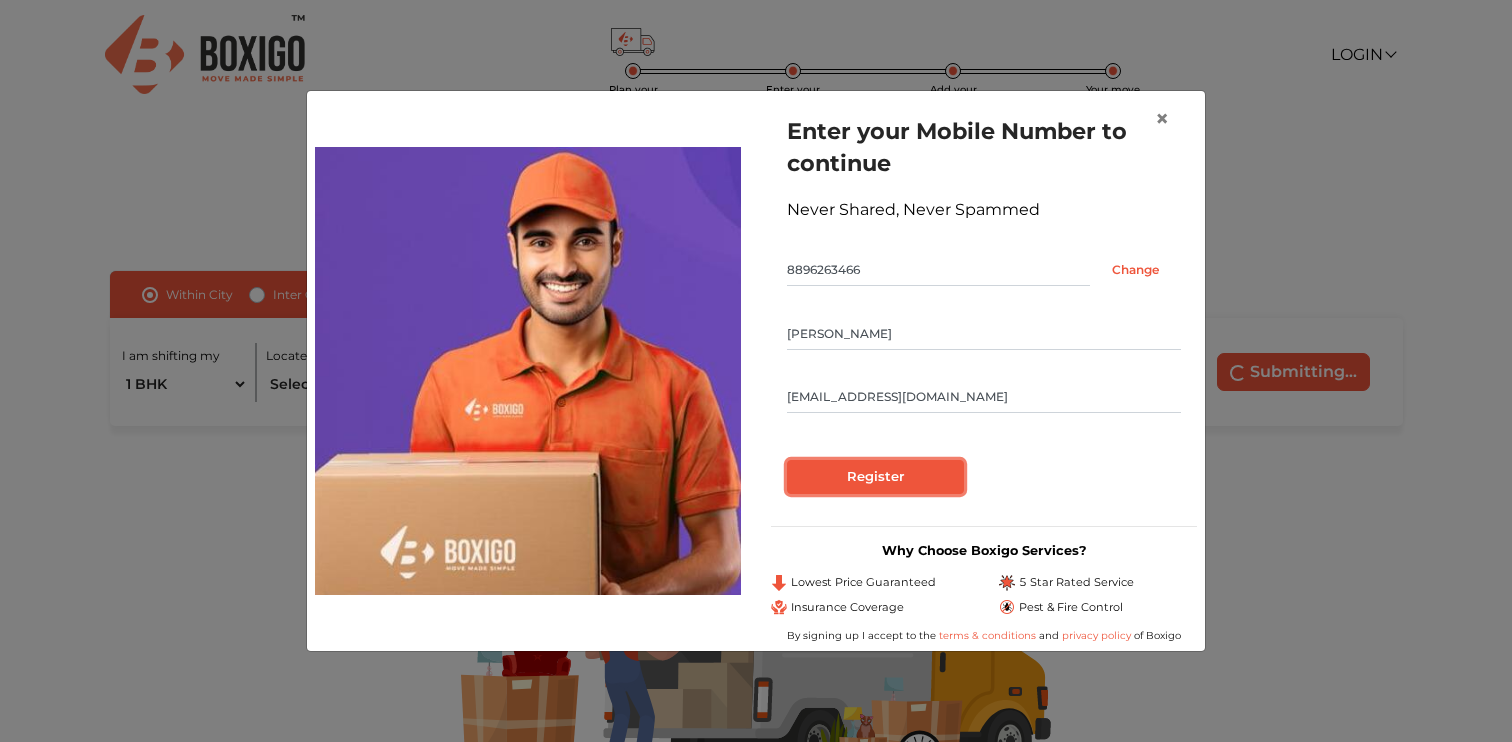 click on "Register" at bounding box center [875, 477] 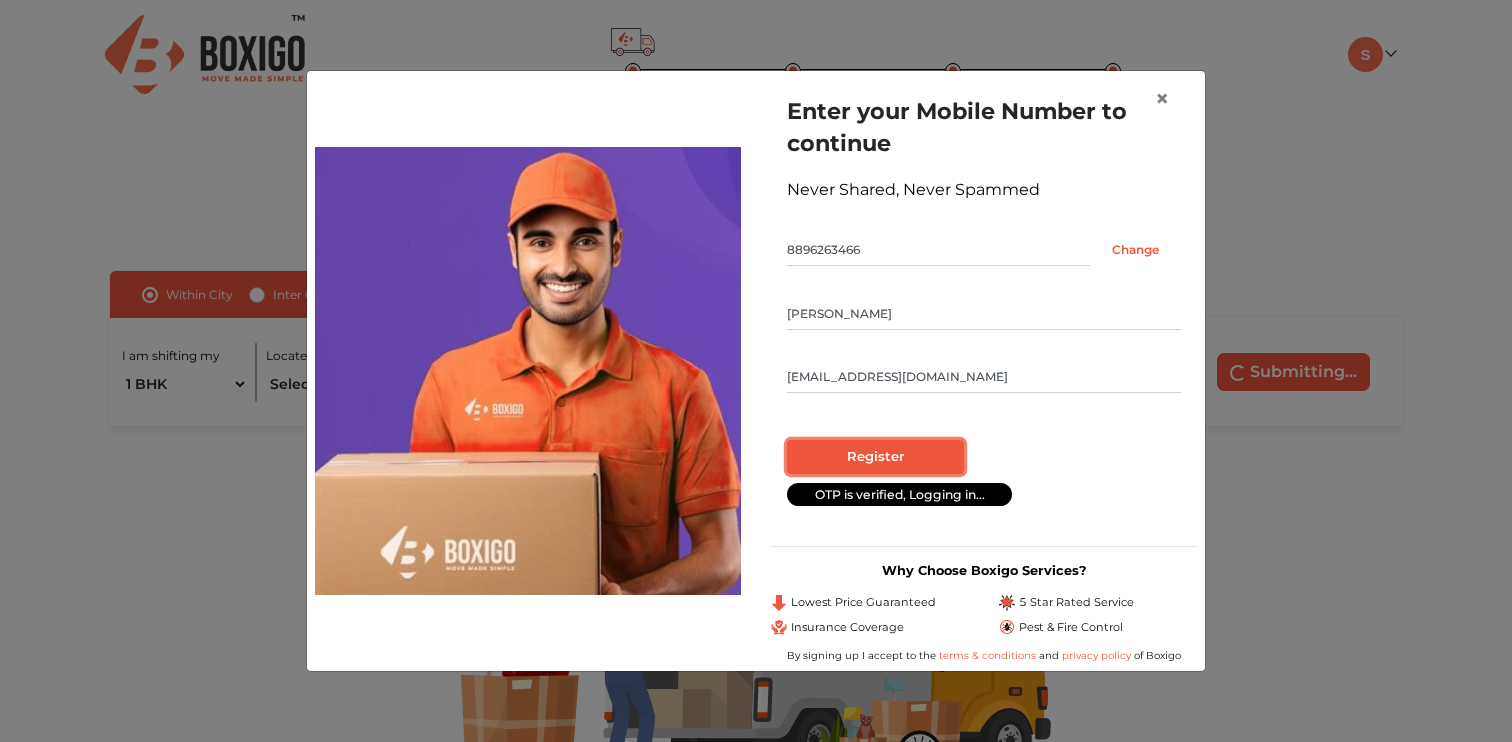 radio on "false" 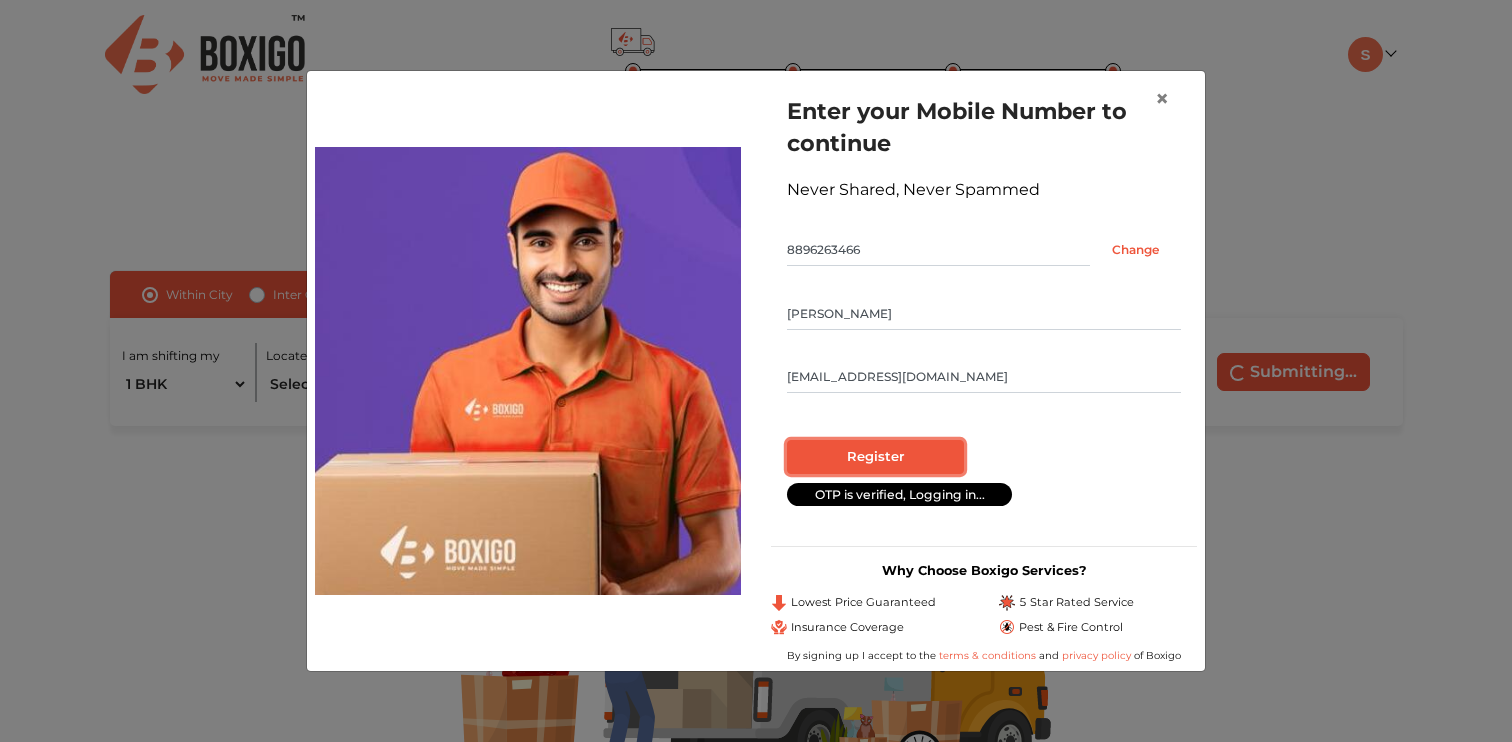 radio on "true" 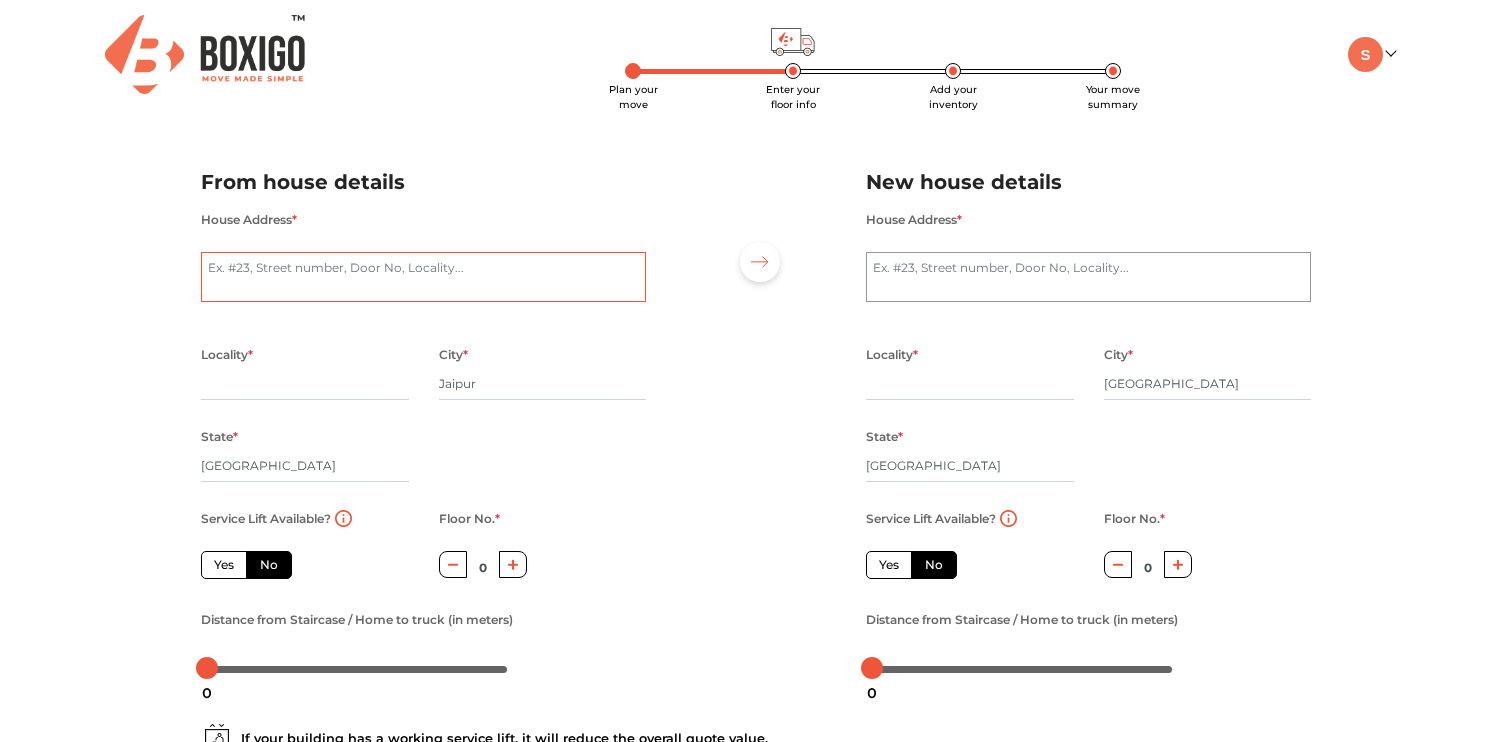 click on "House Address  *" at bounding box center [423, 277] 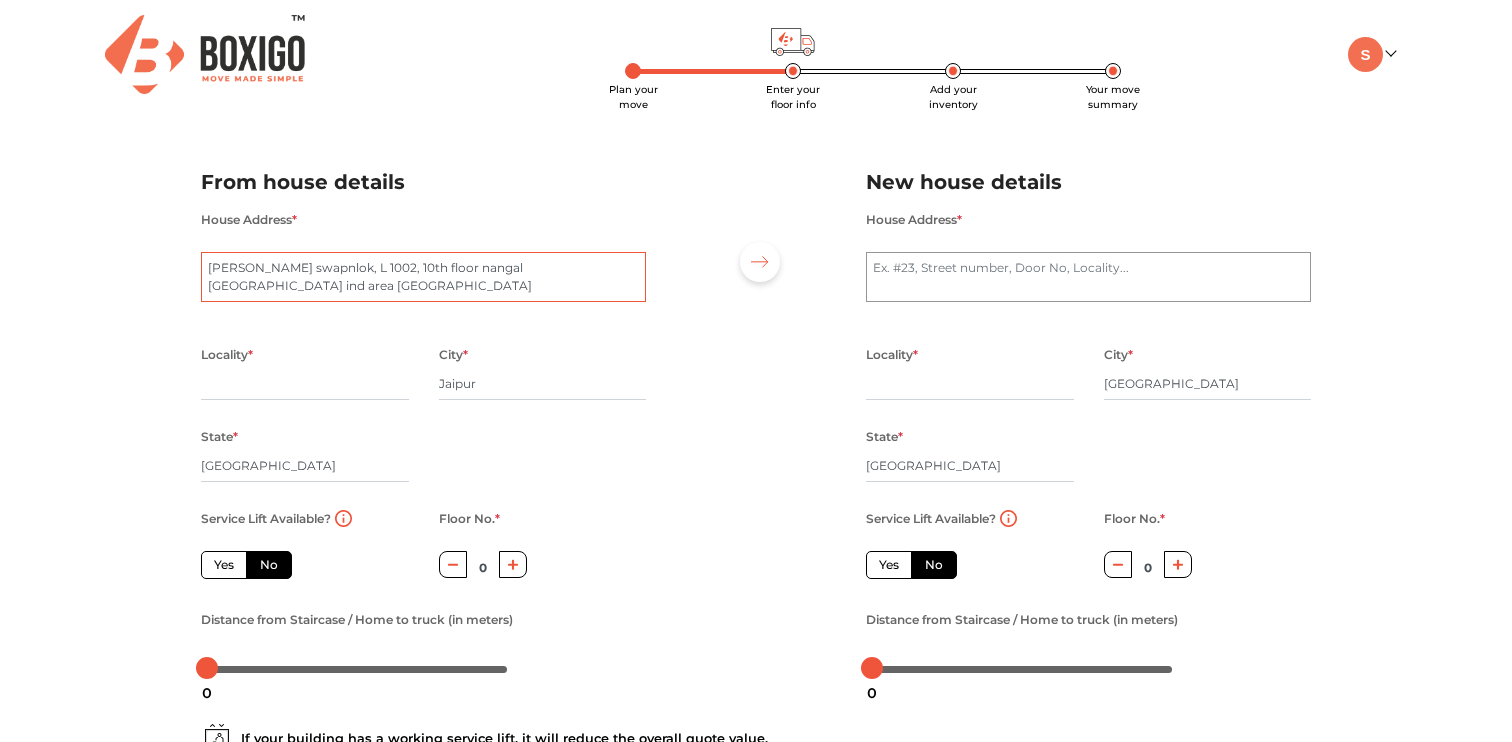 type on "vardhman swapnlok, L 1002, 10th floor nangal puliya jhotwara ind area jaipur" 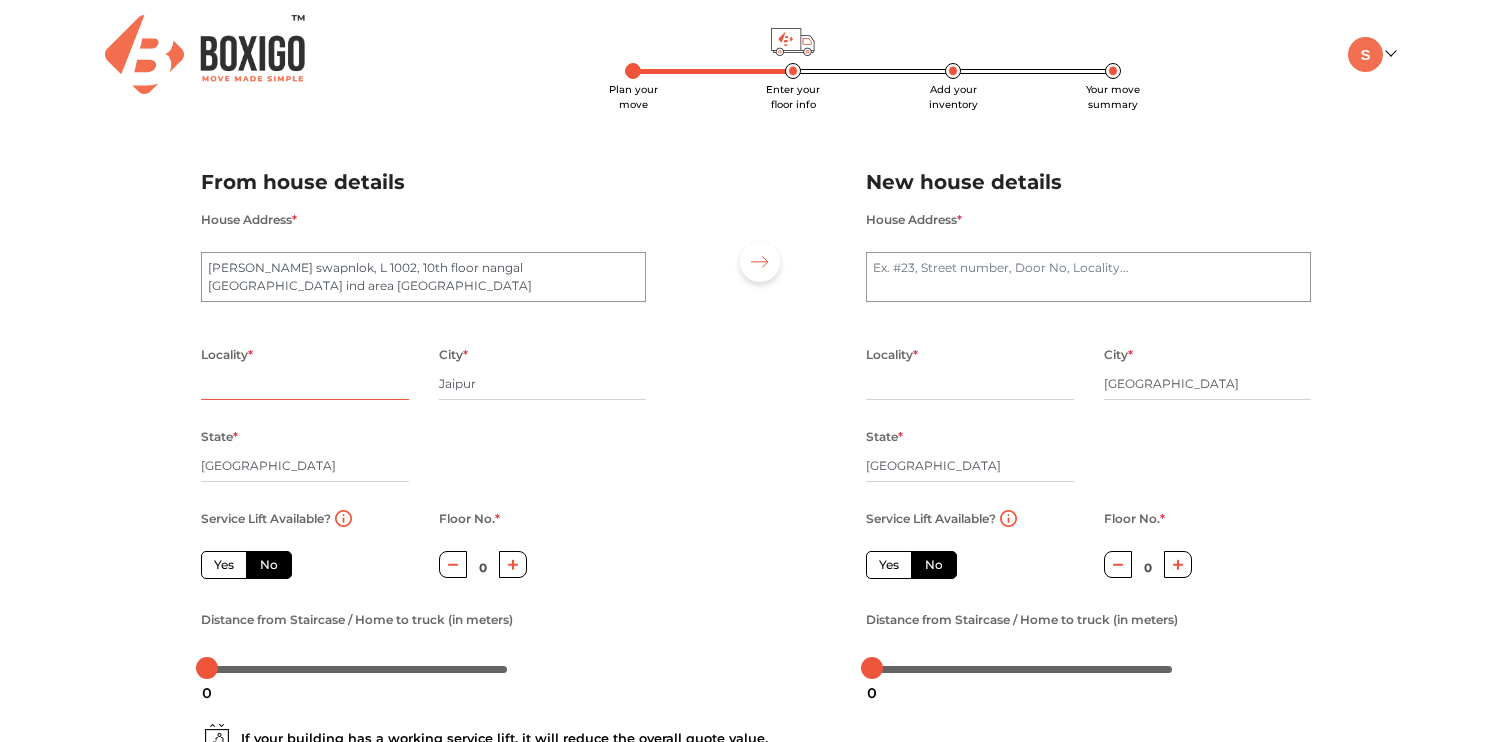 click at bounding box center (305, 384) 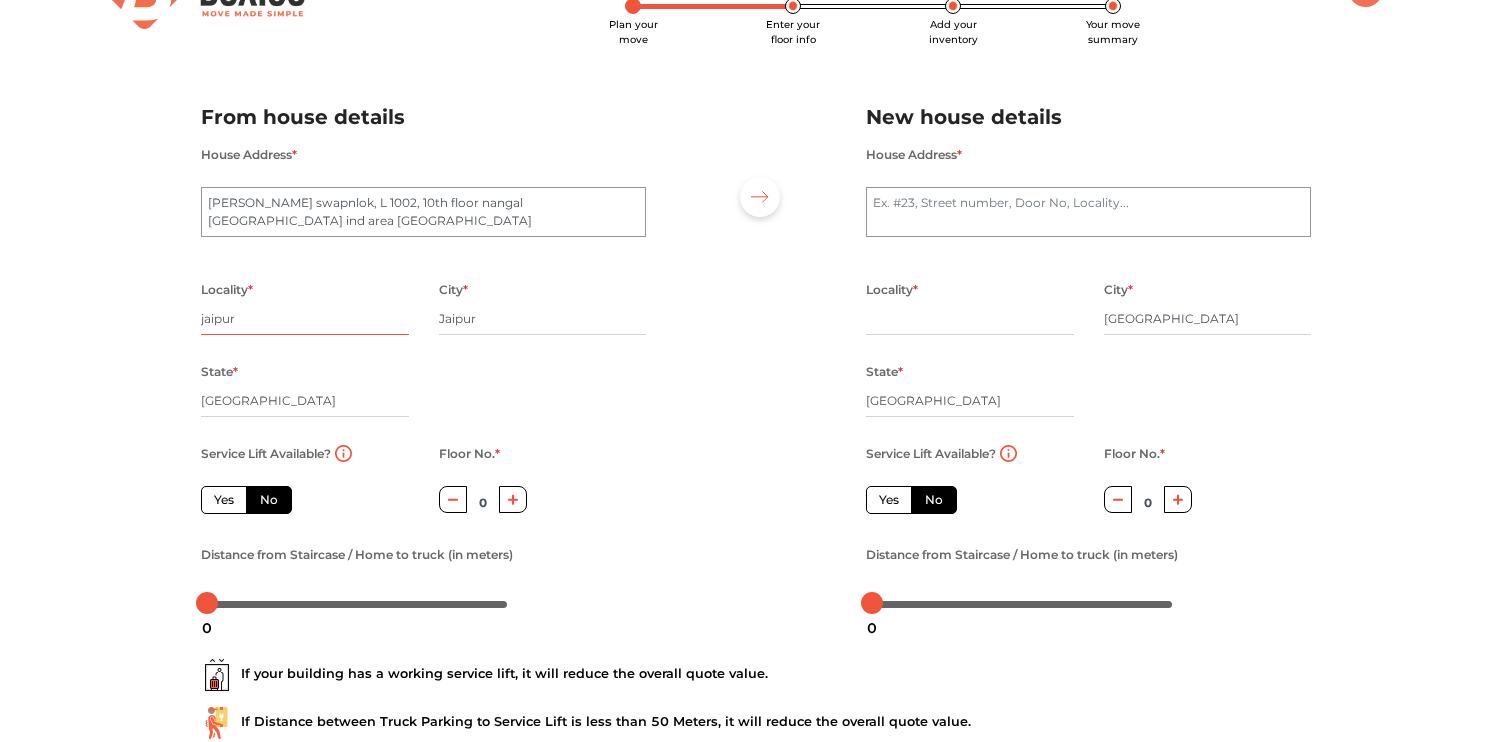scroll, scrollTop: 76, scrollLeft: 0, axis: vertical 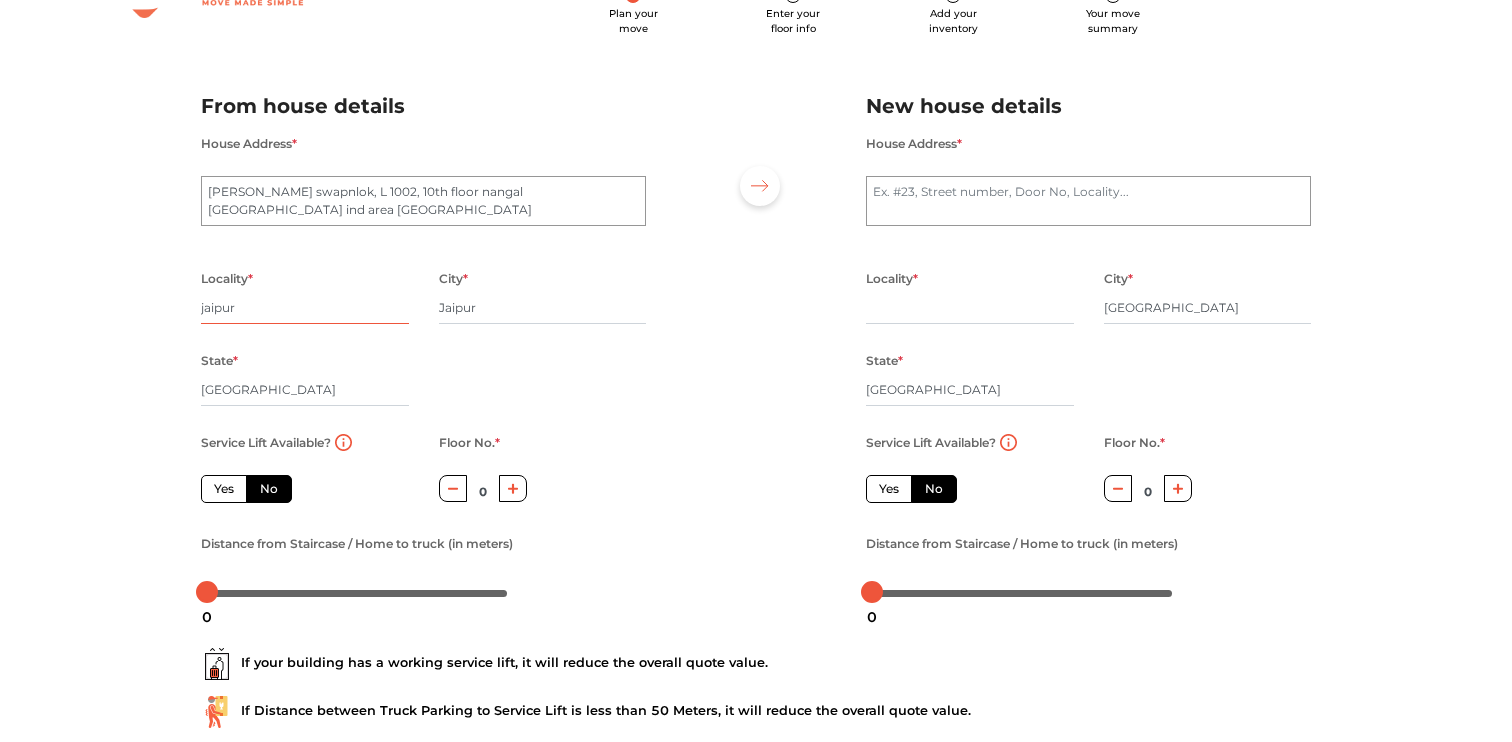 type on "jaipur" 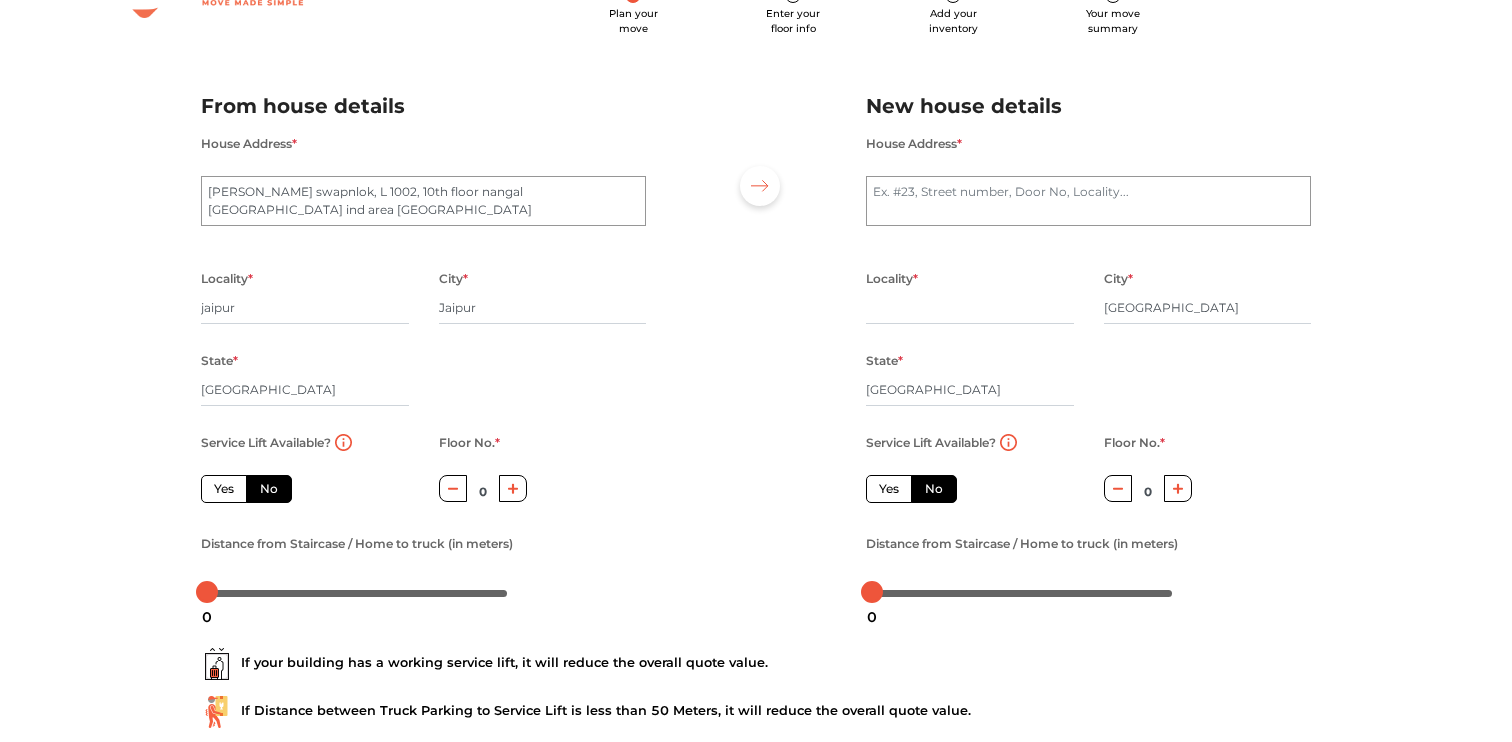 click on "Yes" at bounding box center [224, 489] 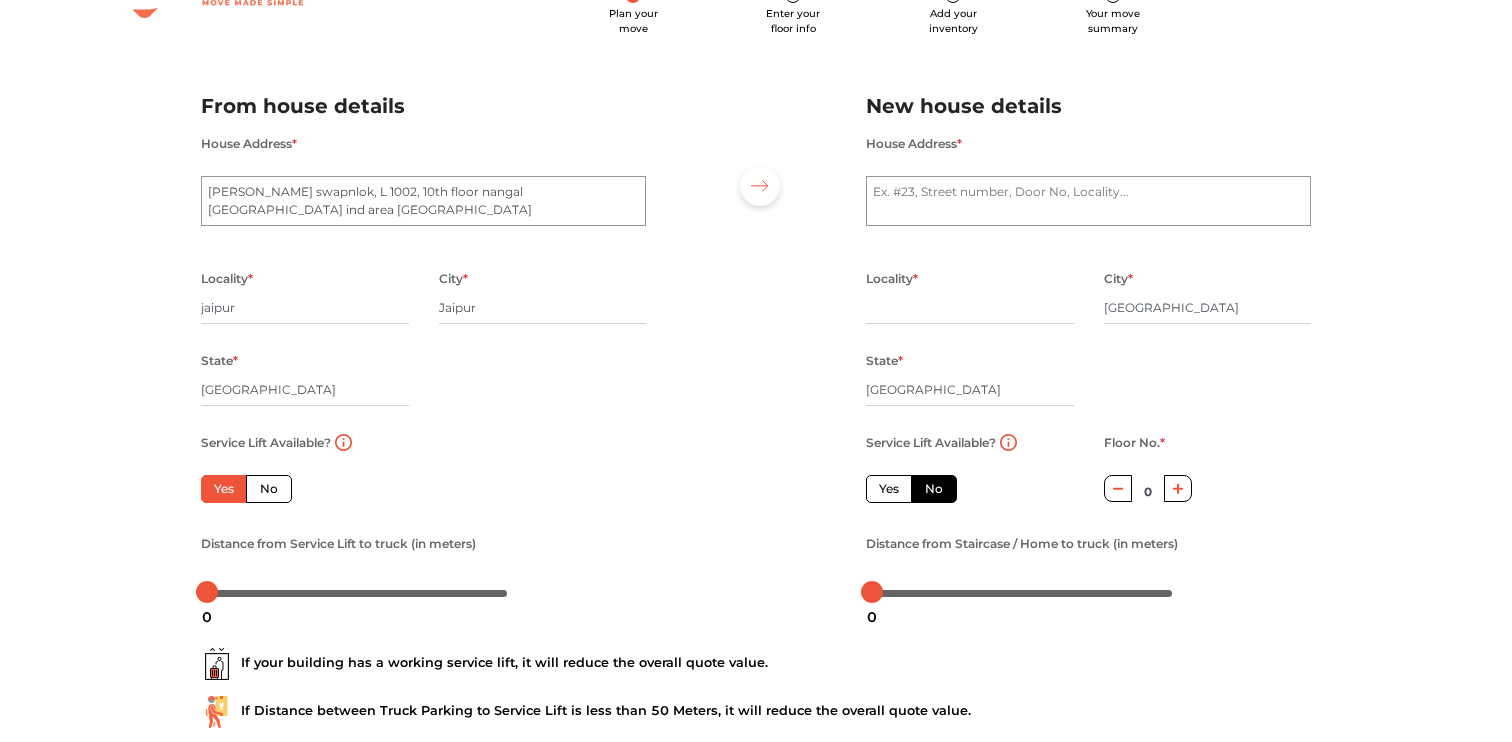 click on "No" at bounding box center [269, 489] 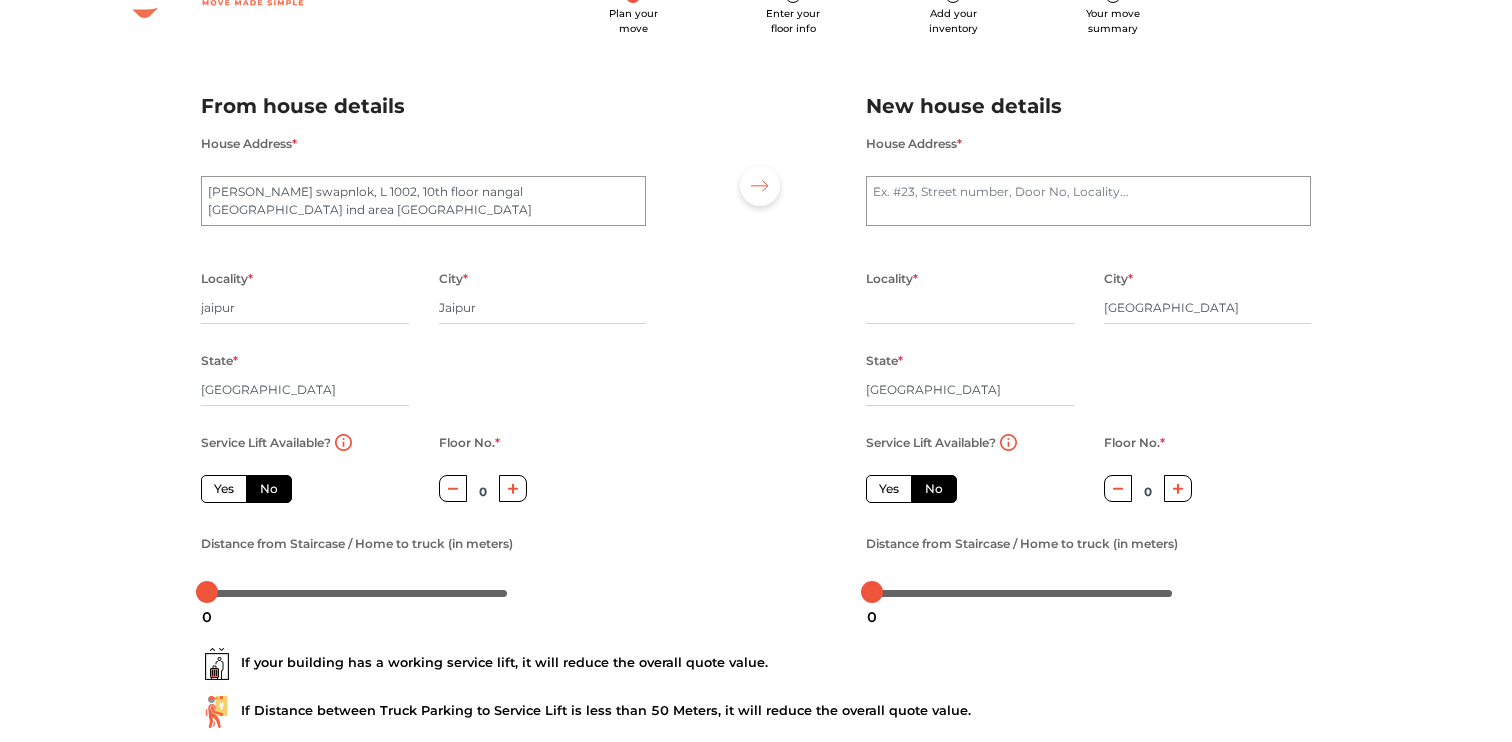 click on "Yes" at bounding box center (224, 489) 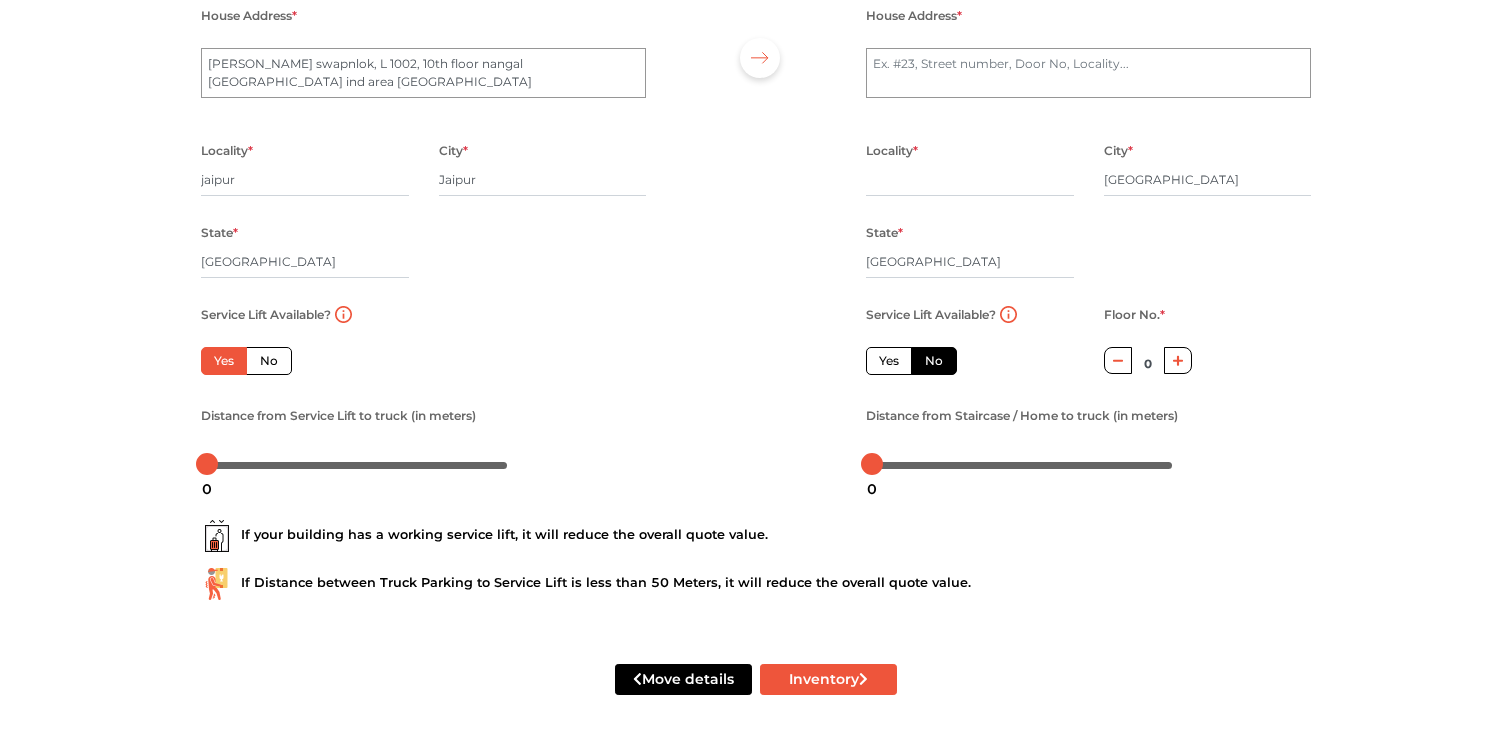scroll, scrollTop: 209, scrollLeft: 0, axis: vertical 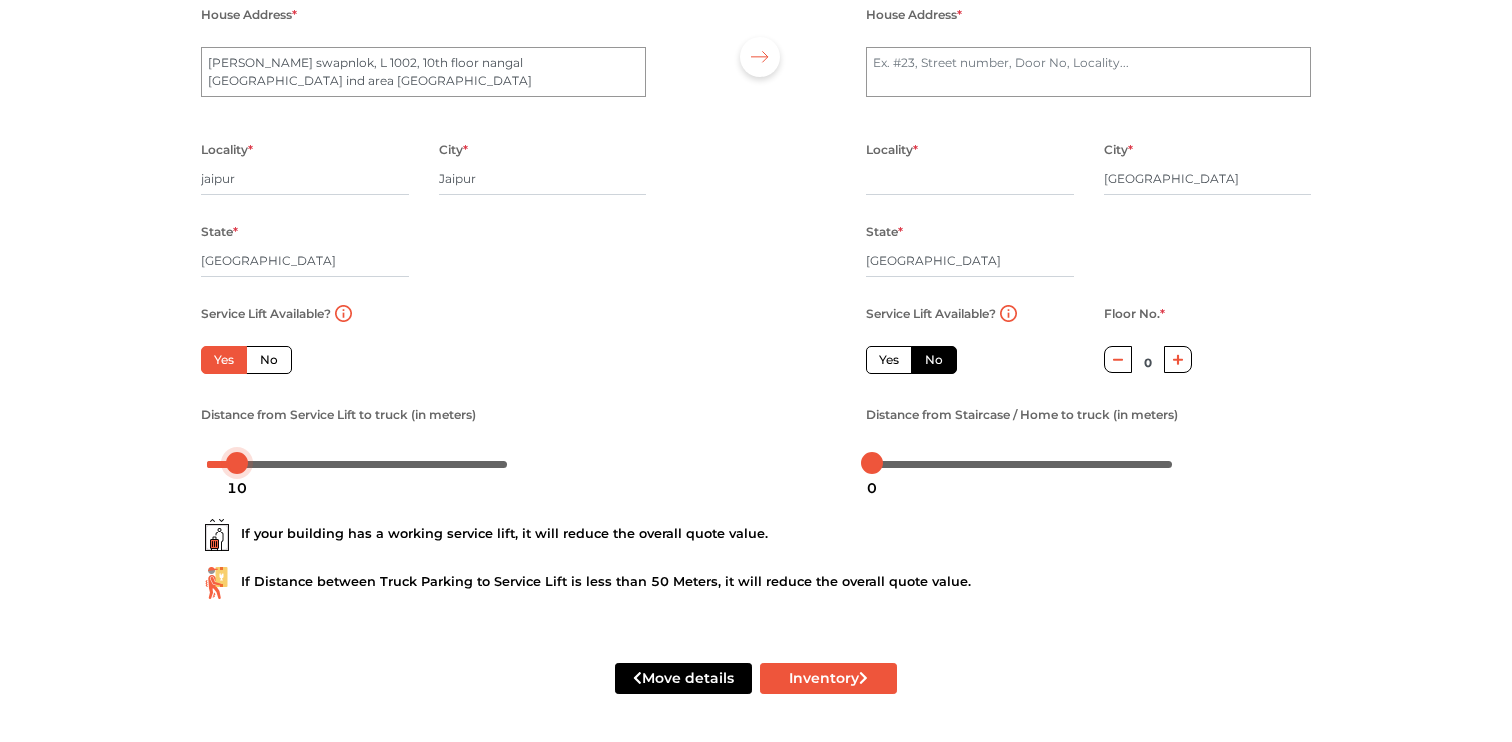 drag, startPoint x: 209, startPoint y: 461, endPoint x: 239, endPoint y: 460, distance: 30.016663 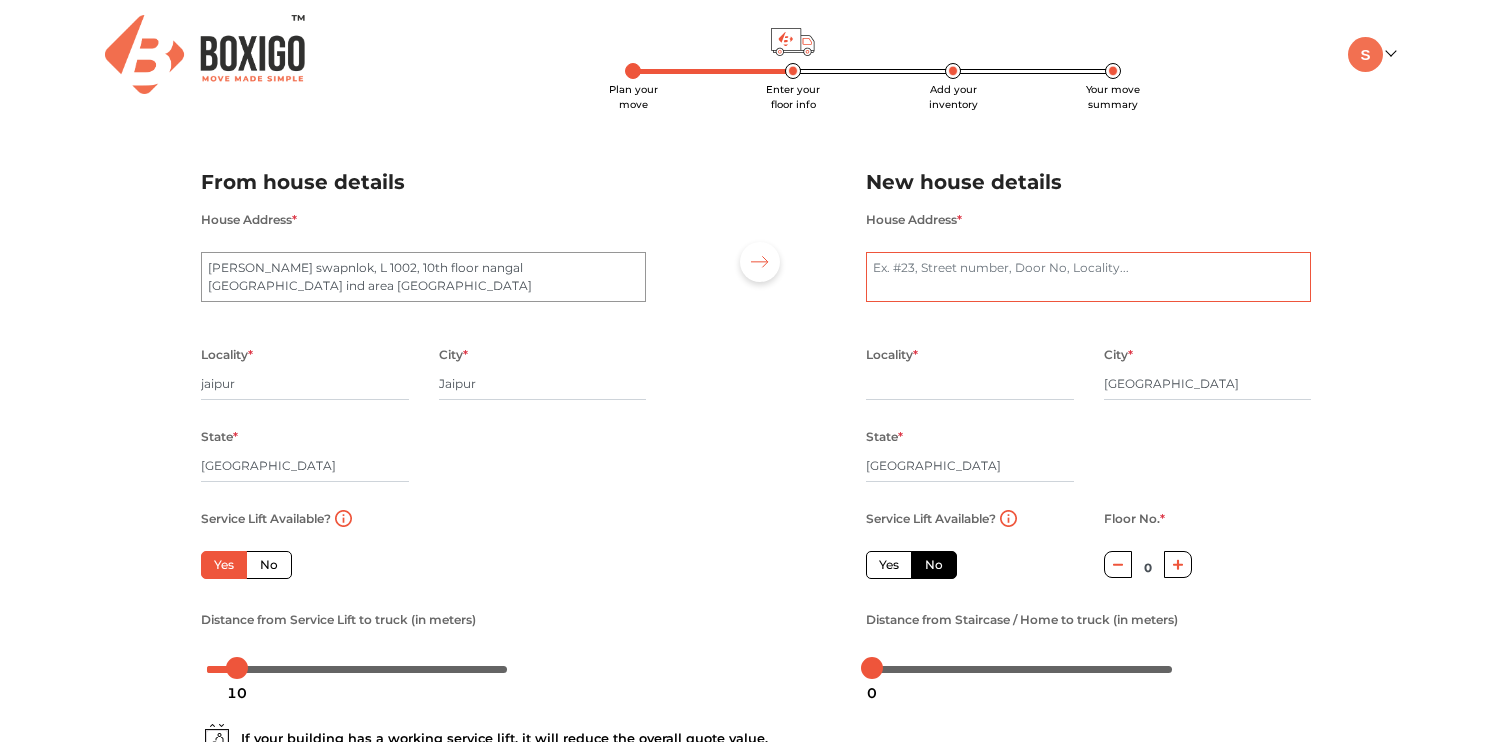 click on "House Address  *" at bounding box center [1088, 277] 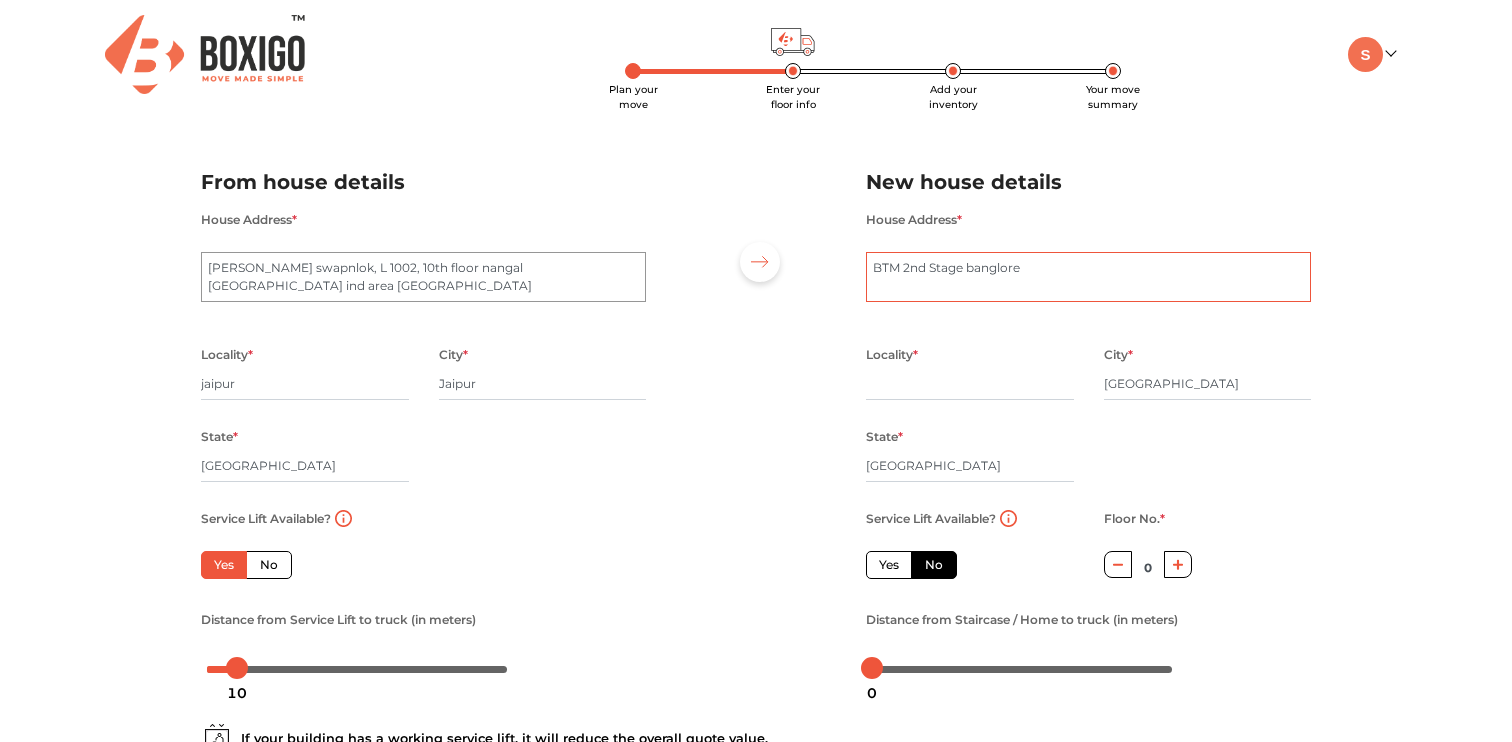 type on "BTM 2nd Stage banglore" 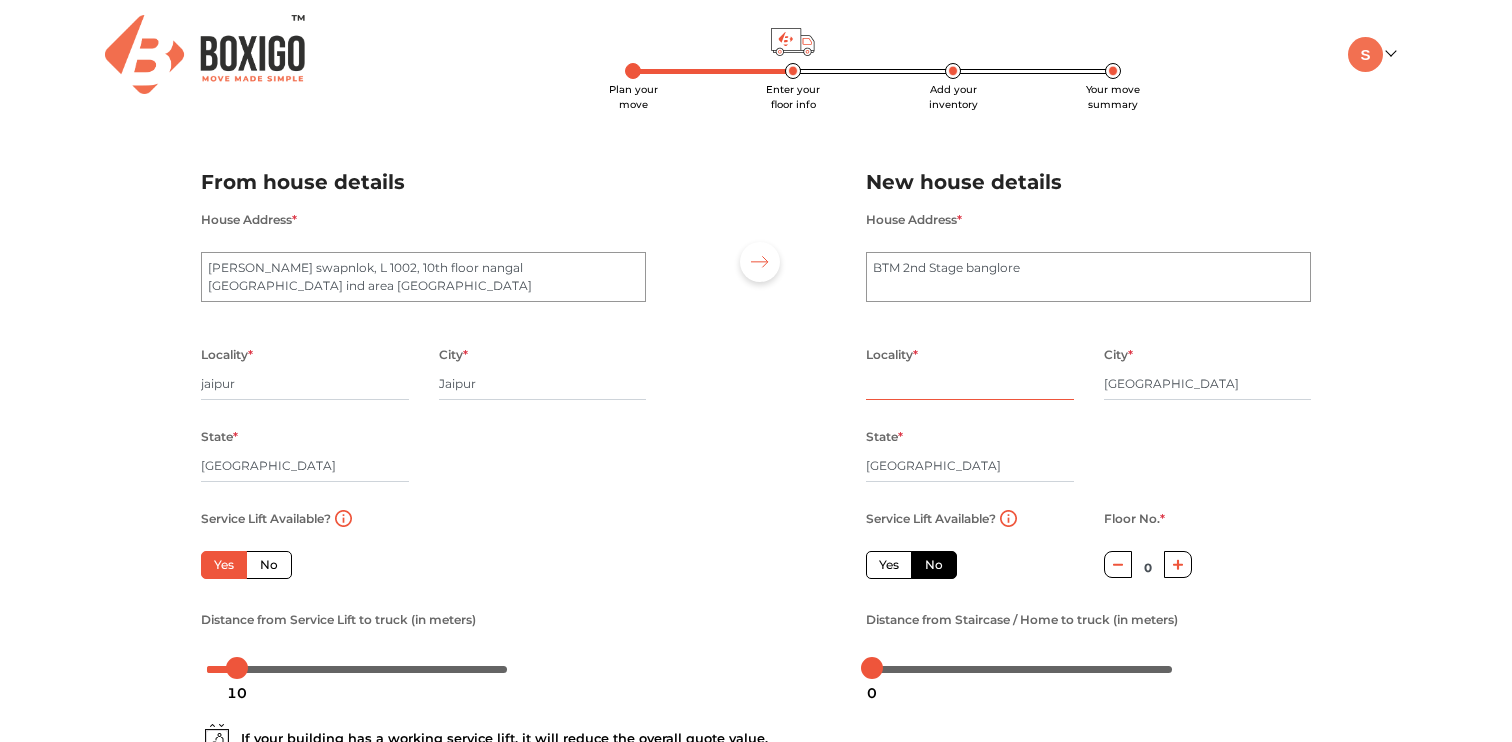 click at bounding box center (970, 384) 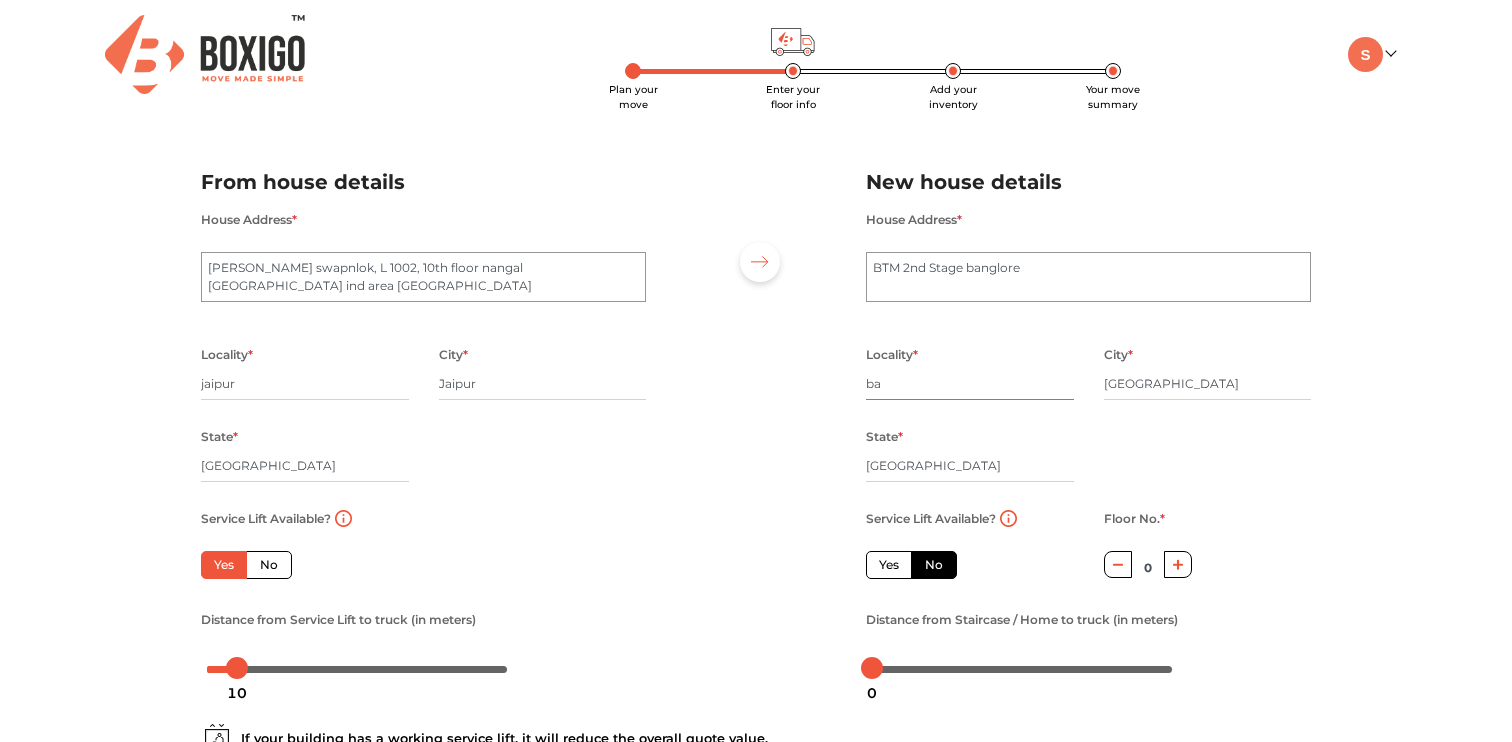 type on "b" 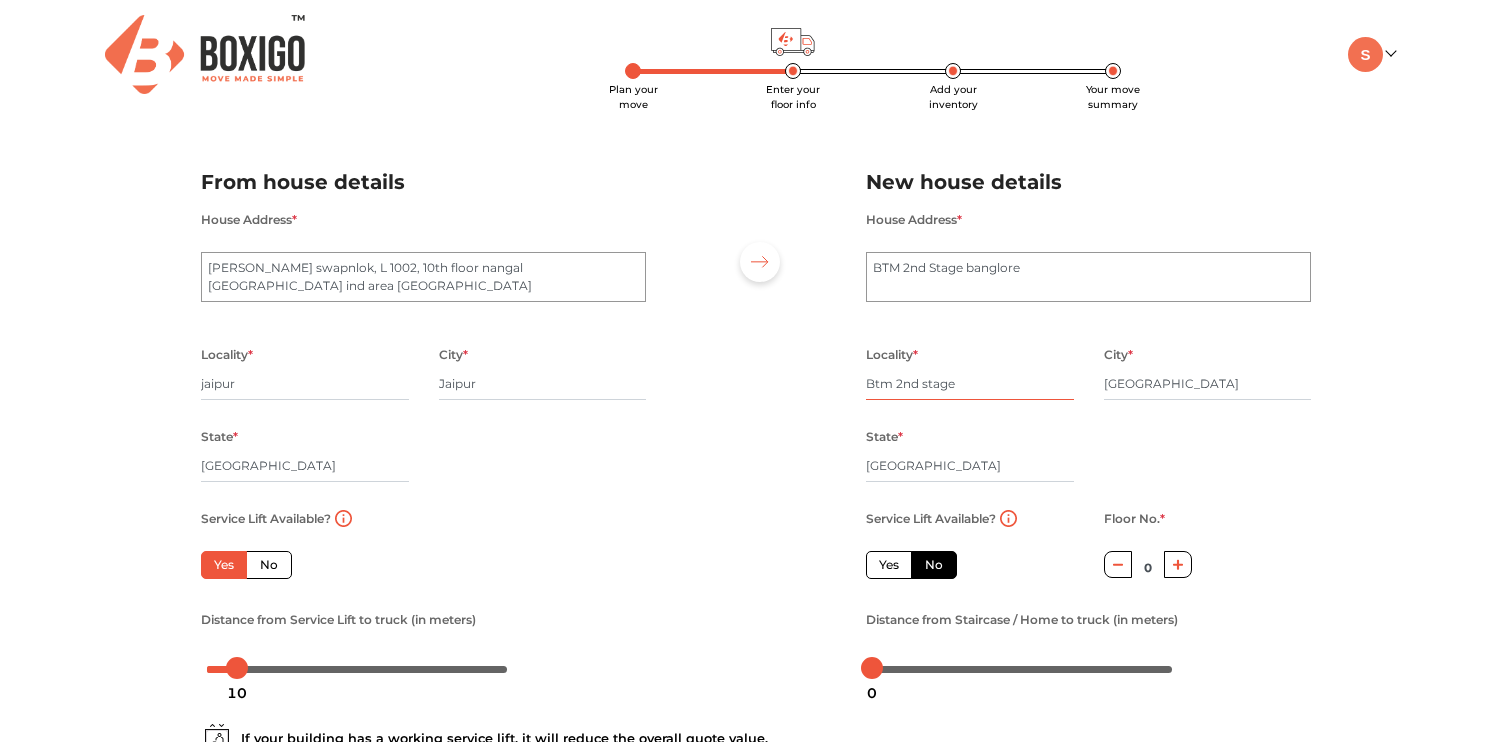 type on "Btm 2nd stage" 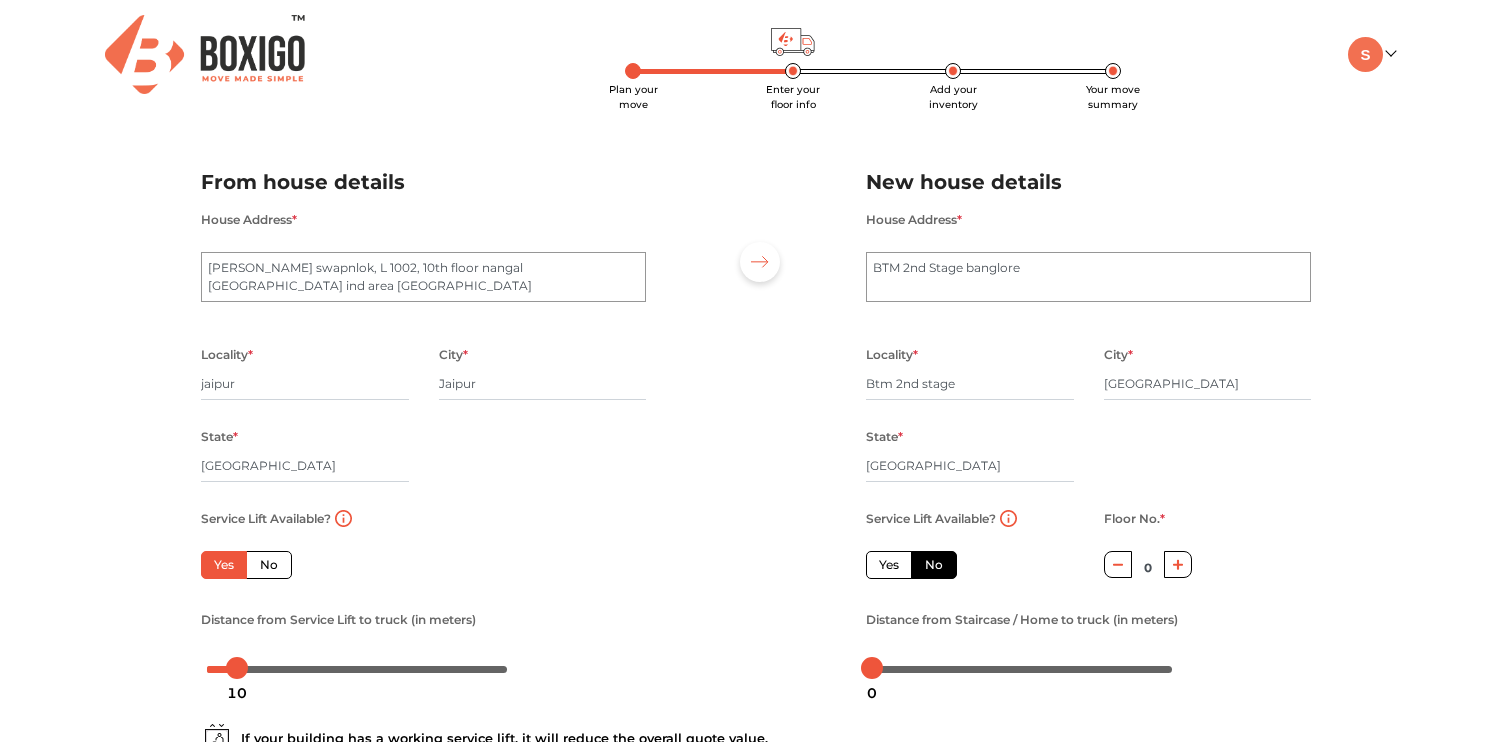 click on "State  * Karnataka" at bounding box center [970, 465] 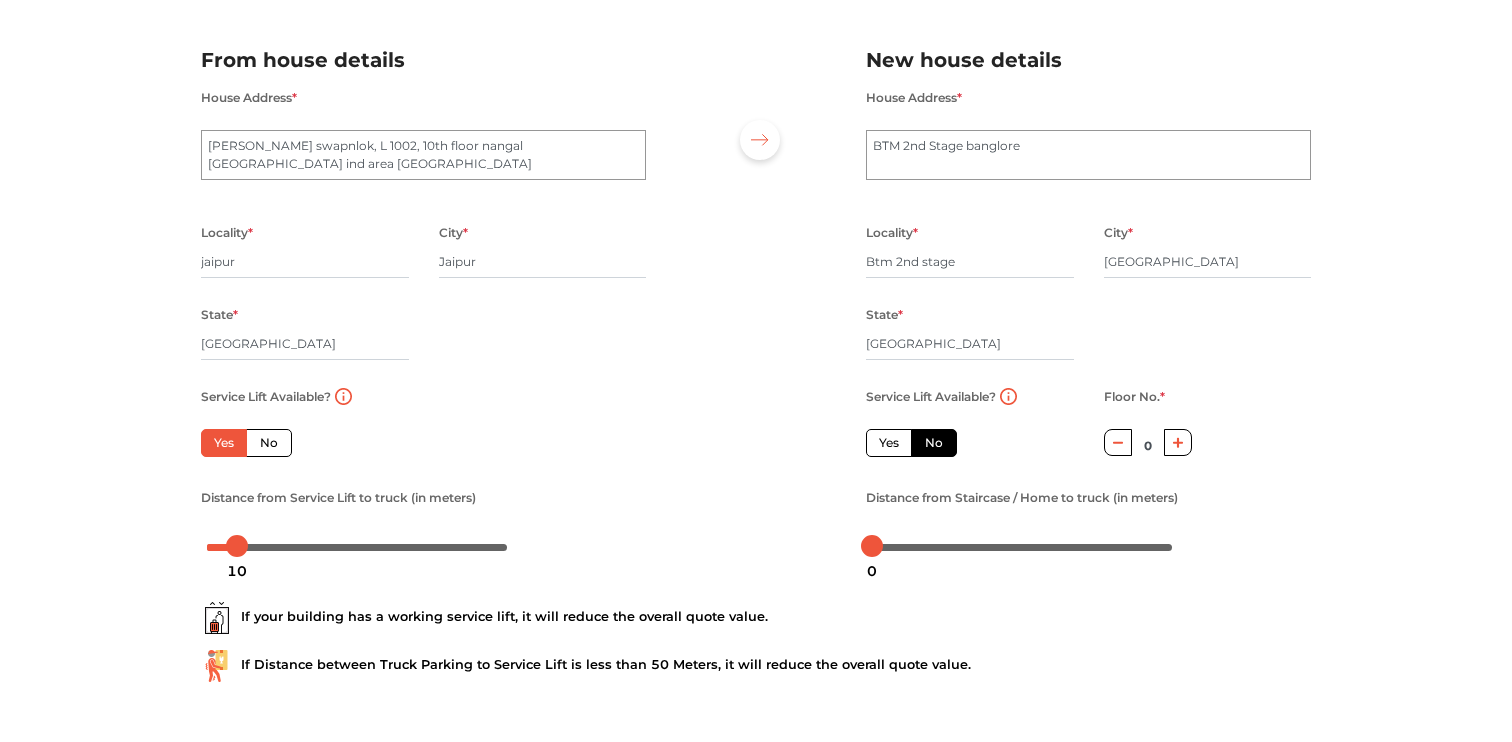 scroll, scrollTop: 130, scrollLeft: 0, axis: vertical 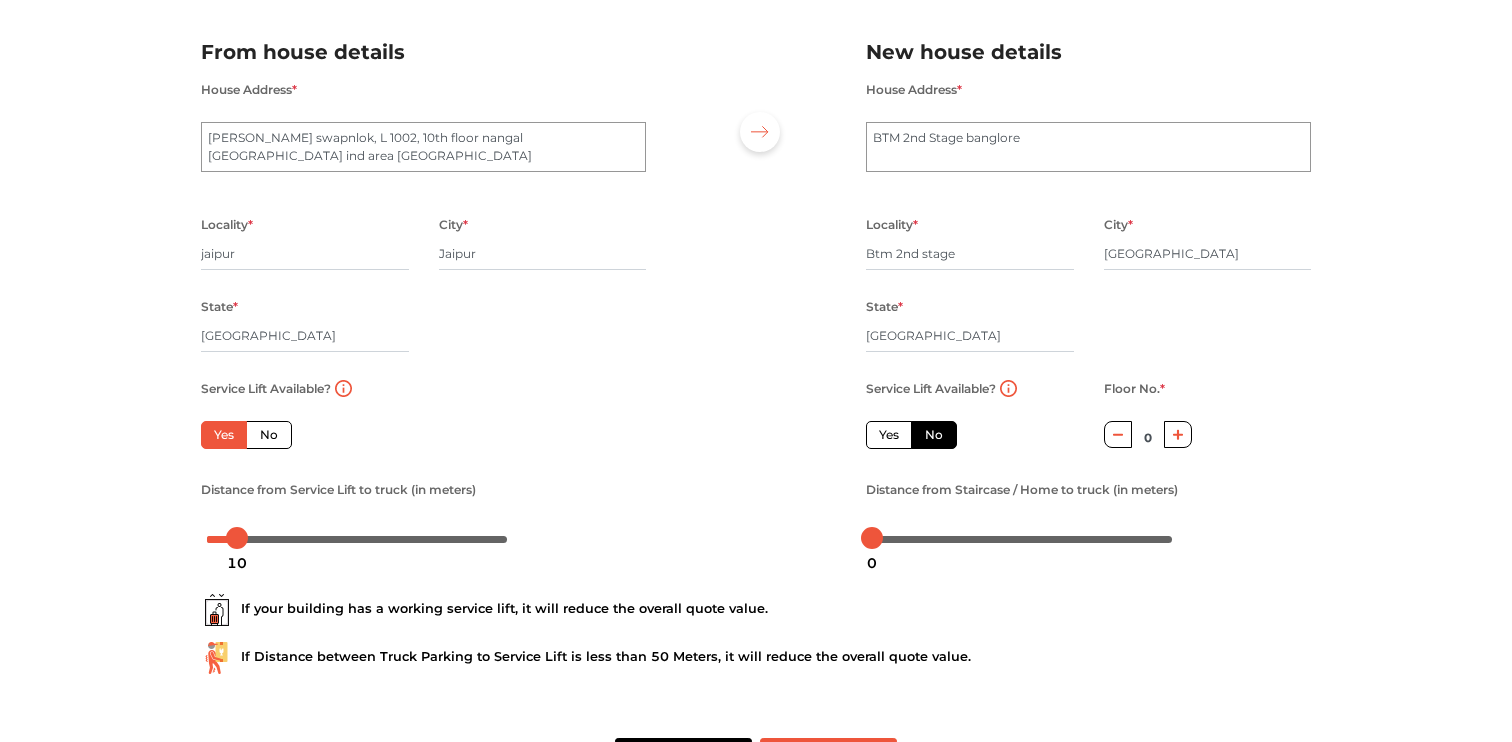 click on "Yes" at bounding box center [889, 435] 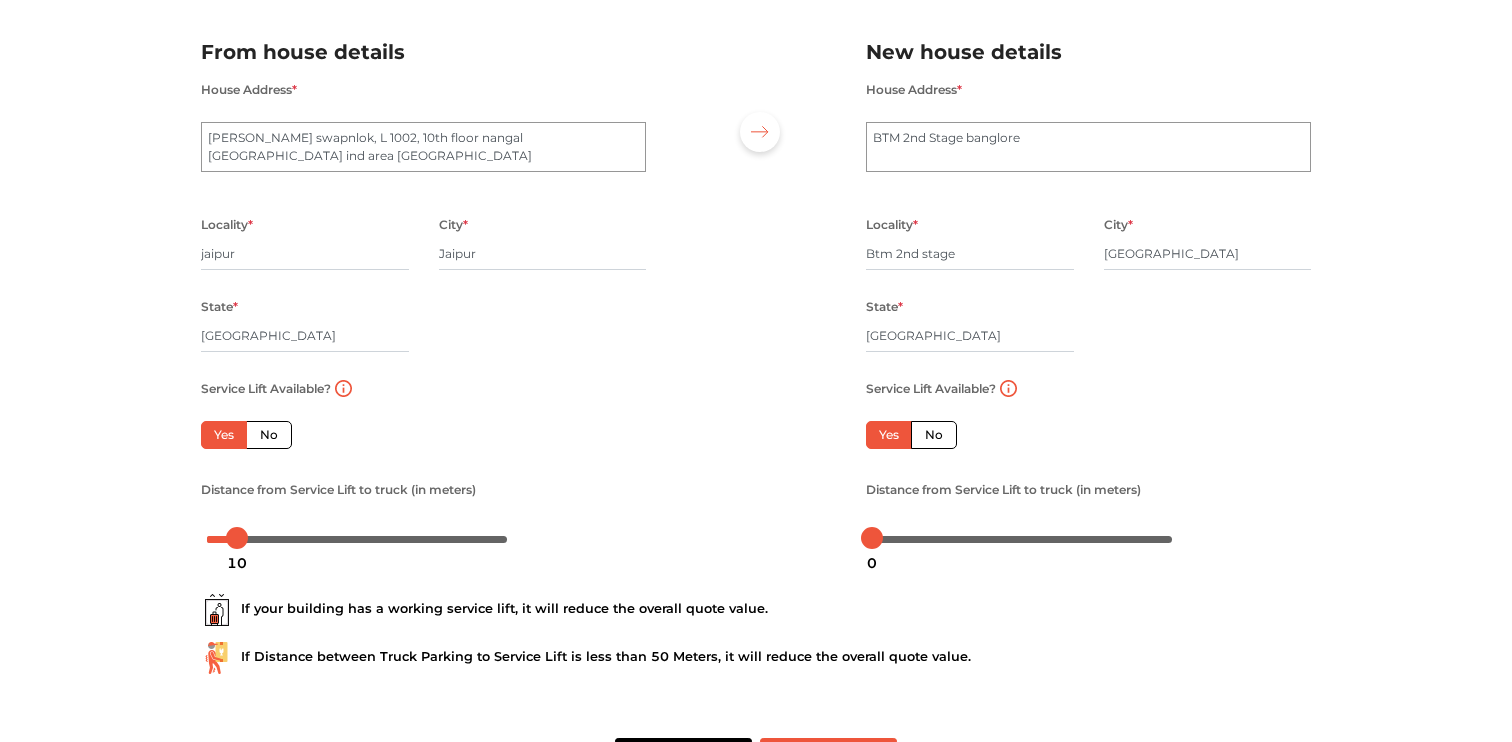 click on "No" at bounding box center (934, 435) 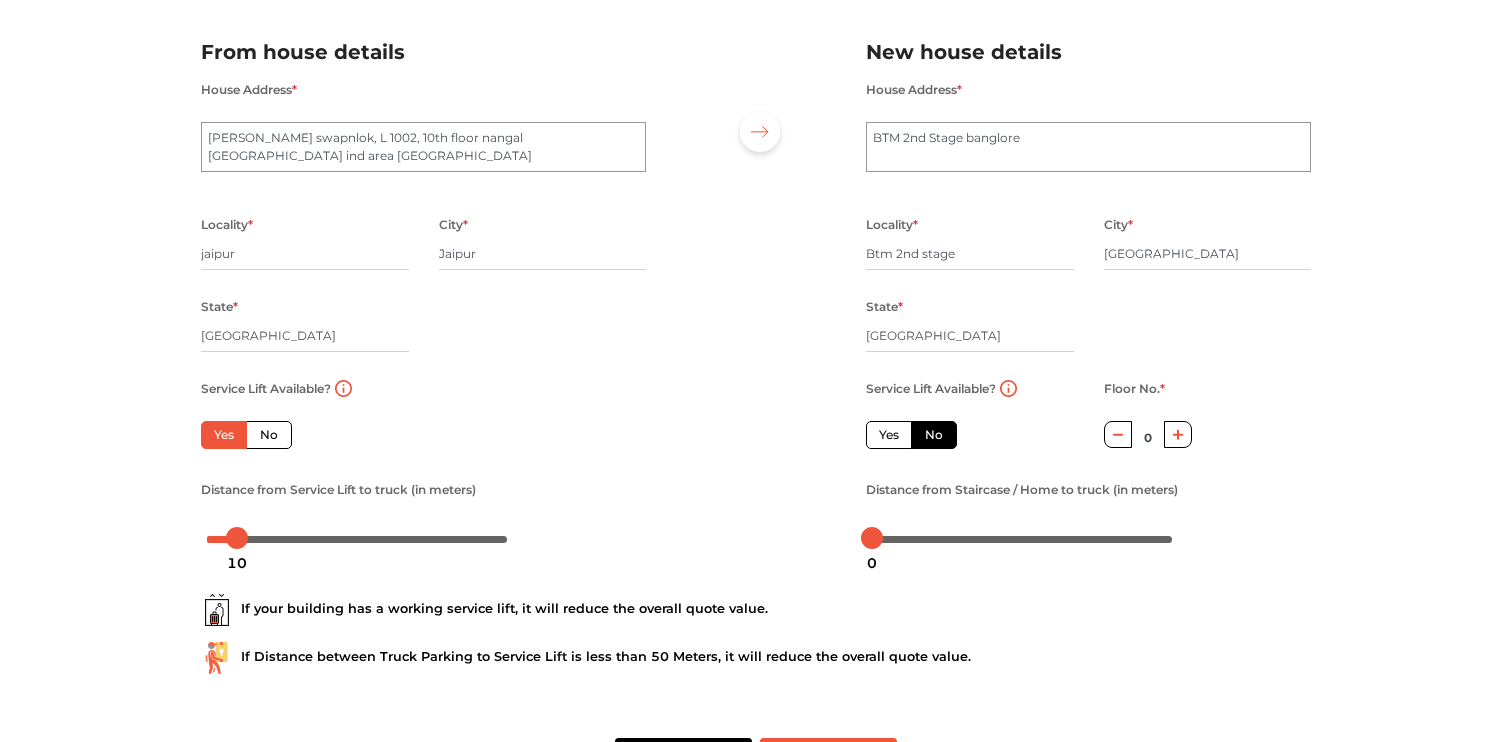 click 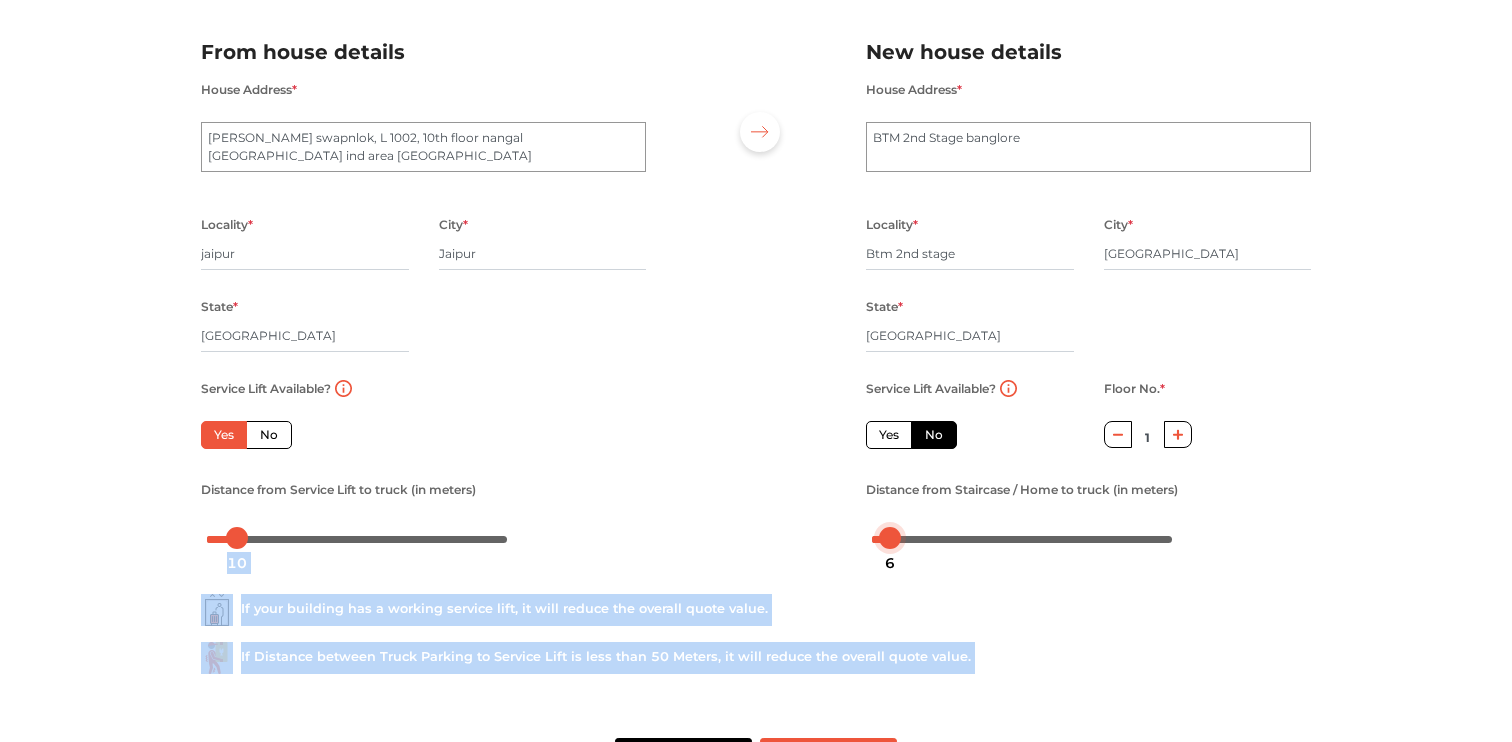 click on "Plan your   move Enter your   floor info Add your   inventory Your move   summary My Moves My Profile Make Estimate LOGOUT Plan your   move Enter your   floor info Add your   inventory Your move   summary  From house details  House Address  *   vardhman swapnlok, L 1002, 10th floor nangal puliya jhotwara ind area jaipur Locality  * jaipur City  * Jaipur State  * Rajasthan Pincode  * Service Lift Available?  Yes No   Floor No.  * 0 Distance from Service Lift to truck   (in meters)  New house details  House Address  * BTM 2nd Stage banglore Locality  * Btm 2nd stage City  * Bangalore State  * Karnataka Pincode  * Service Lift Available?  Yes No   Floor No.  * 1 Distance from Staircase / Home to truck   (in meters) If your building has a working service lift, it will reduce the overall quote value. If Distance between Truck Parking to Service Lift is less than 50 Meters, it will reduce the overall quote value.  Move details Inventory  10 6" at bounding box center (756, 241) 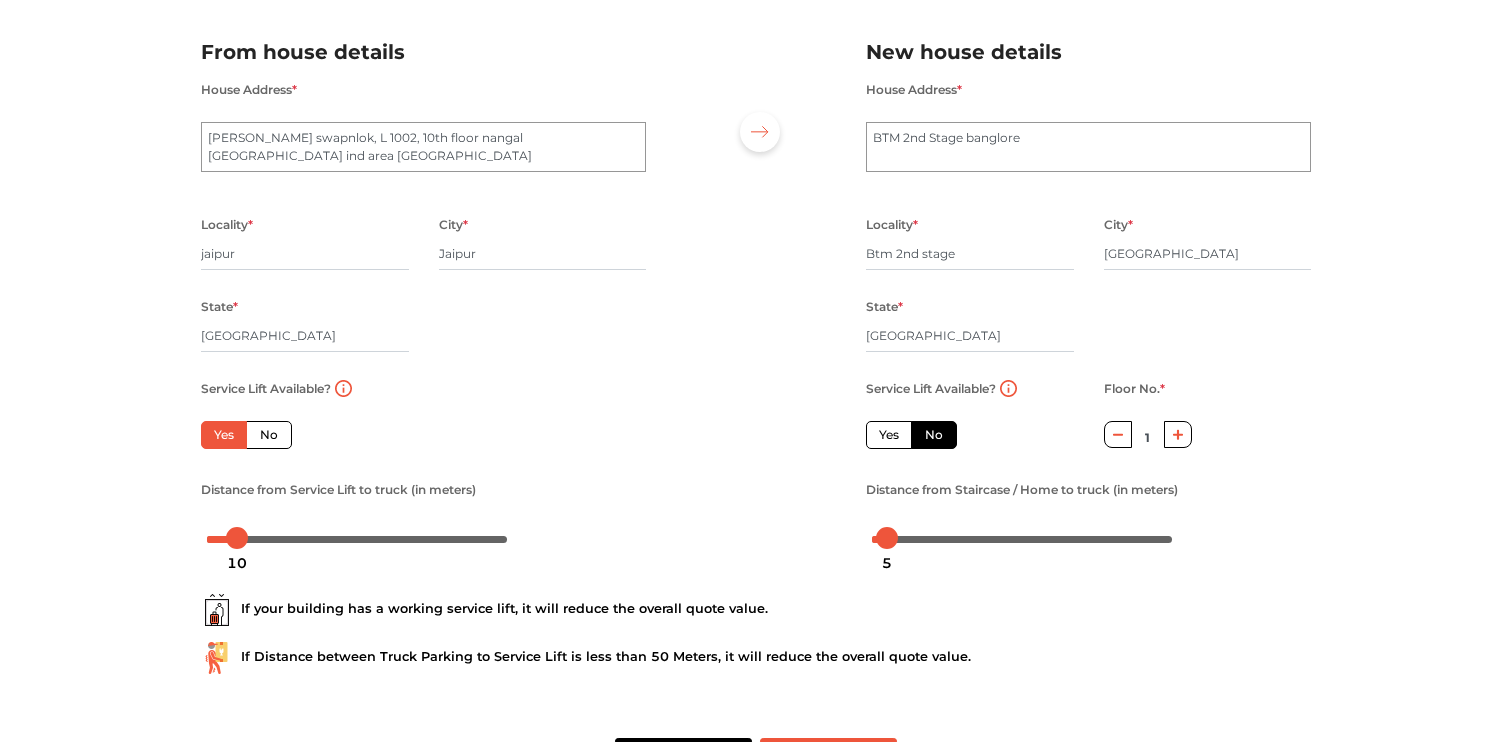 click at bounding box center (756, 287) 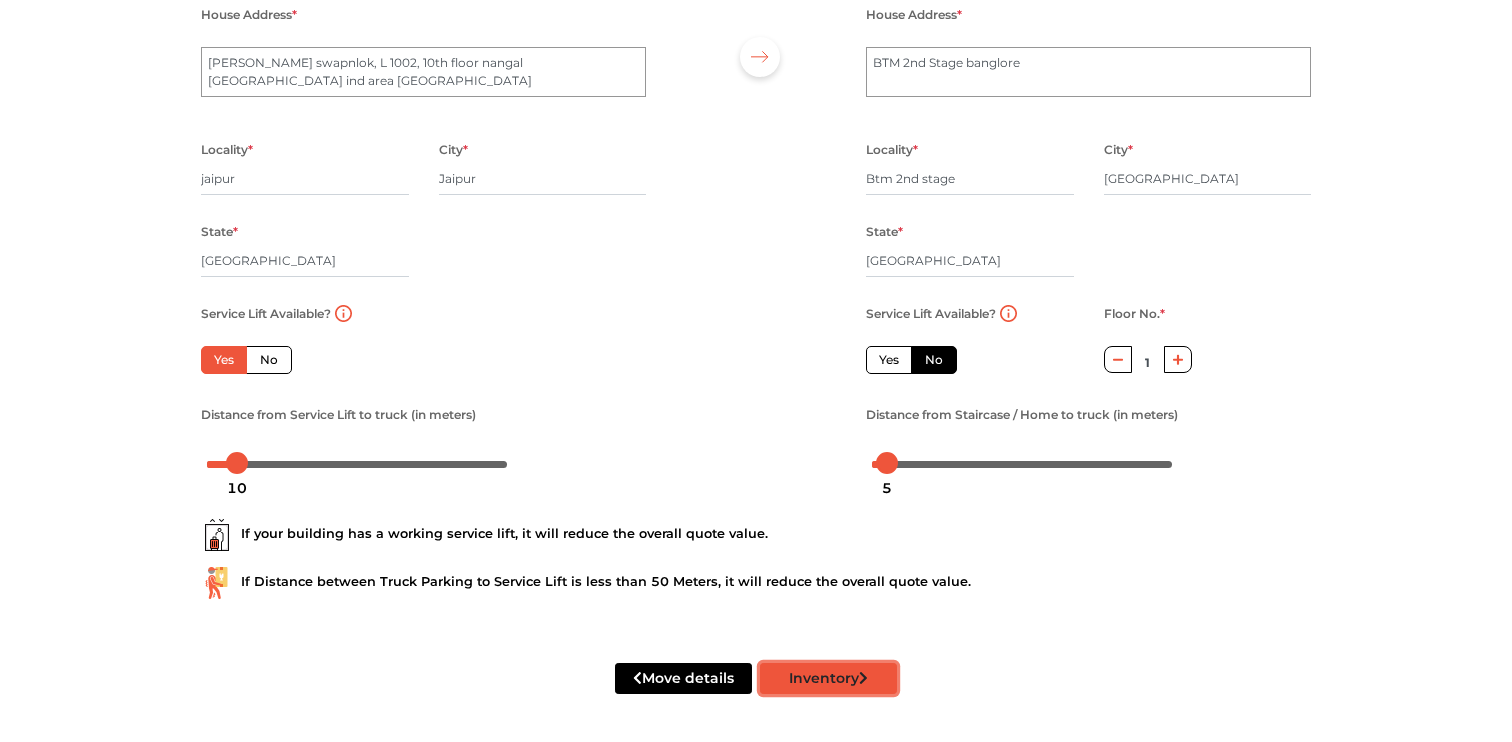 click on "Inventory" at bounding box center (828, 678) 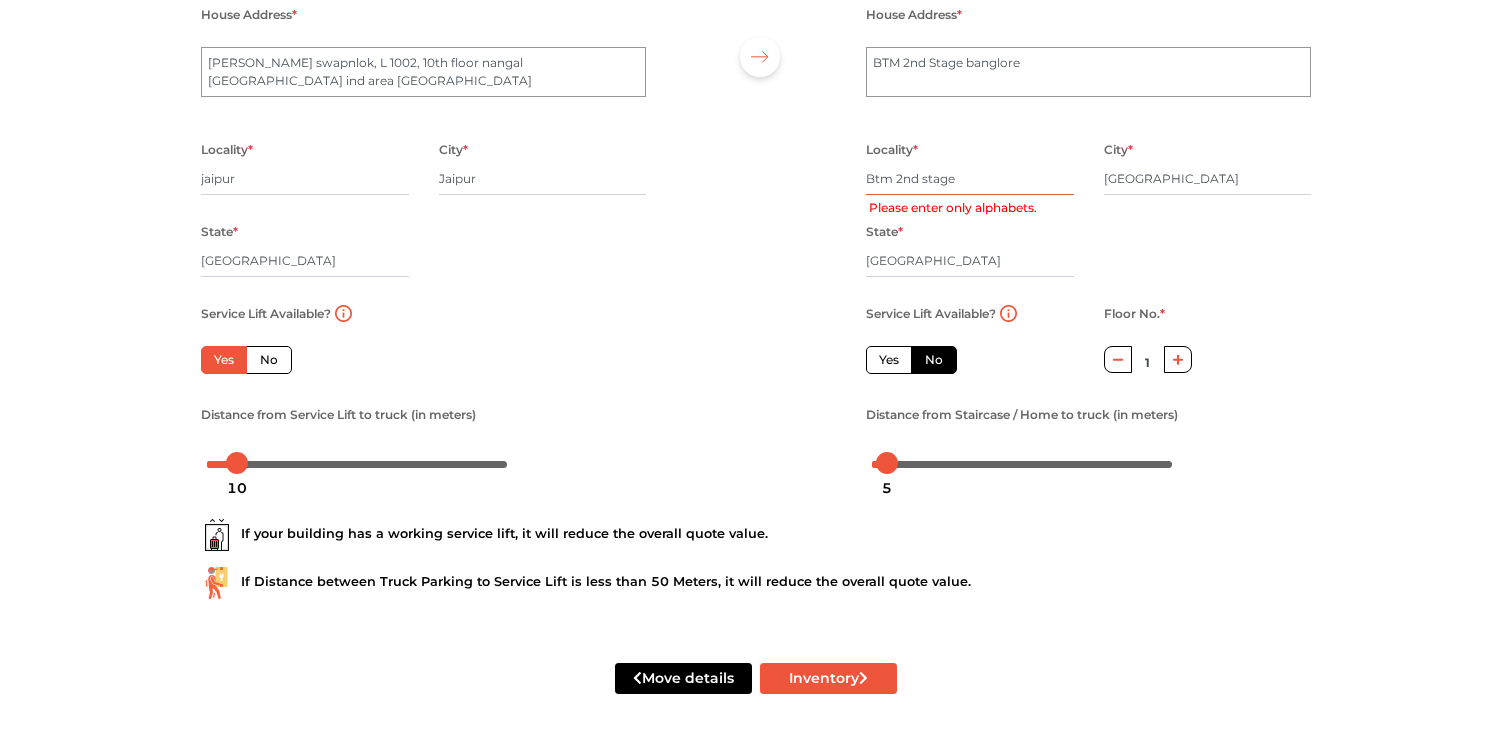 click on "Btm 2nd stage" at bounding box center (970, 179) 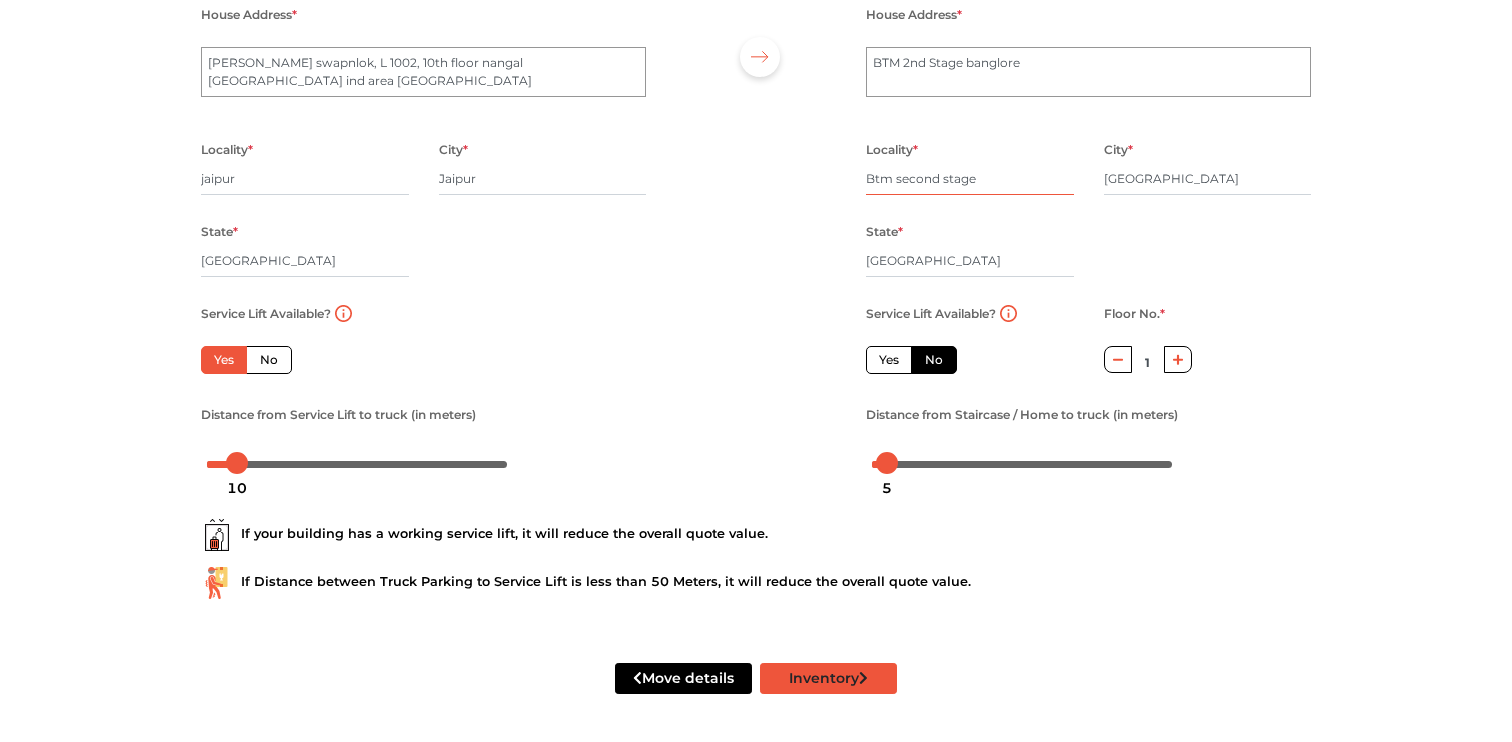 type on "Btm second stage" 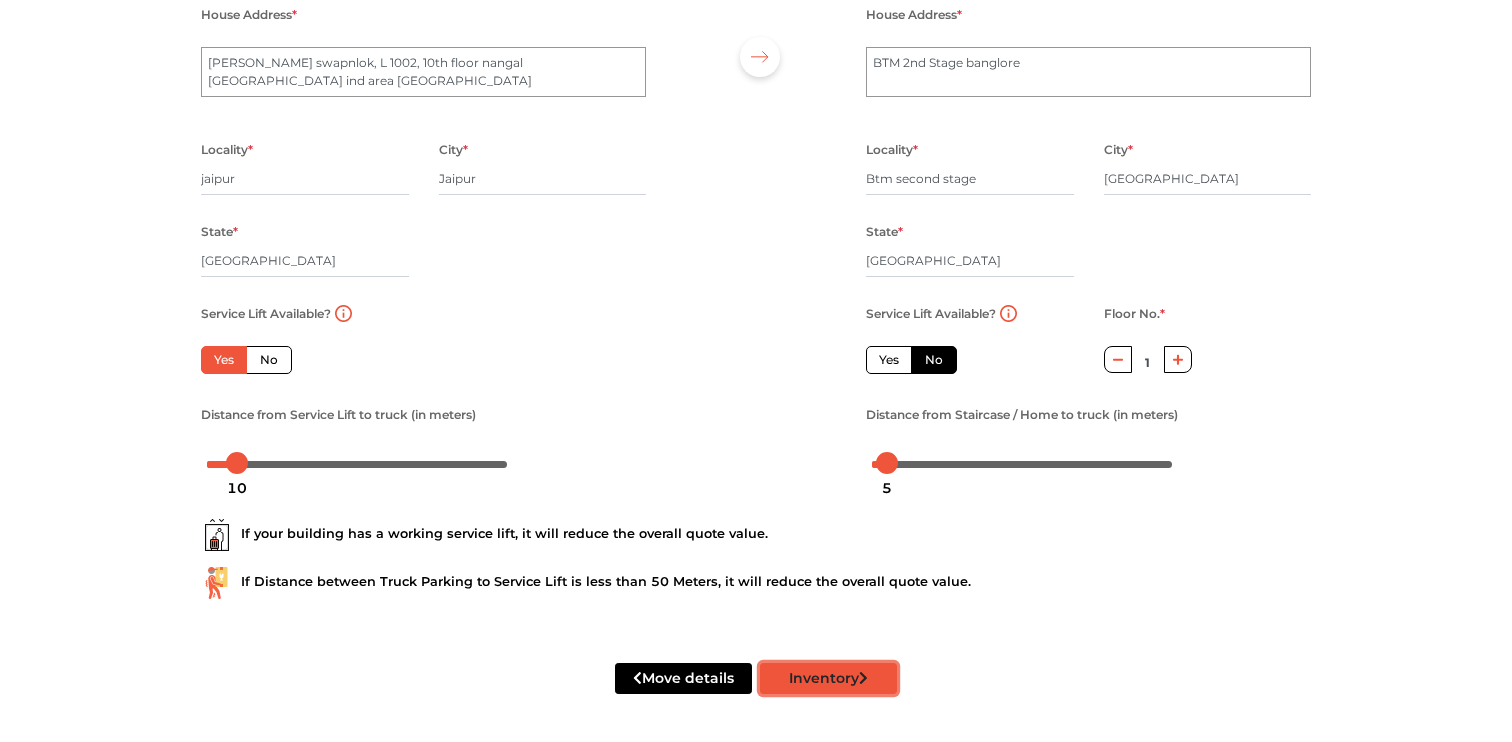 click on "Inventory" at bounding box center [828, 678] 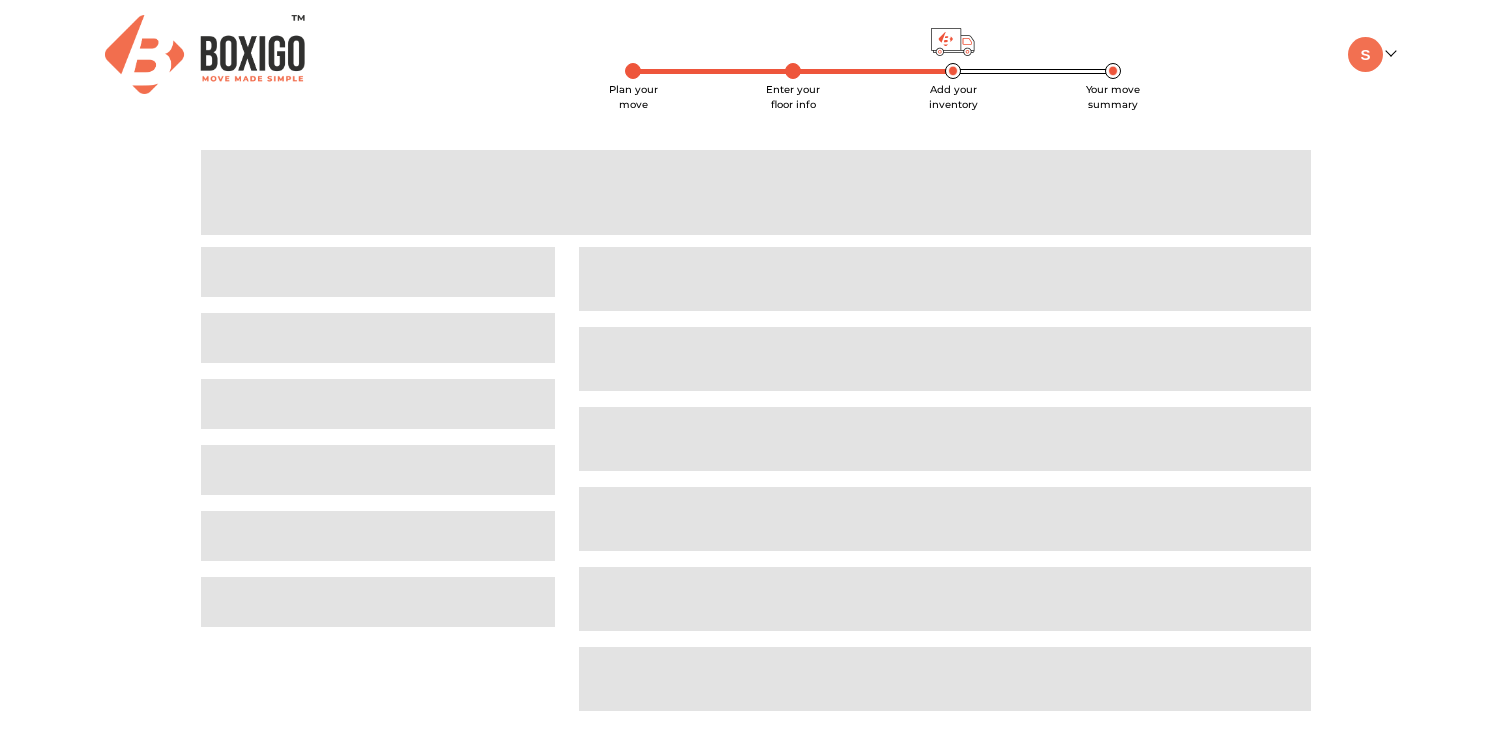 scroll, scrollTop: 0, scrollLeft: 0, axis: both 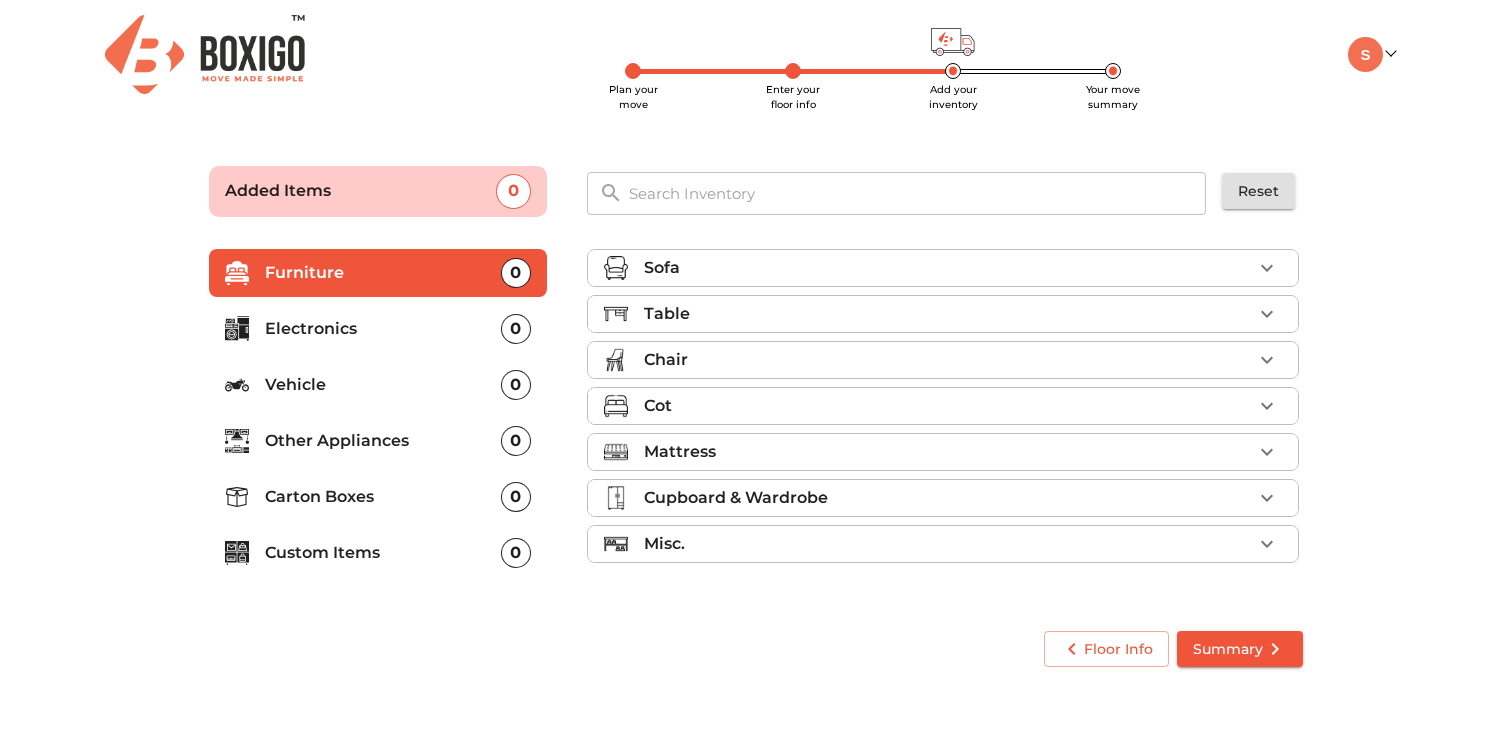 click 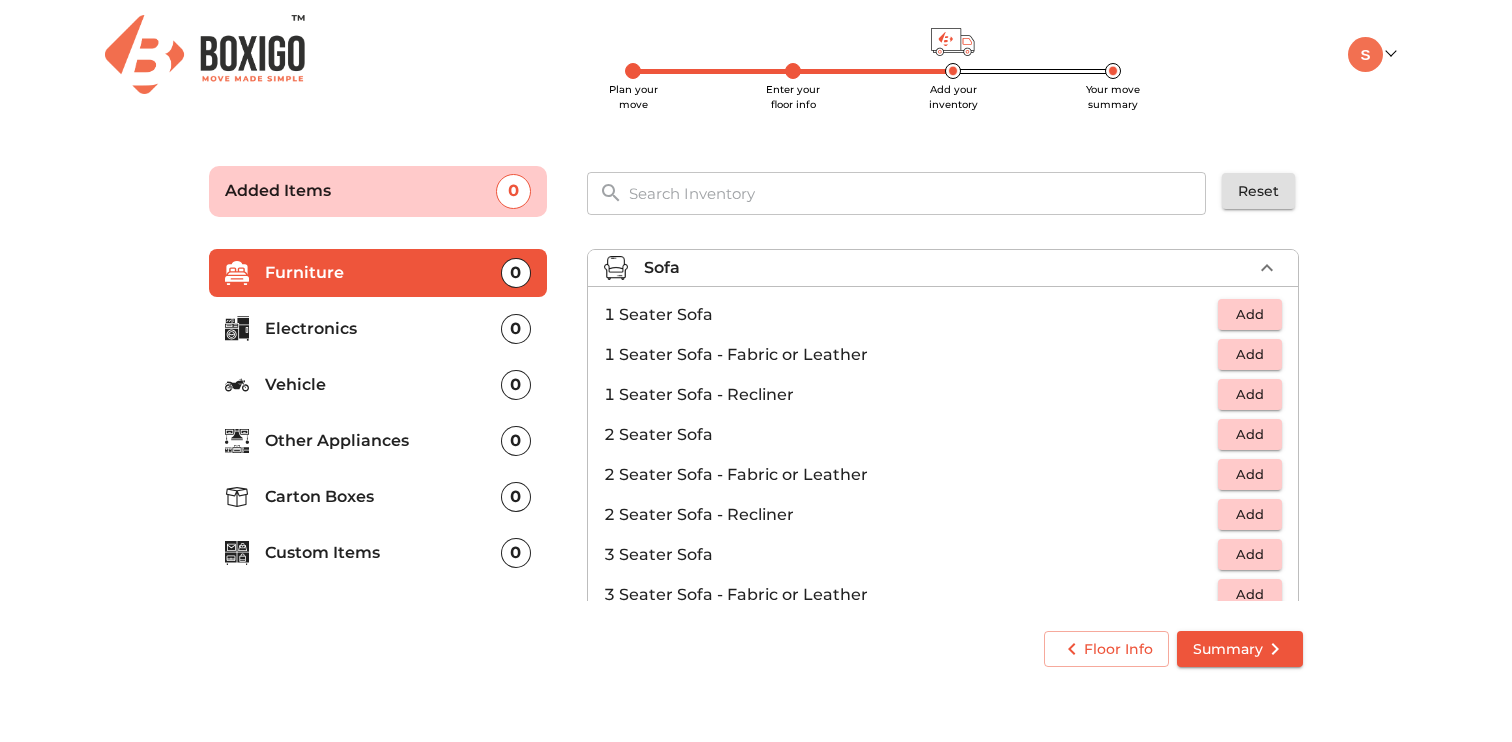click 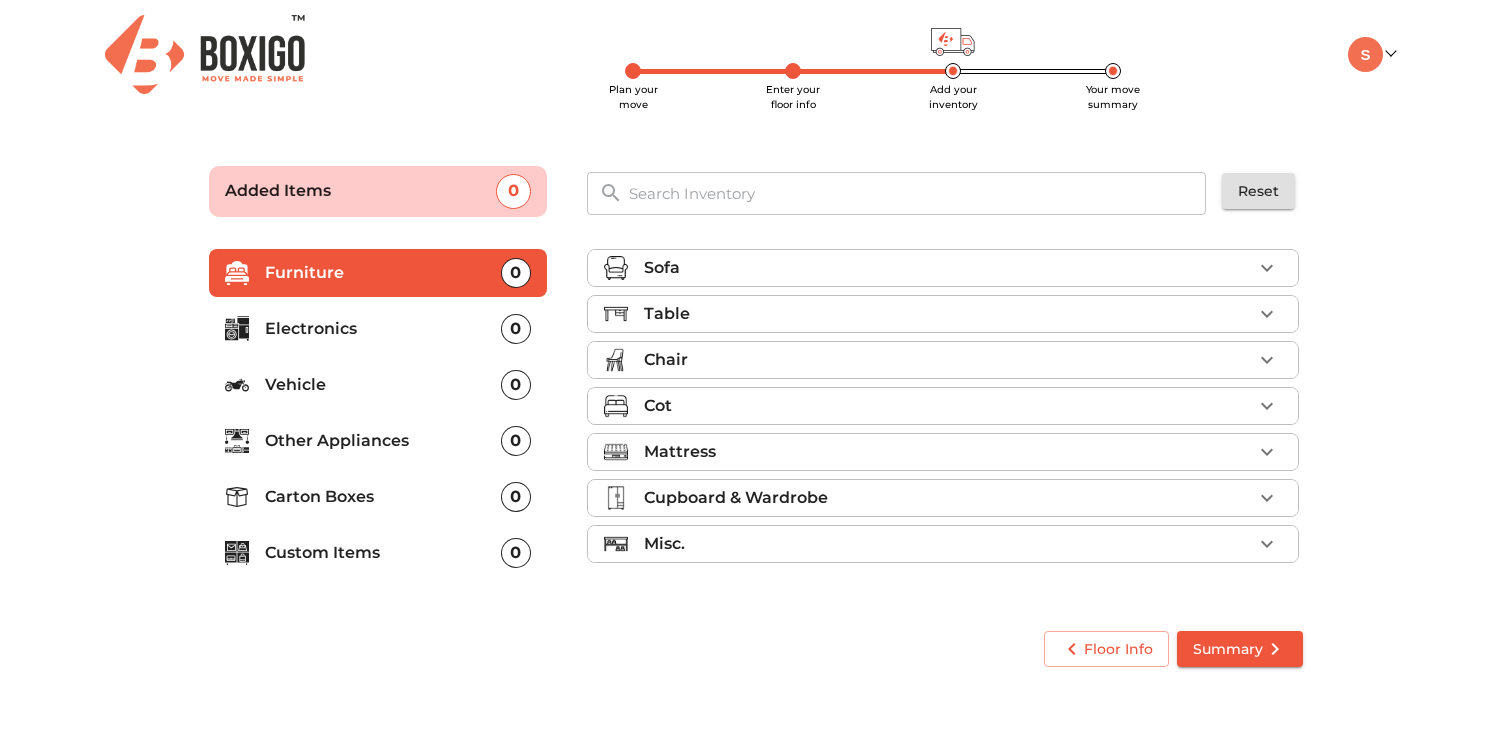 click 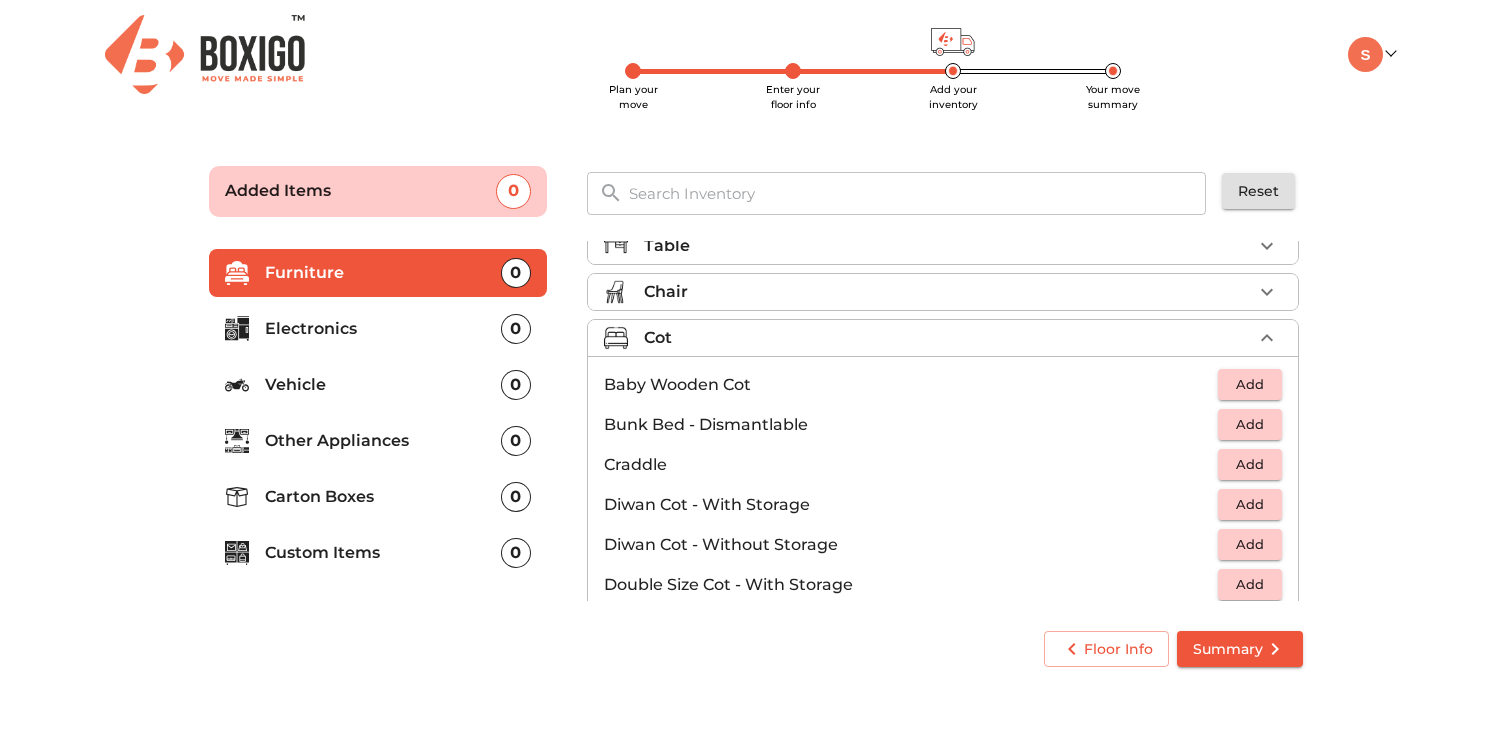 scroll, scrollTop: 60, scrollLeft: 0, axis: vertical 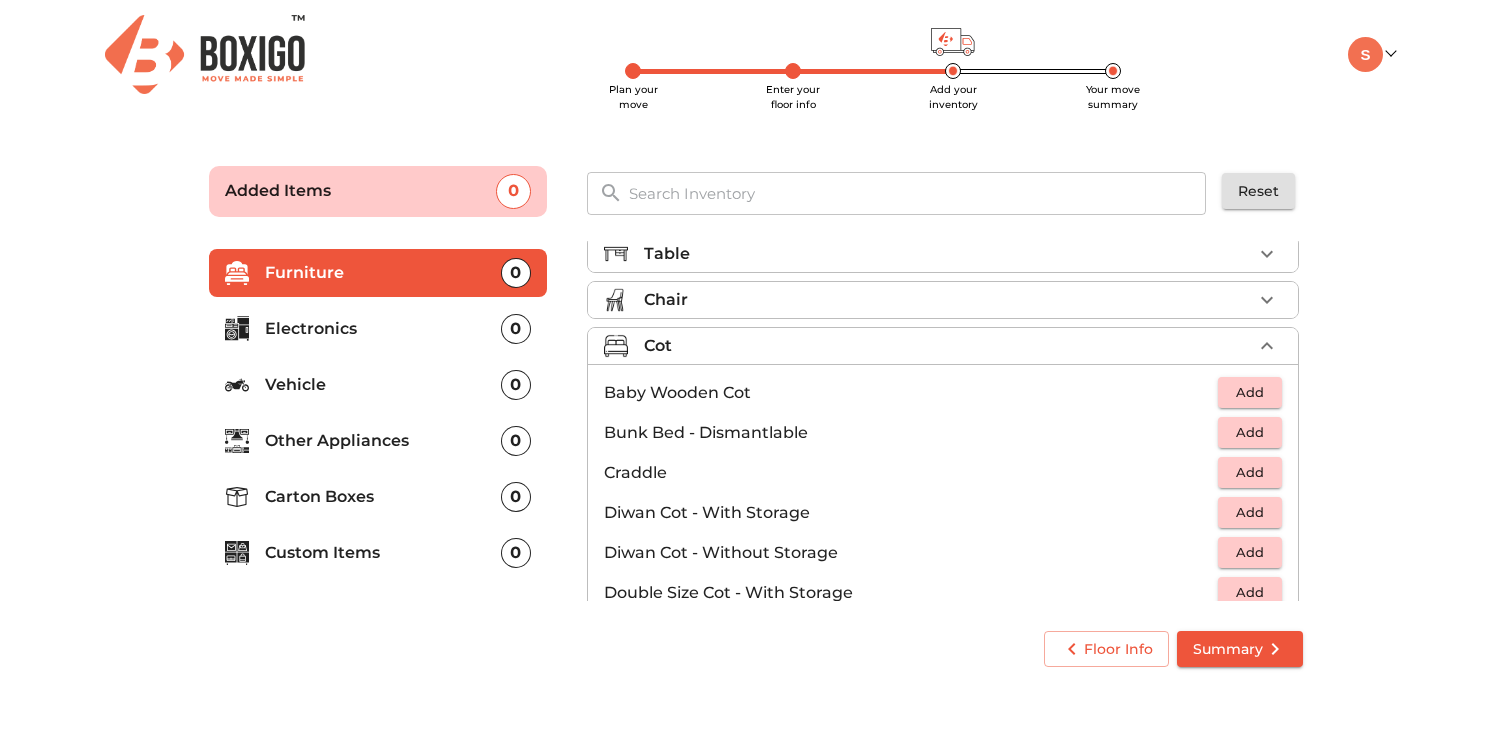 click 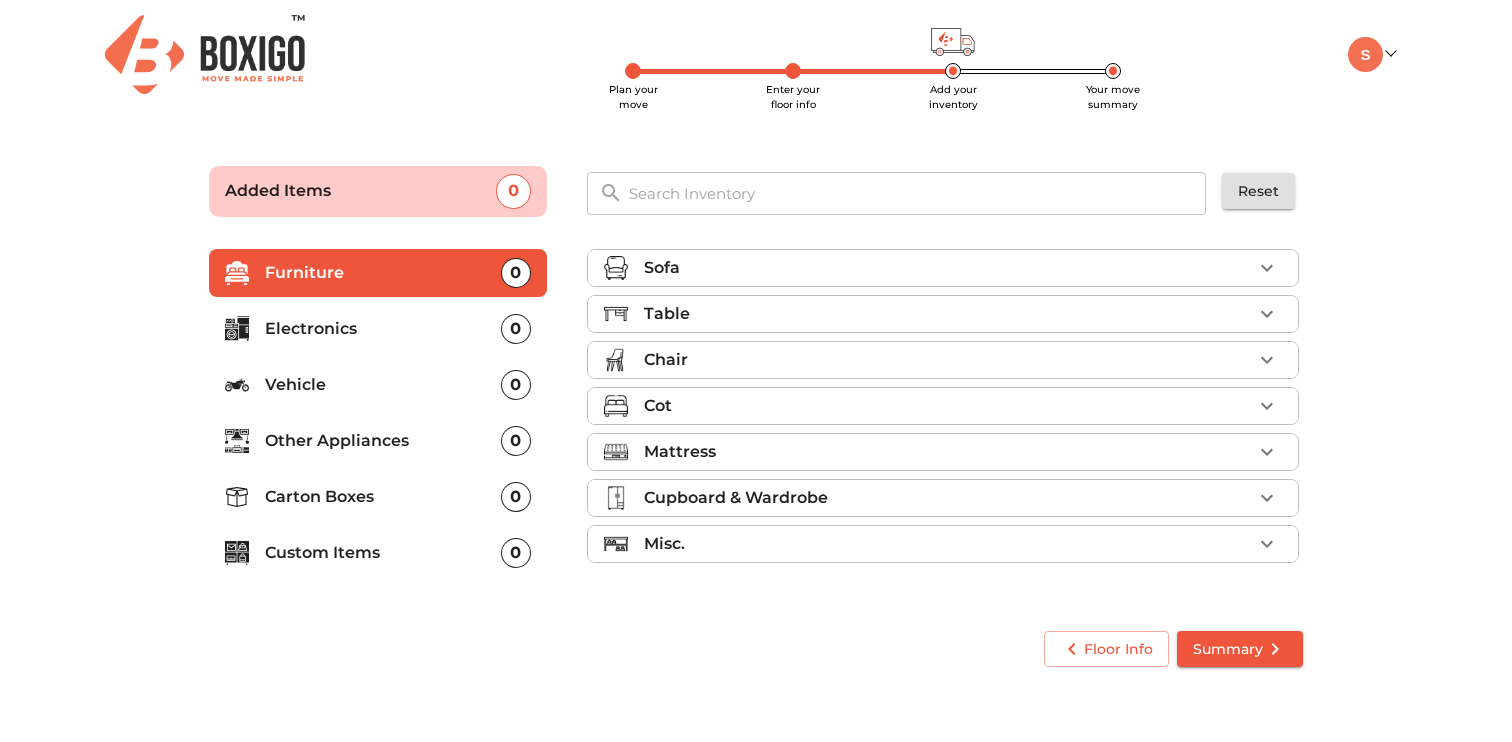 scroll, scrollTop: 0, scrollLeft: 0, axis: both 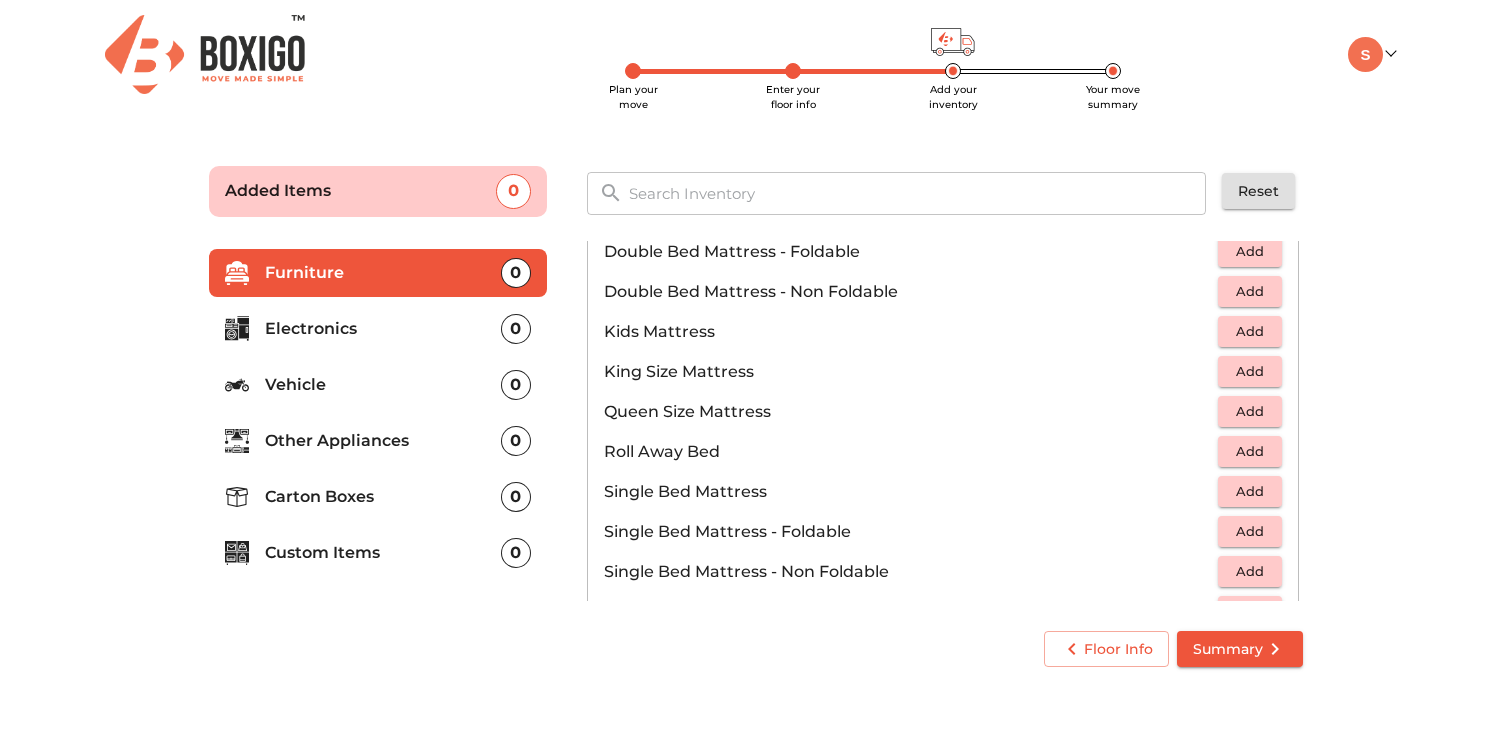 click on "Add" at bounding box center (1250, 571) 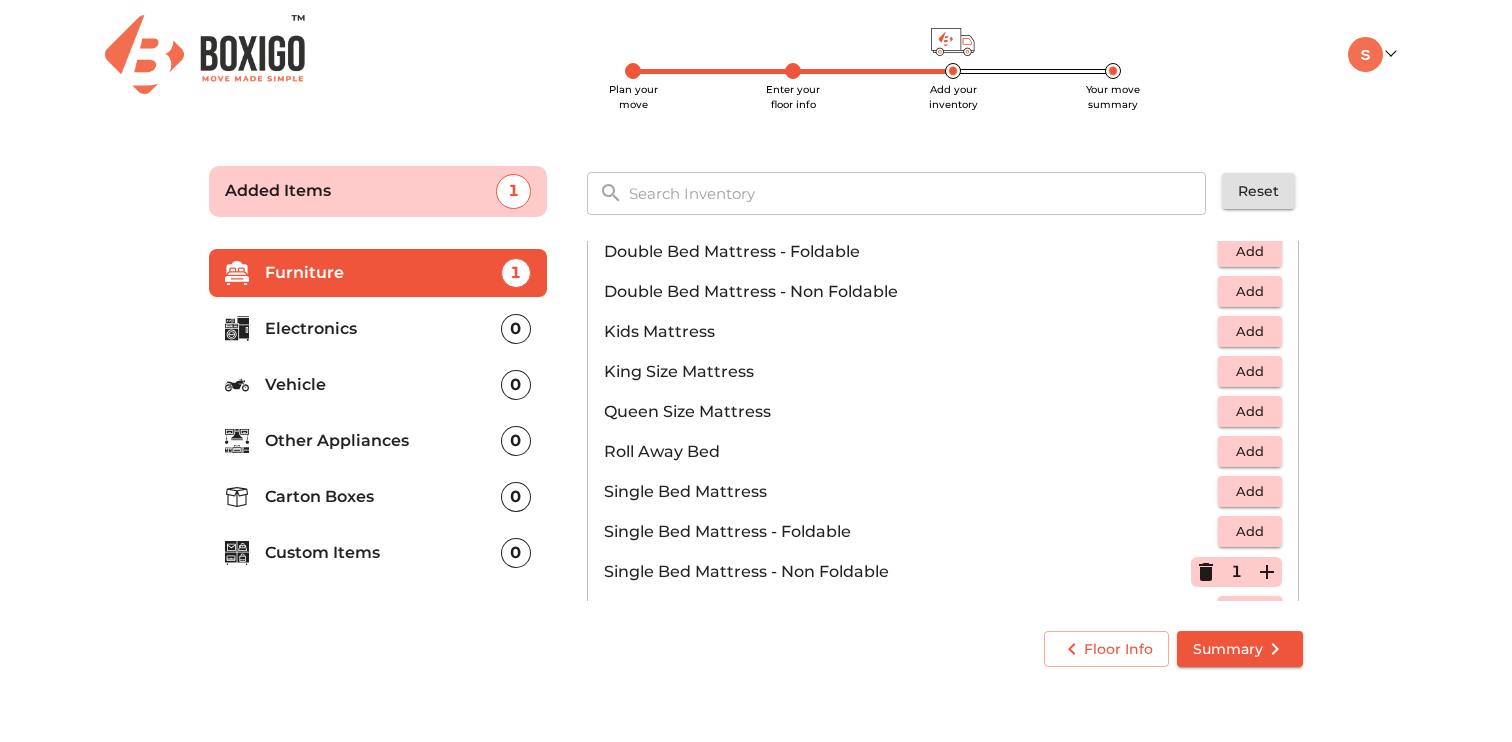 click 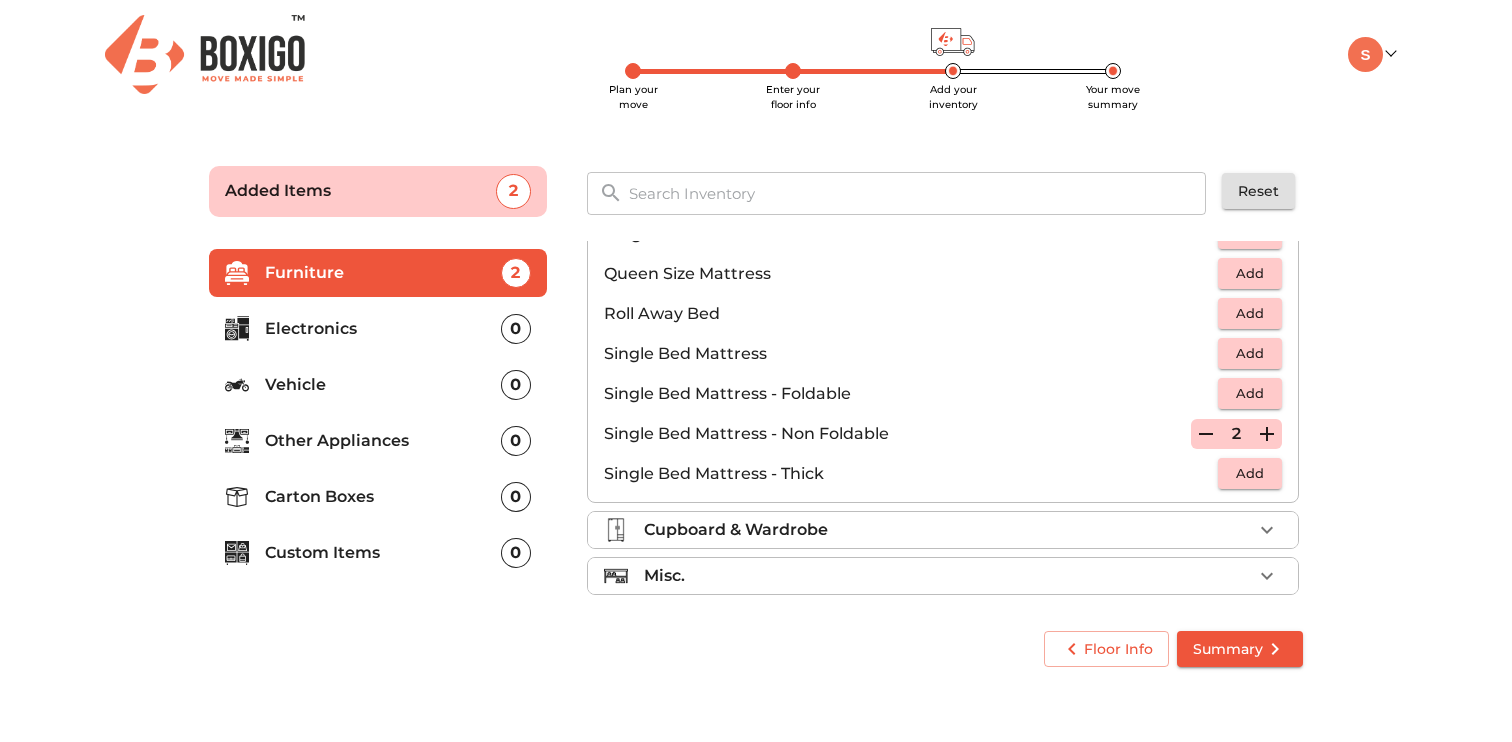 scroll, scrollTop: 395, scrollLeft: 0, axis: vertical 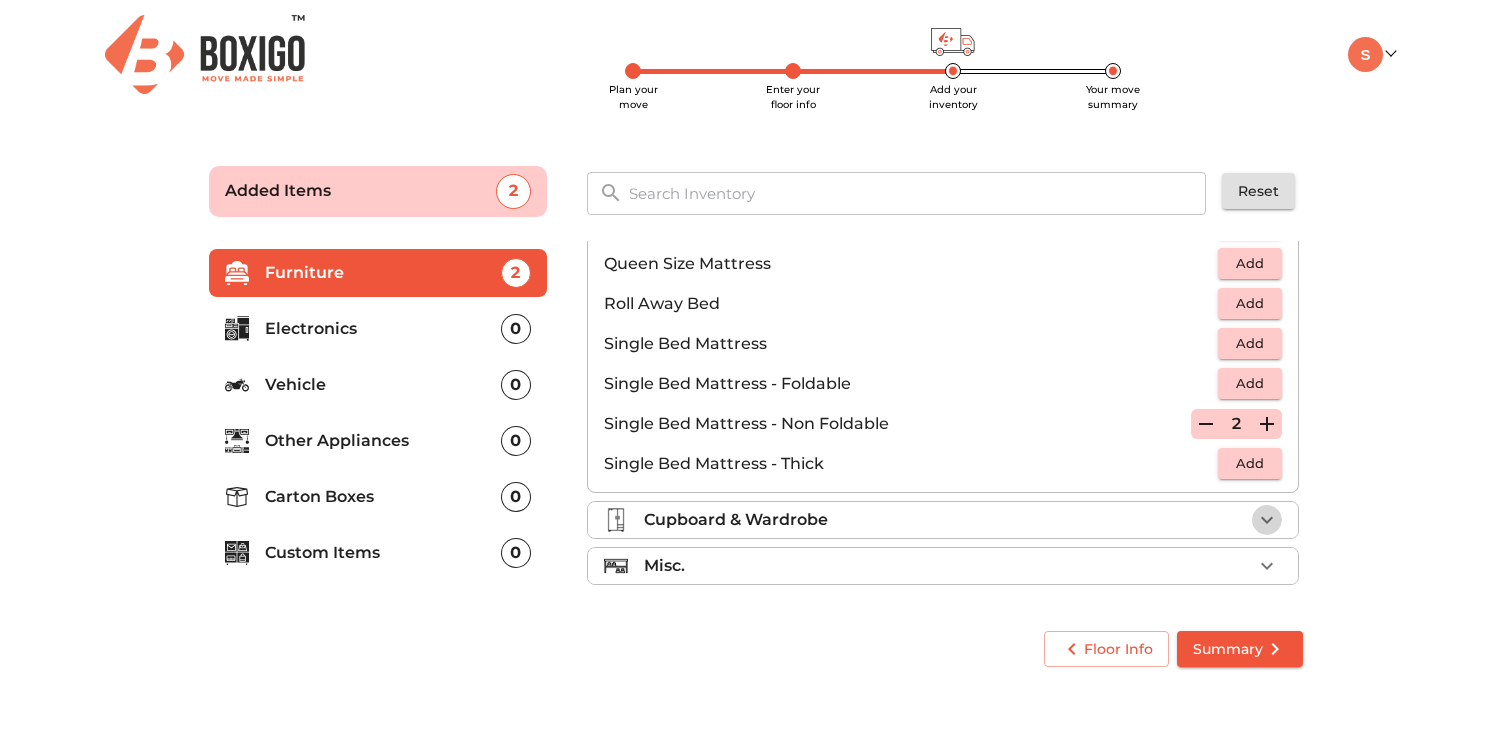 click 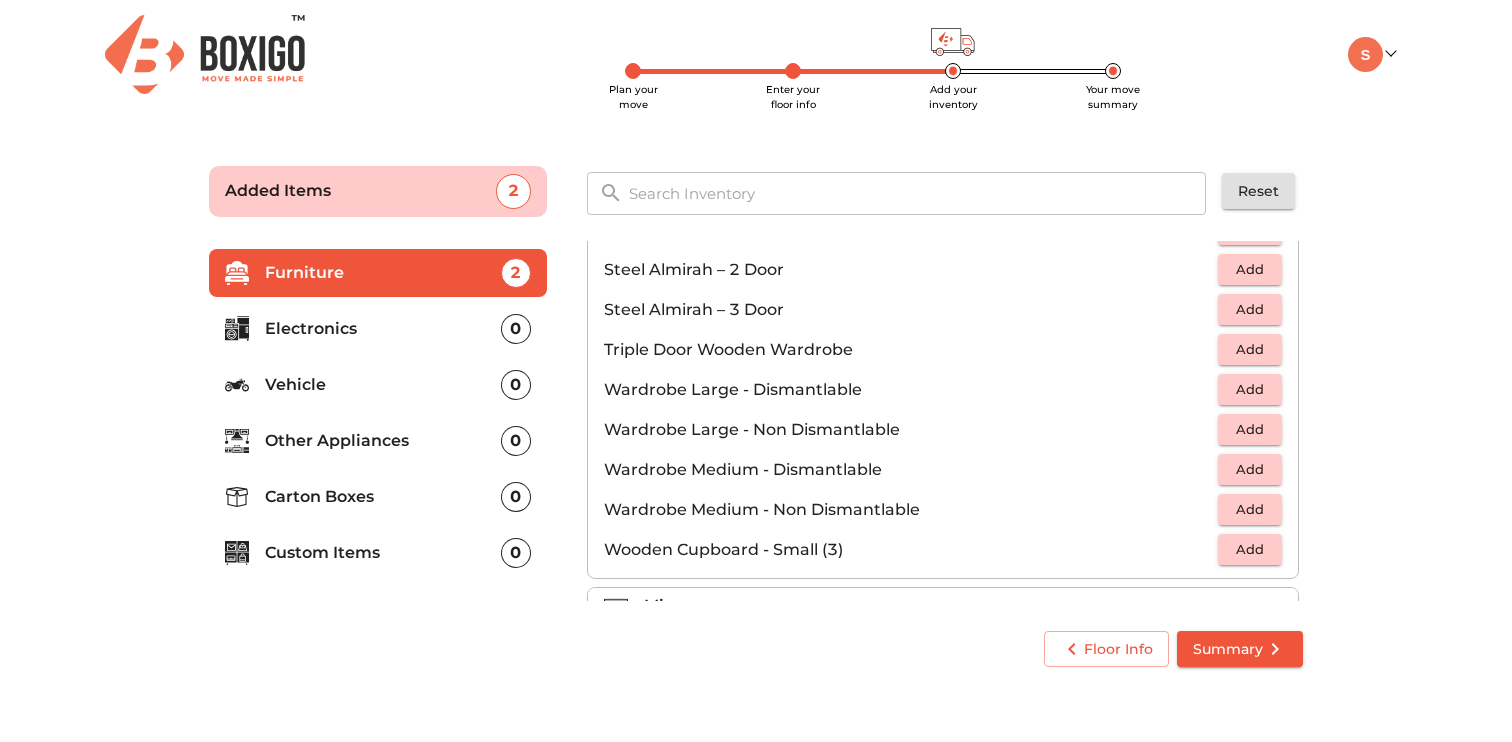 scroll, scrollTop: 675, scrollLeft: 0, axis: vertical 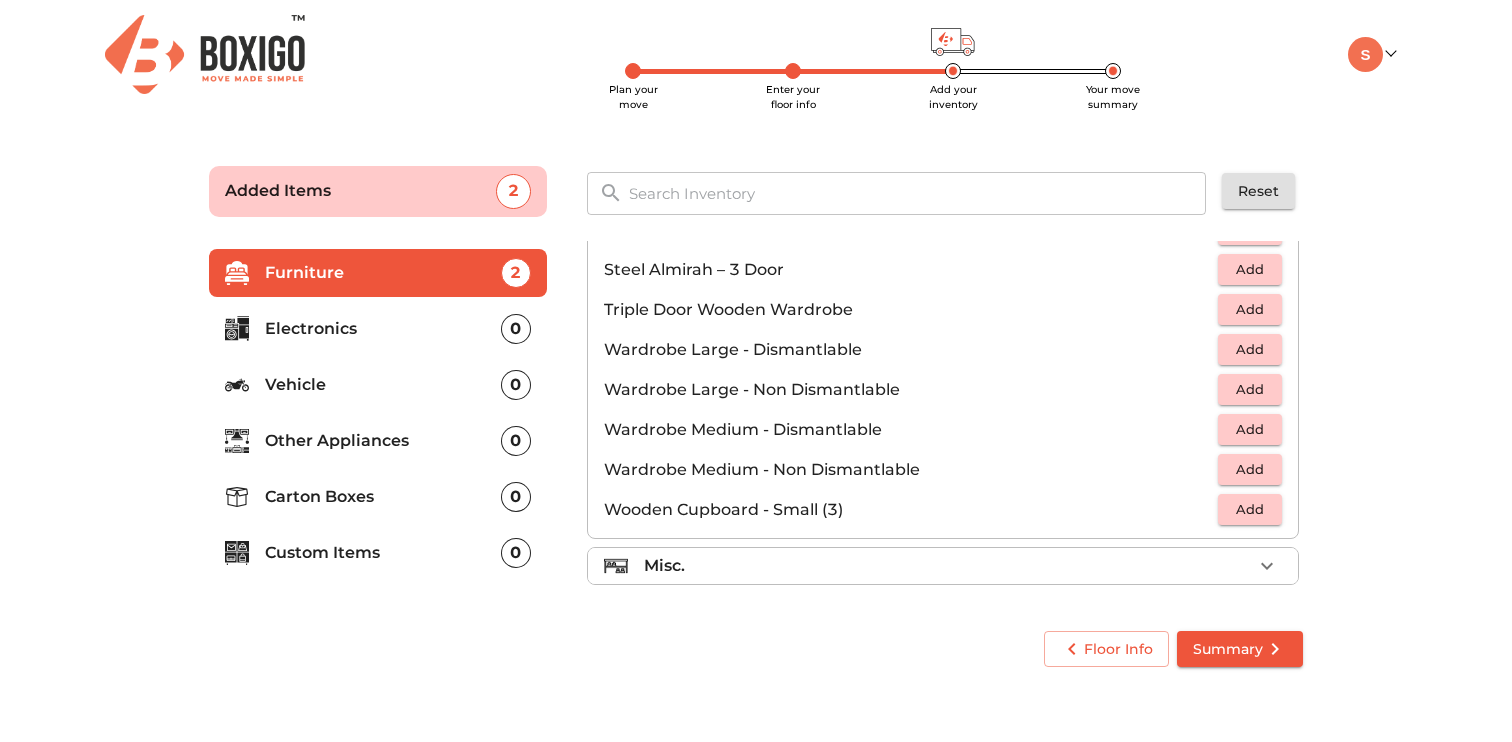 click 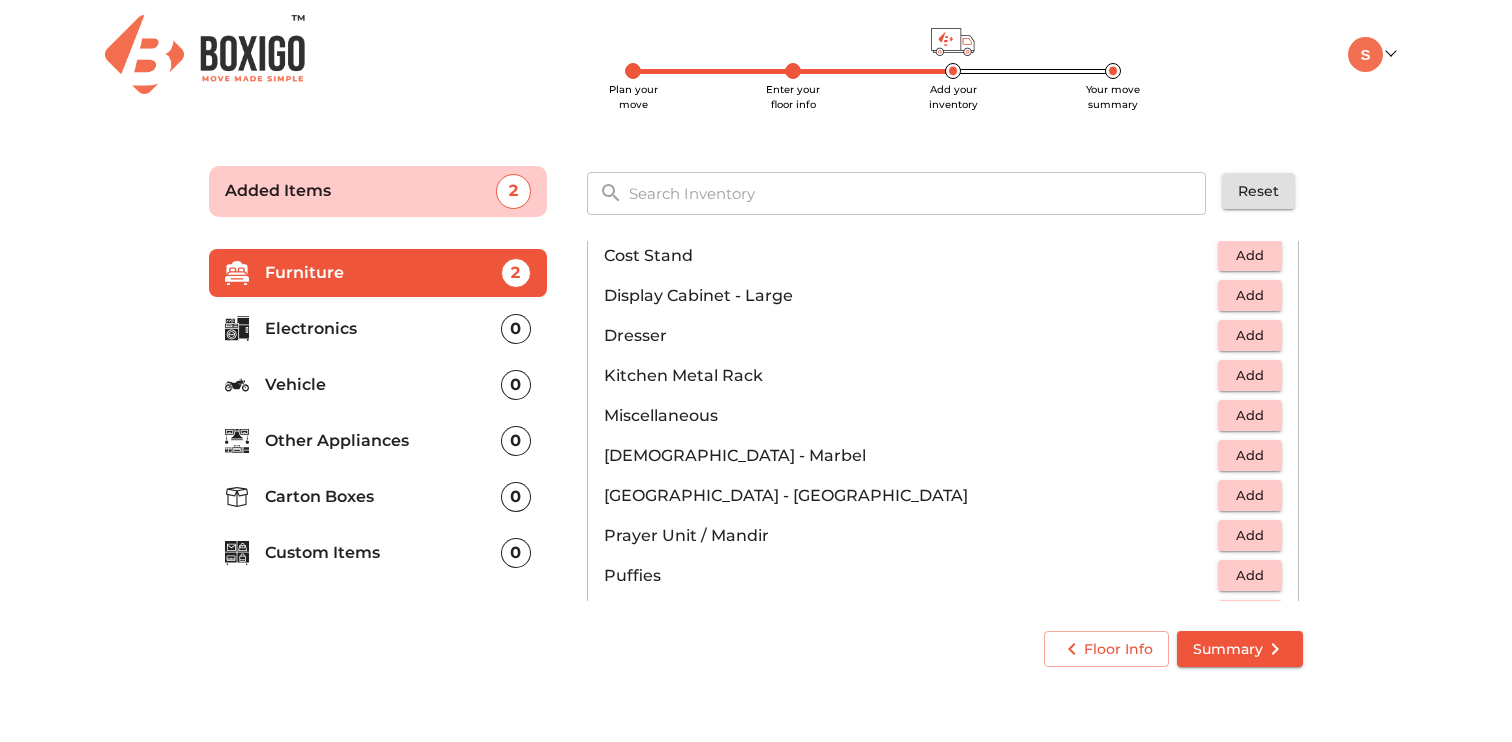 scroll, scrollTop: 616, scrollLeft: 0, axis: vertical 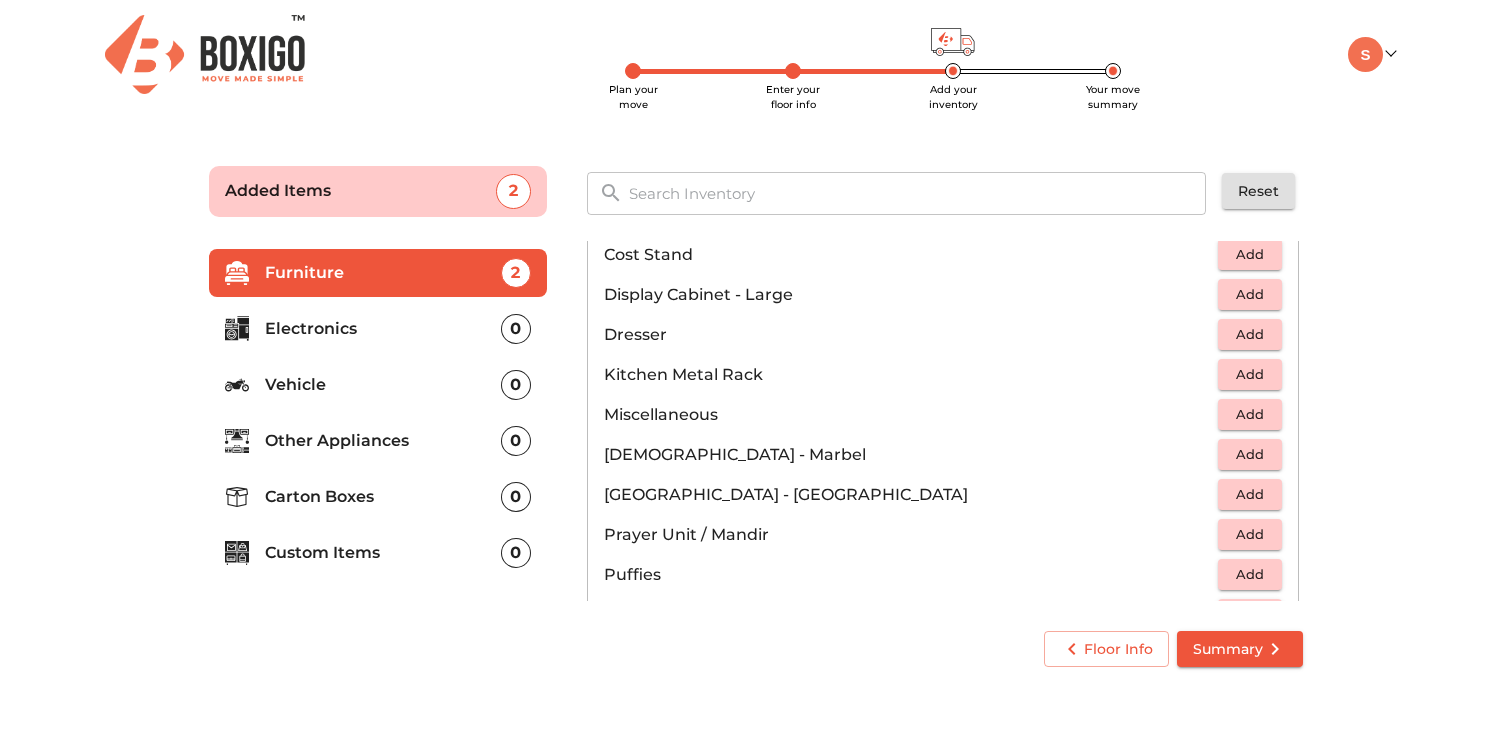 type 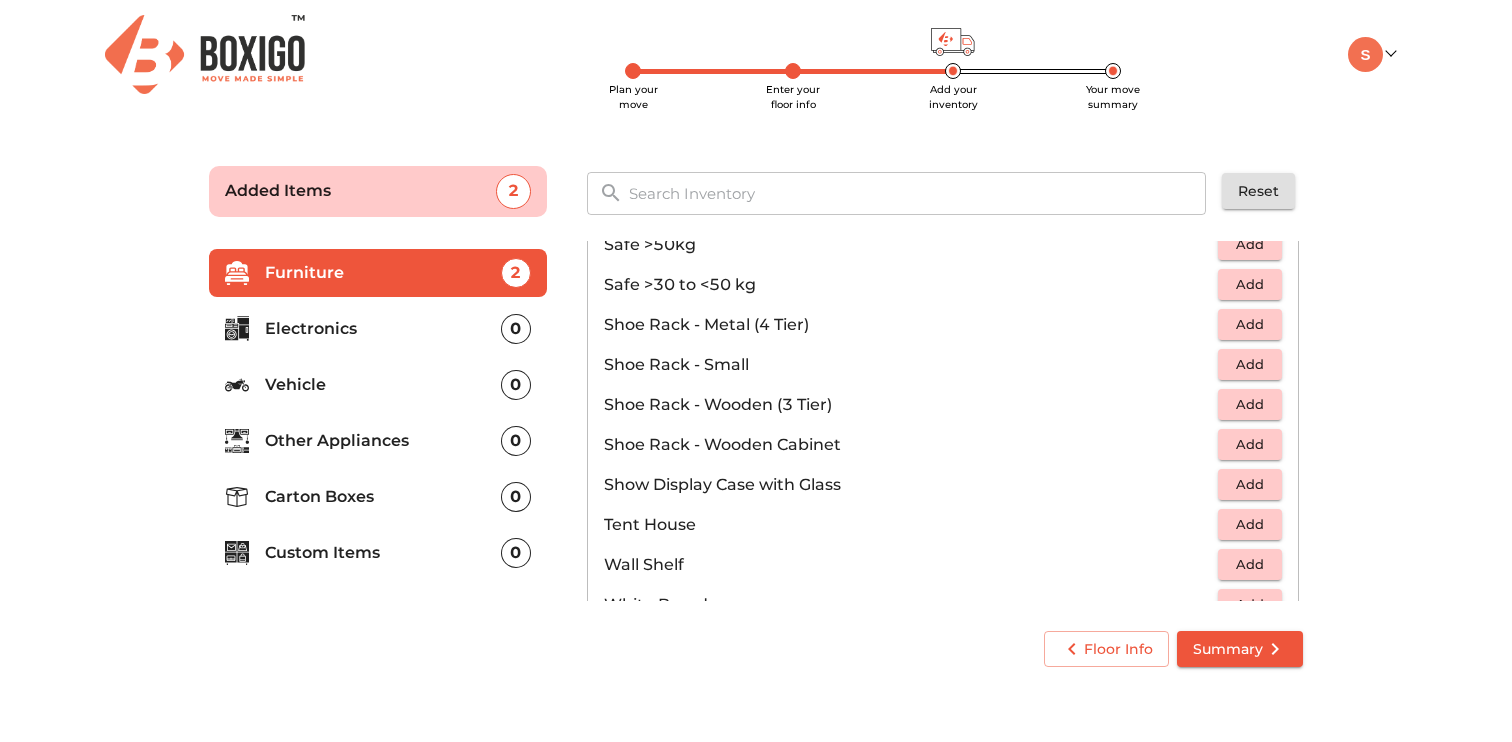 scroll, scrollTop: 1075, scrollLeft: 0, axis: vertical 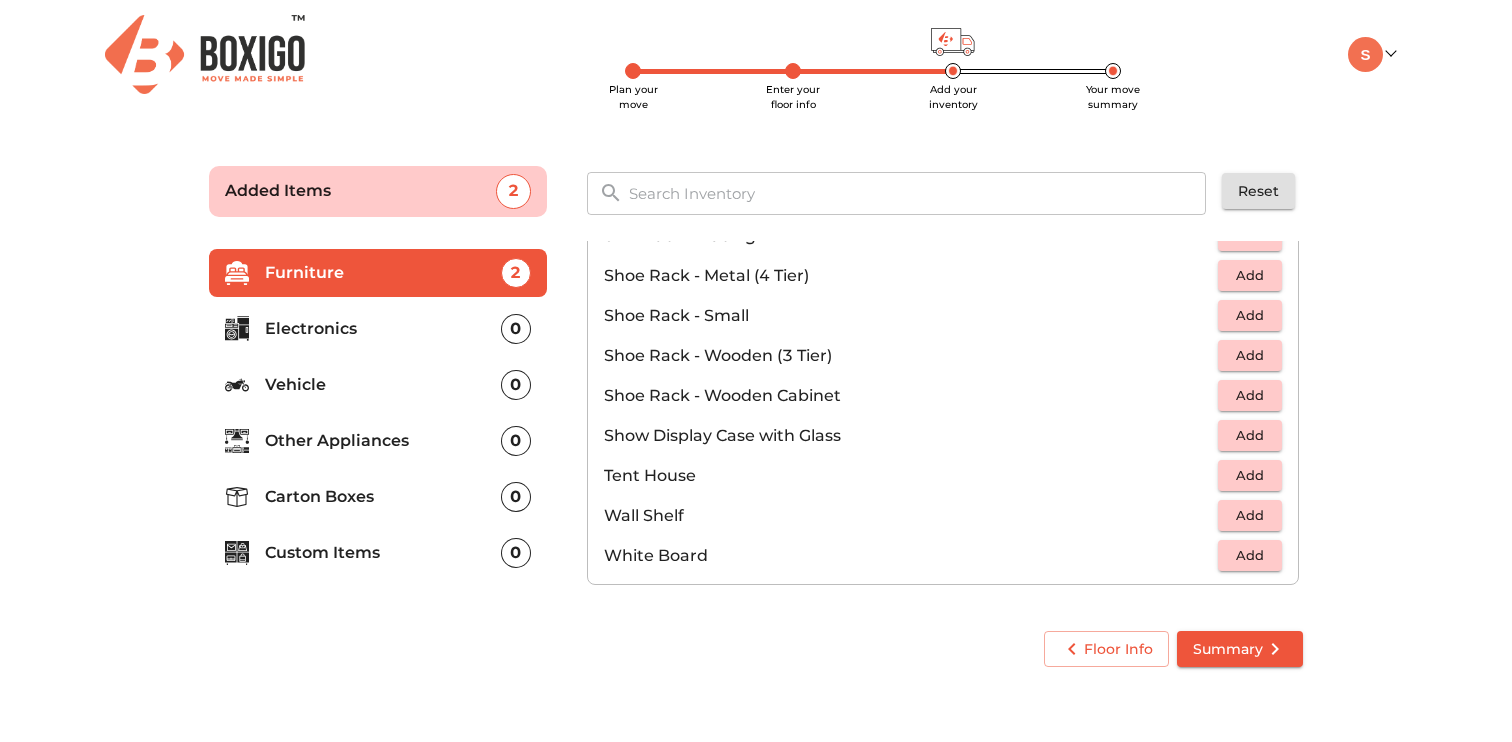 click on "Electronics" at bounding box center [383, 329] 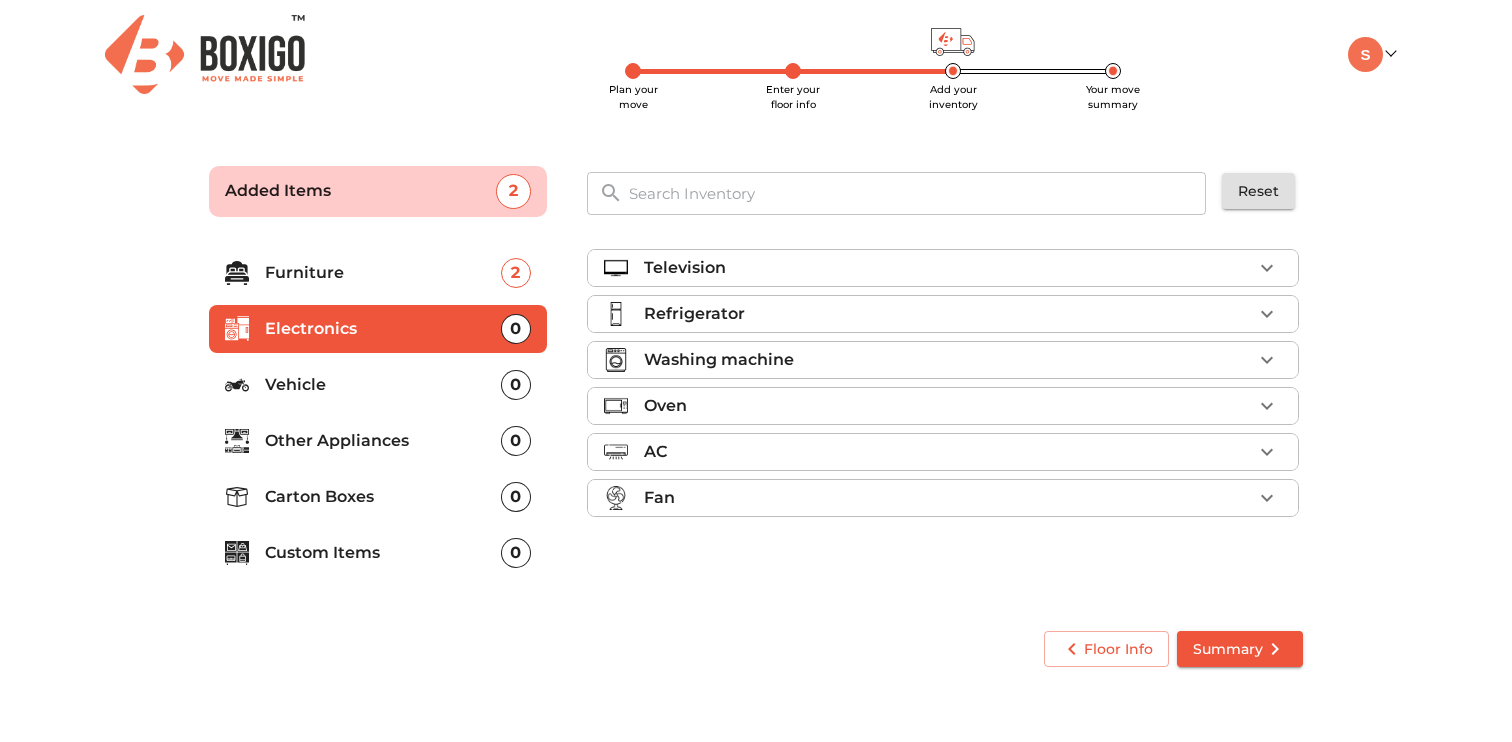 scroll, scrollTop: 0, scrollLeft: 0, axis: both 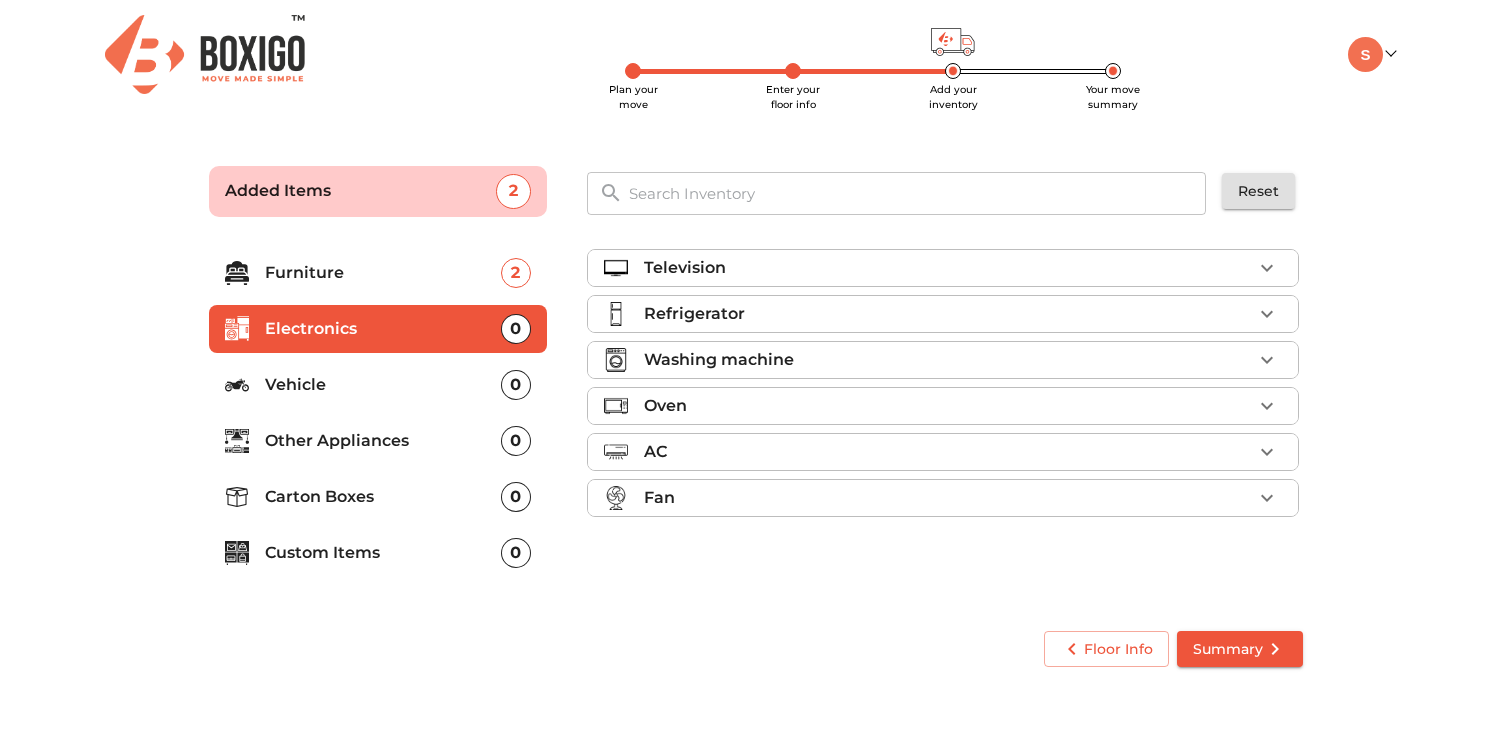 click on "Vehicle" at bounding box center [383, 385] 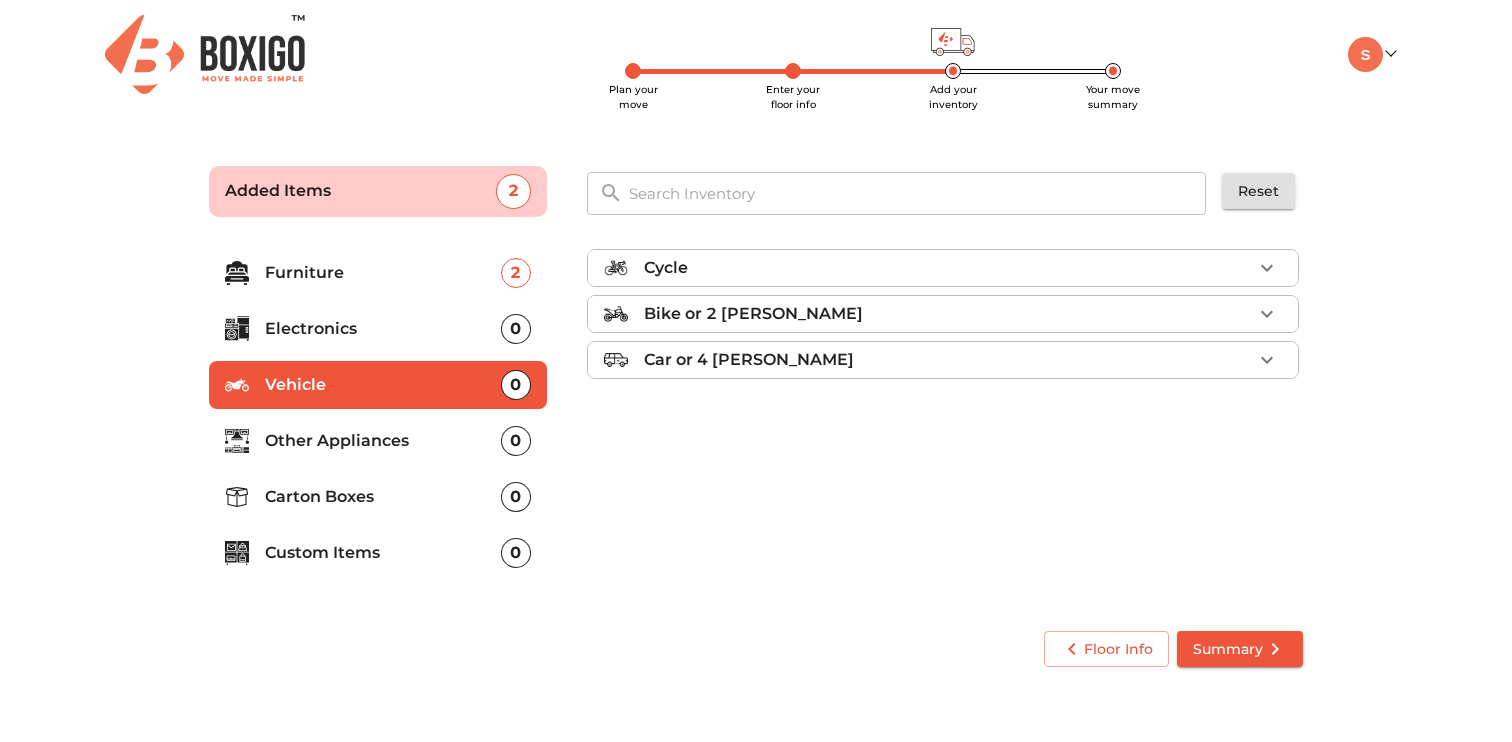 click on "Other Appliances" at bounding box center [383, 441] 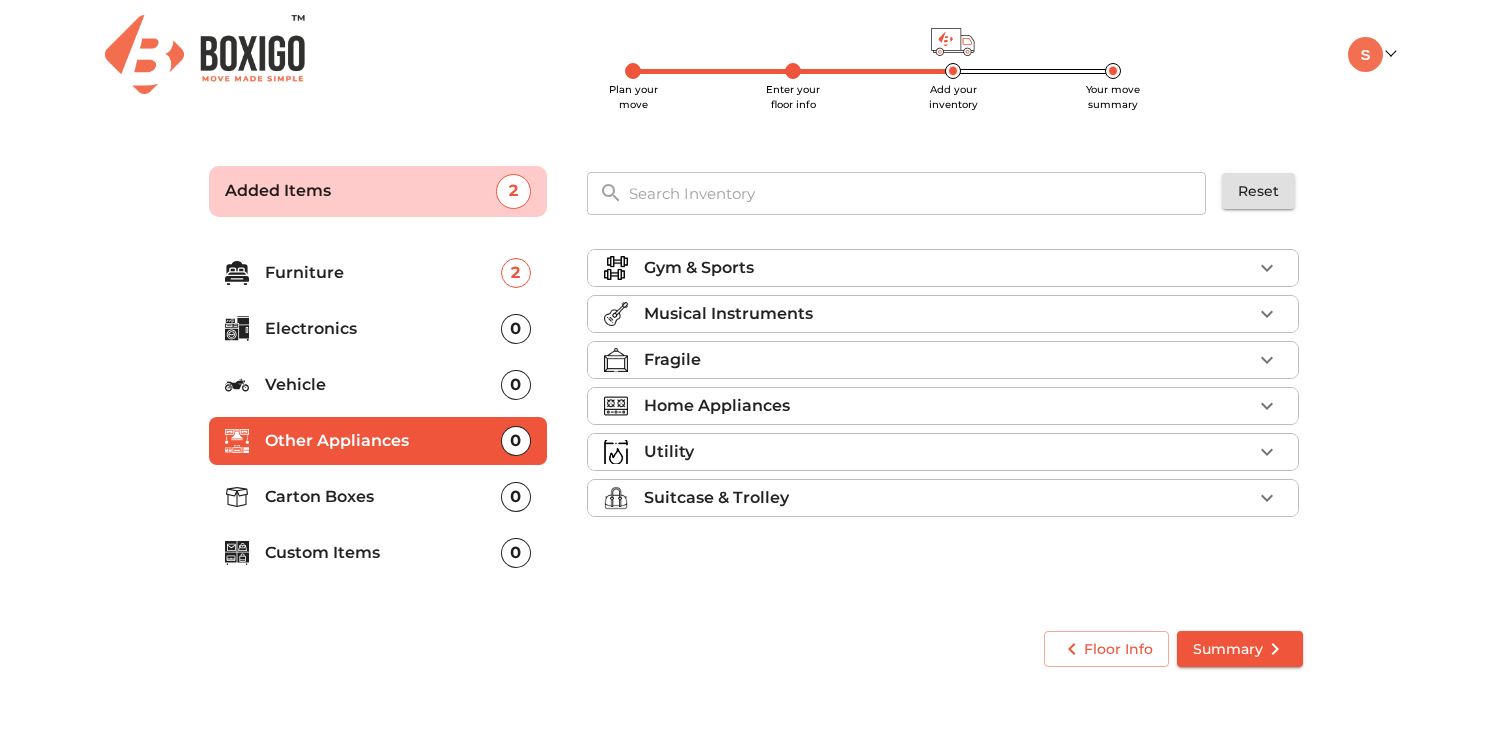 click on "Fragile" at bounding box center (948, 360) 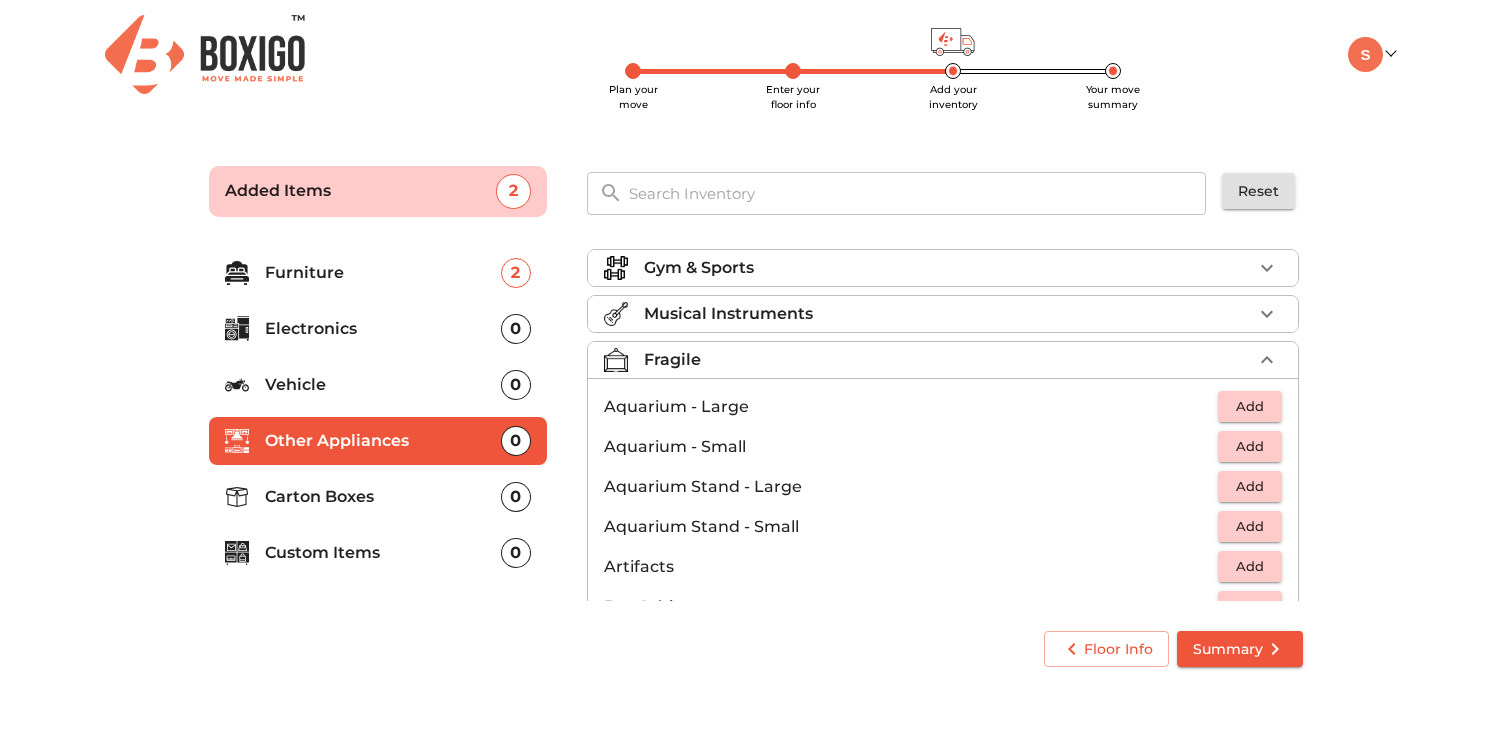 click on "Fragile" at bounding box center [948, 360] 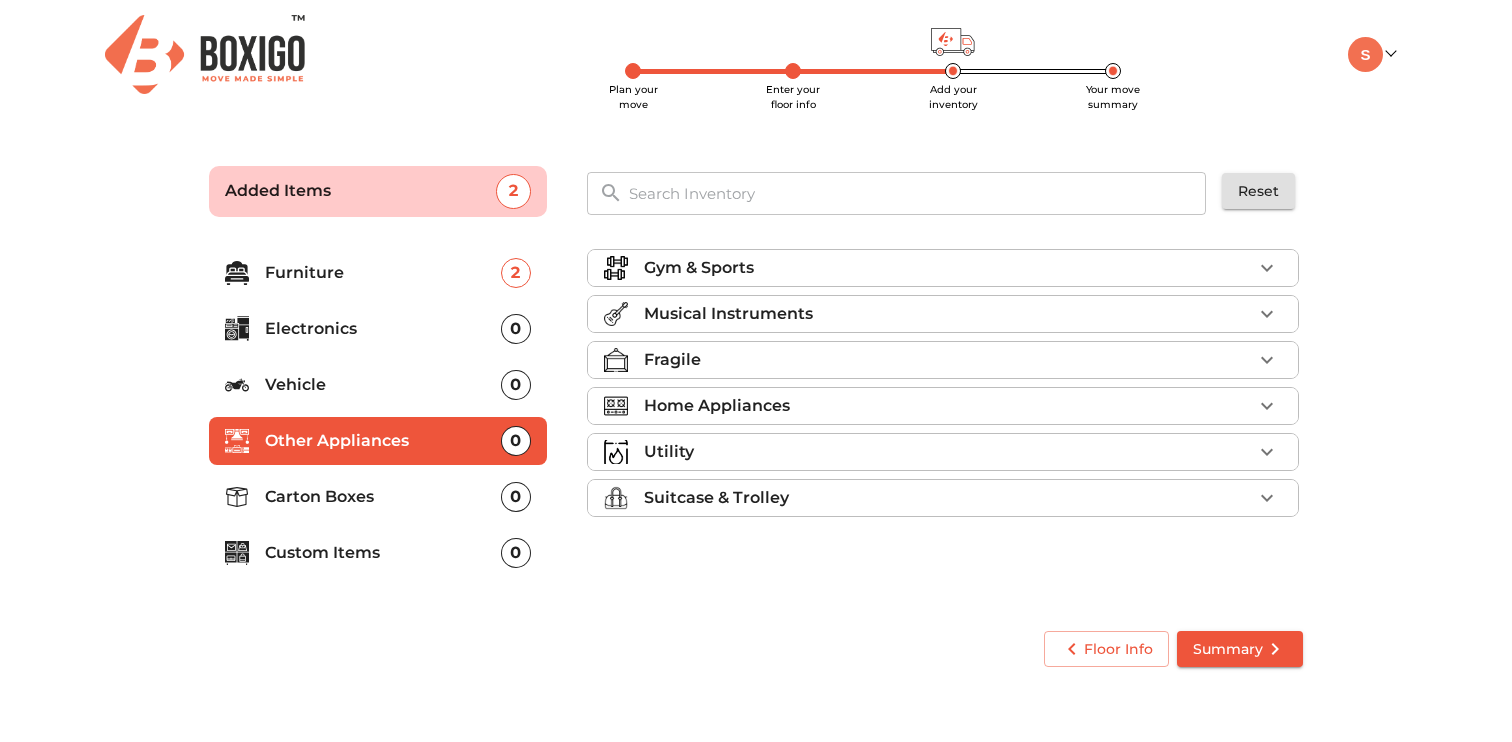 click on "Home Appliances" at bounding box center (948, 406) 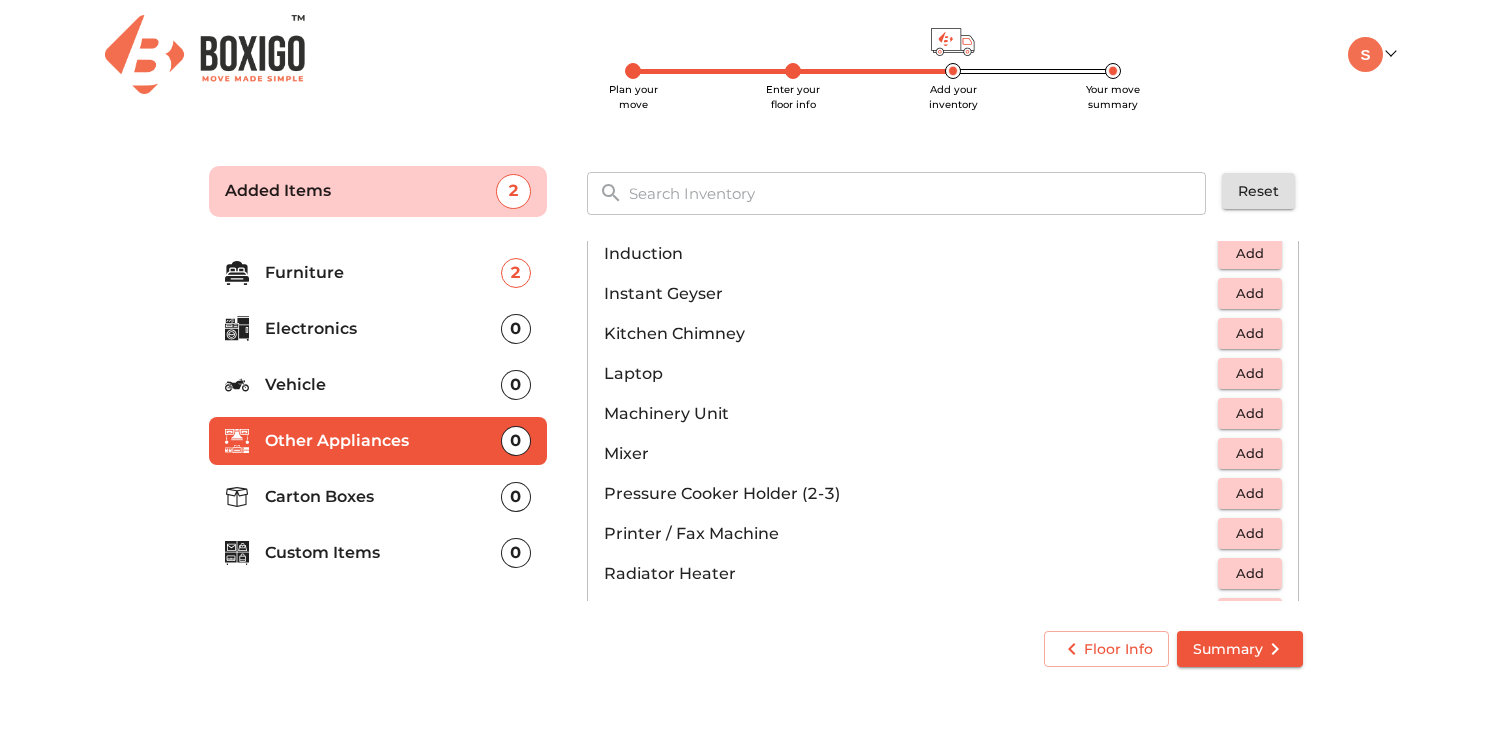 scroll, scrollTop: 967, scrollLeft: 0, axis: vertical 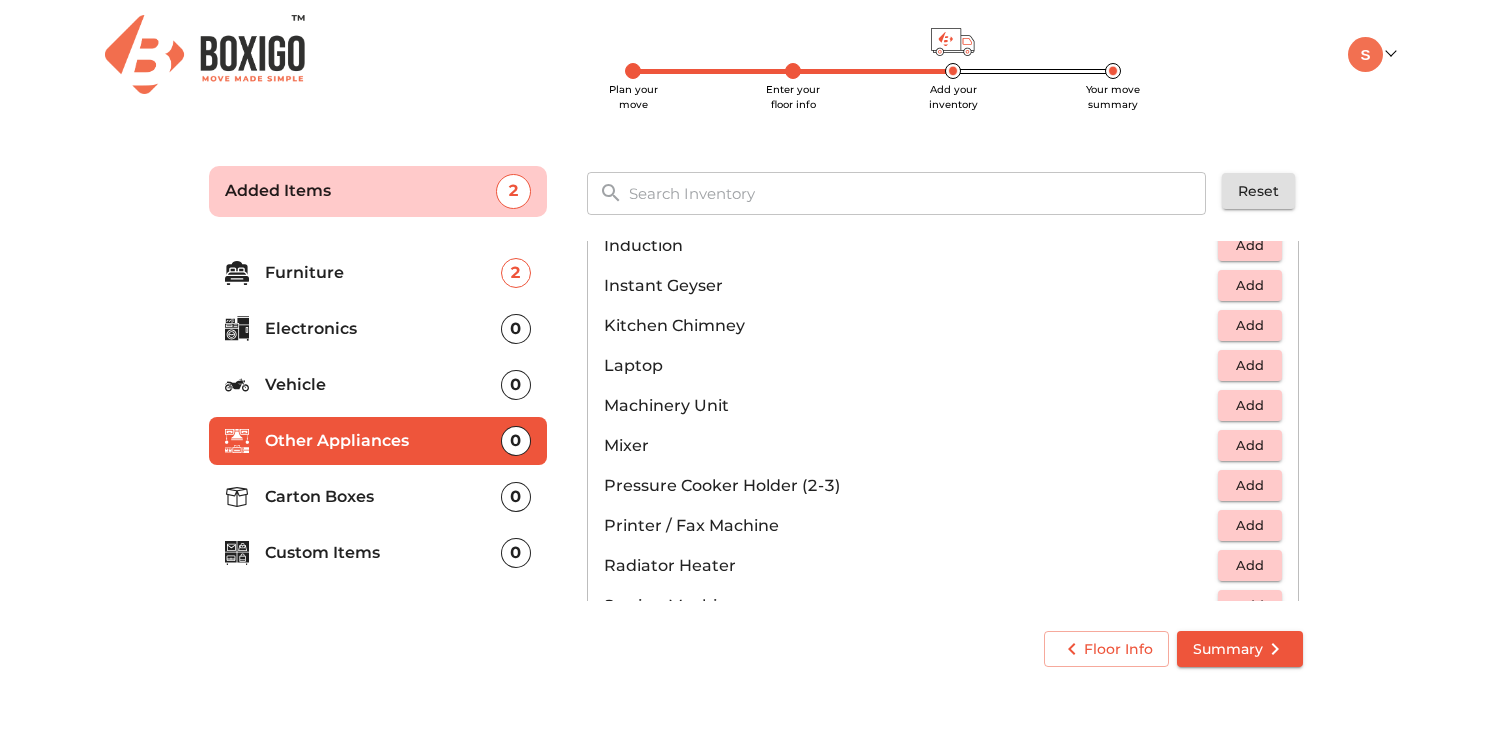 click on "Add" at bounding box center (1250, 445) 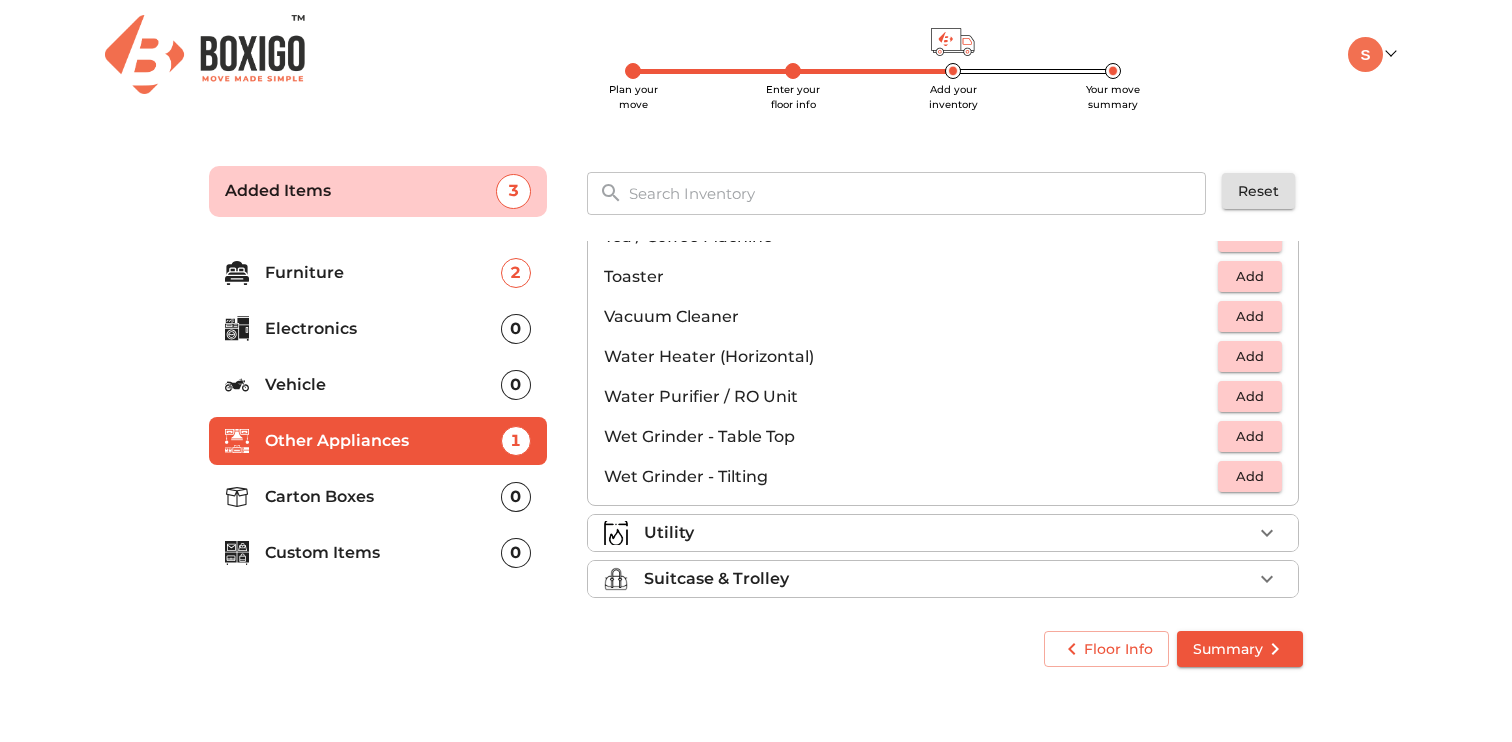 scroll, scrollTop: 1389, scrollLeft: 0, axis: vertical 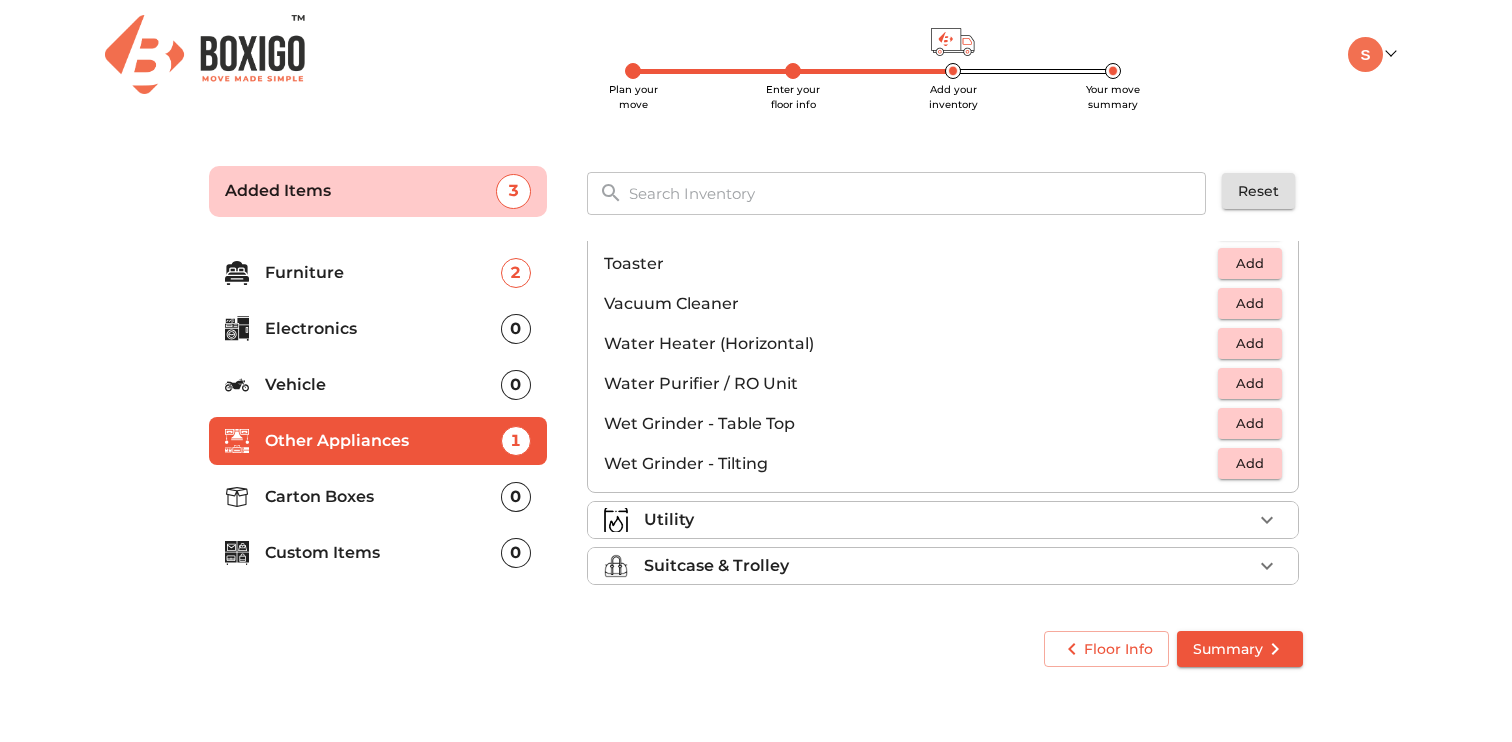 click on "Utility" at bounding box center (948, 520) 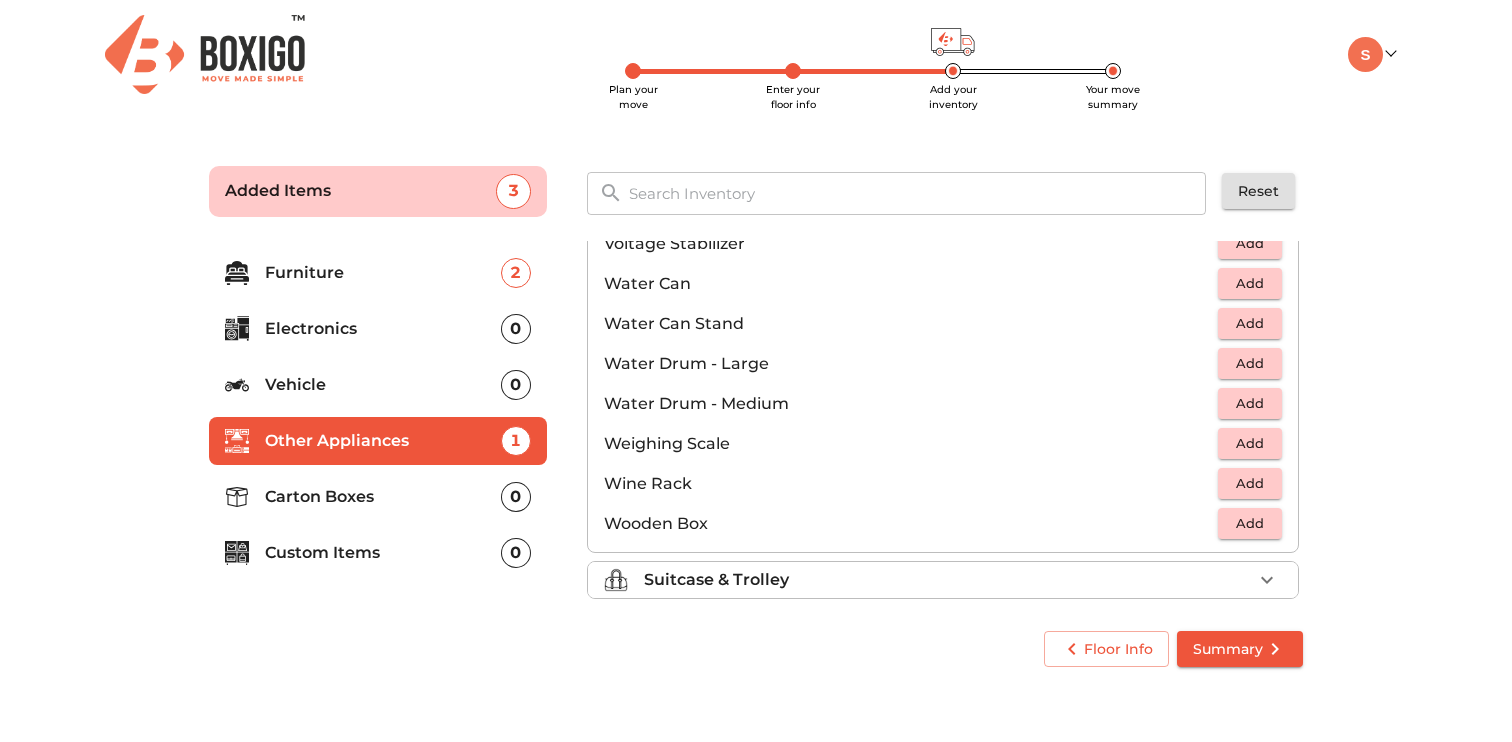 scroll, scrollTop: 1509, scrollLeft: 0, axis: vertical 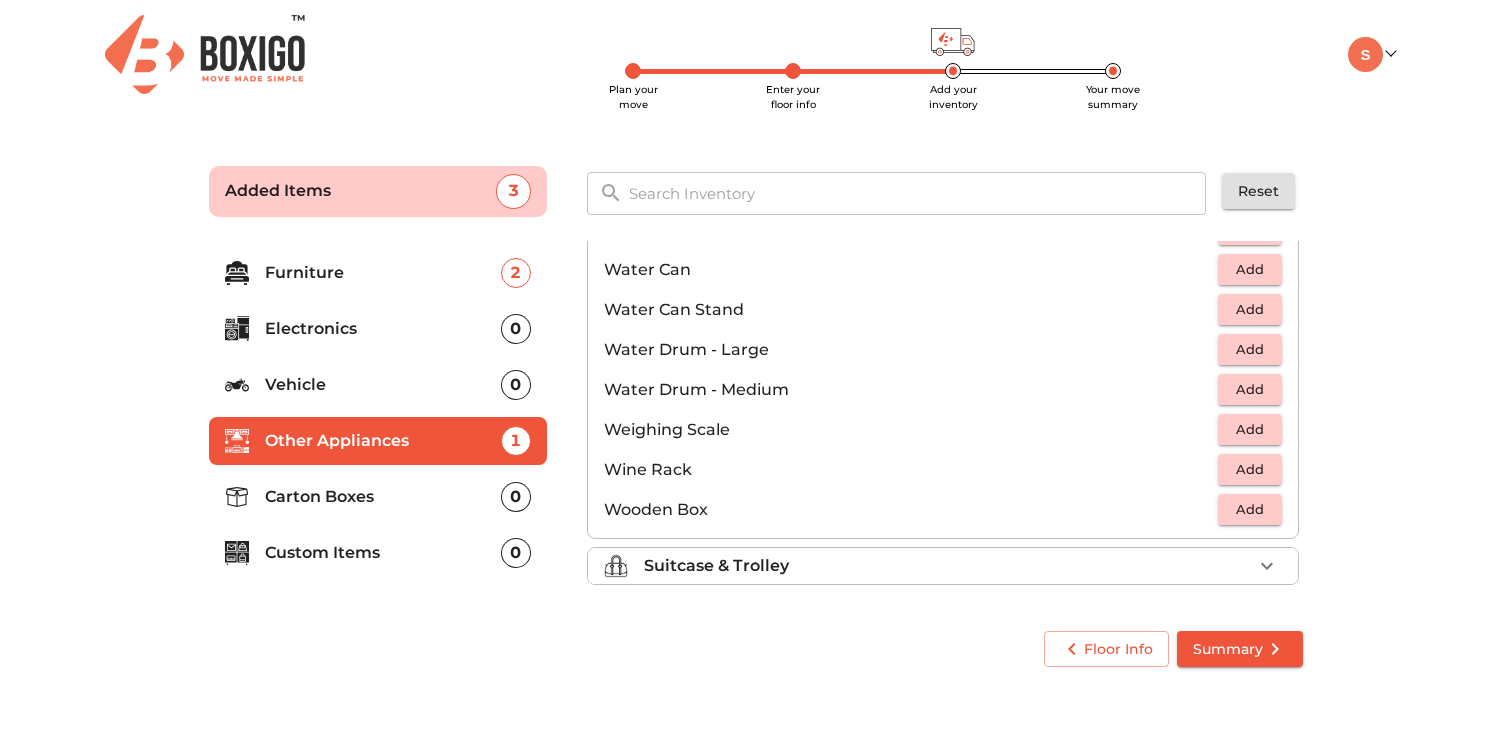 click on "Suitcase & Trolley" at bounding box center (948, 566) 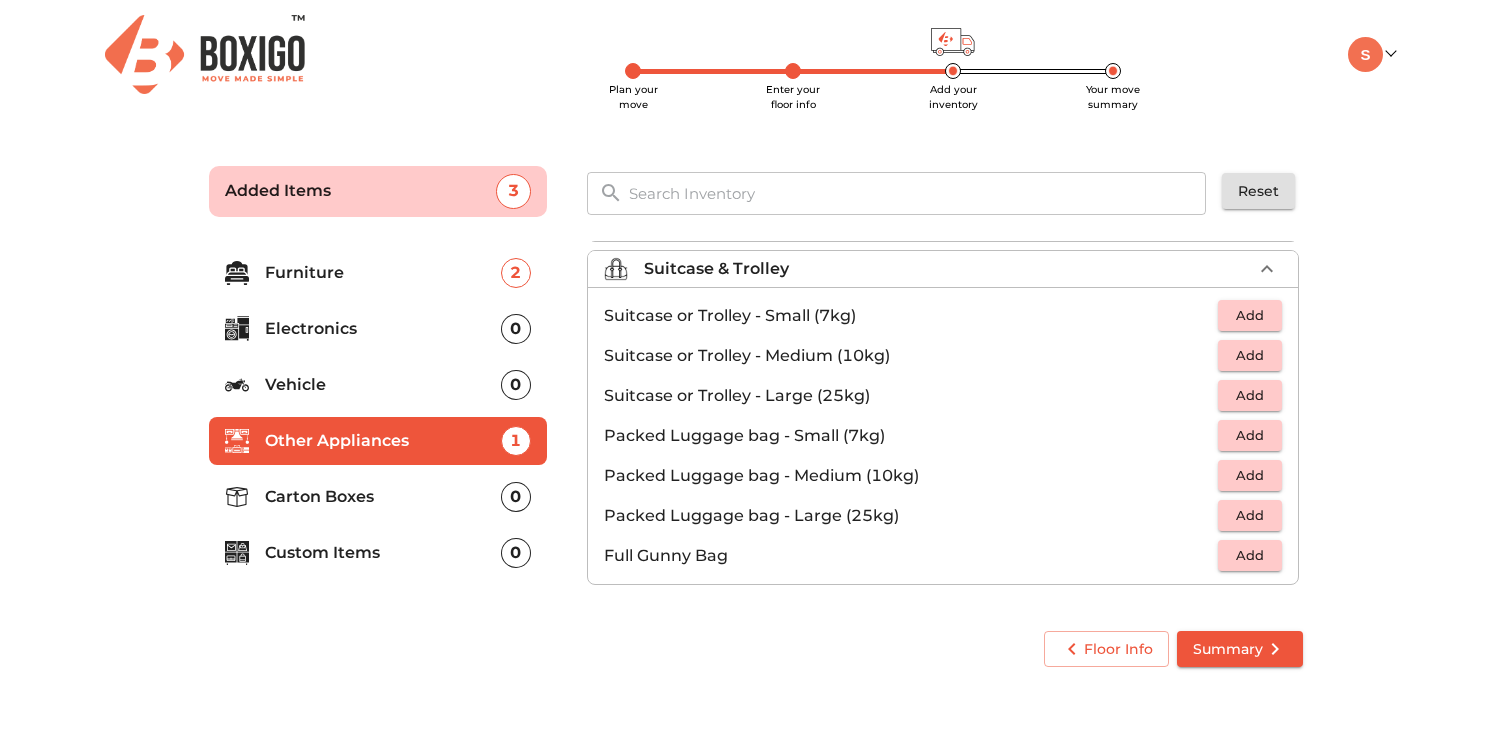 scroll, scrollTop: 229, scrollLeft: 0, axis: vertical 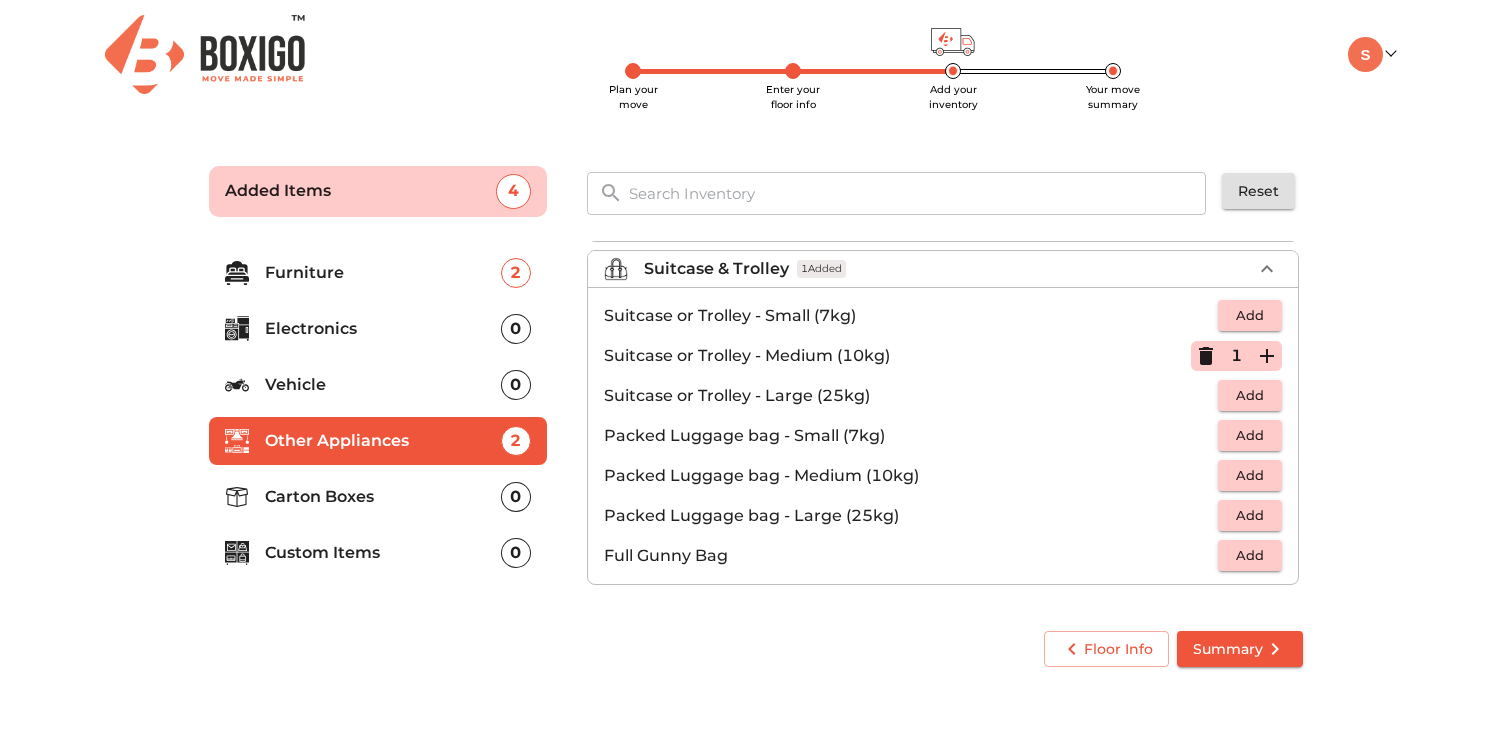 click on "Add" at bounding box center [1250, 395] 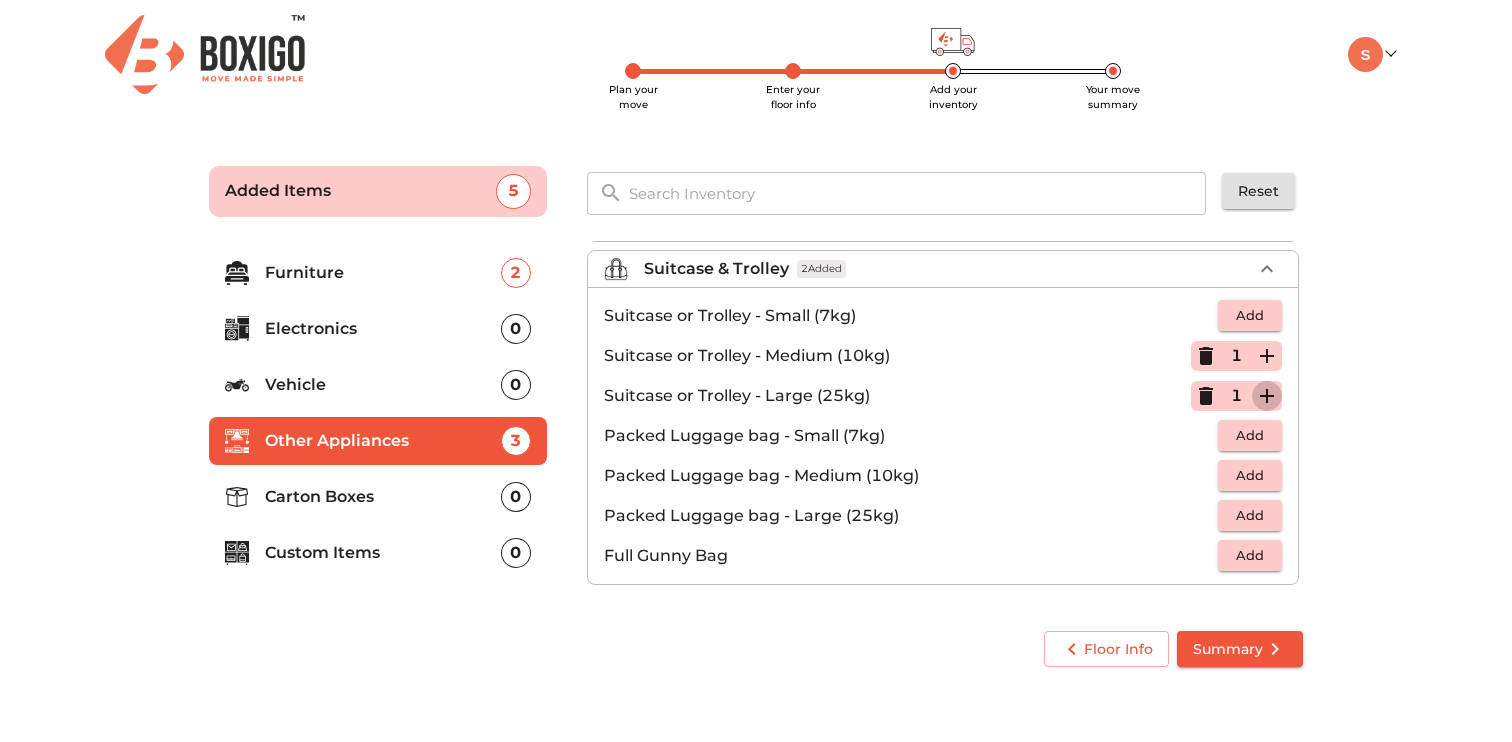 click 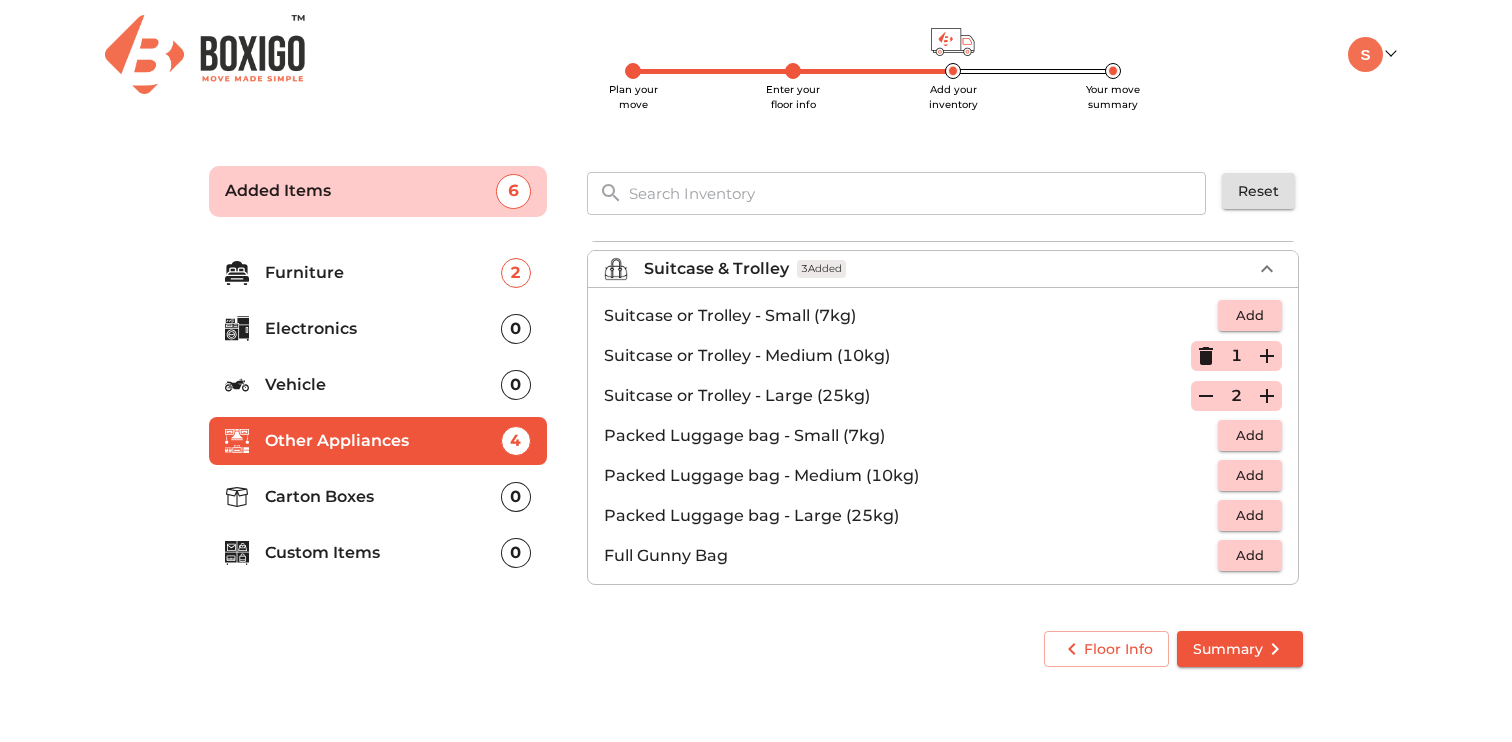 click on "Add" at bounding box center [1250, 475] 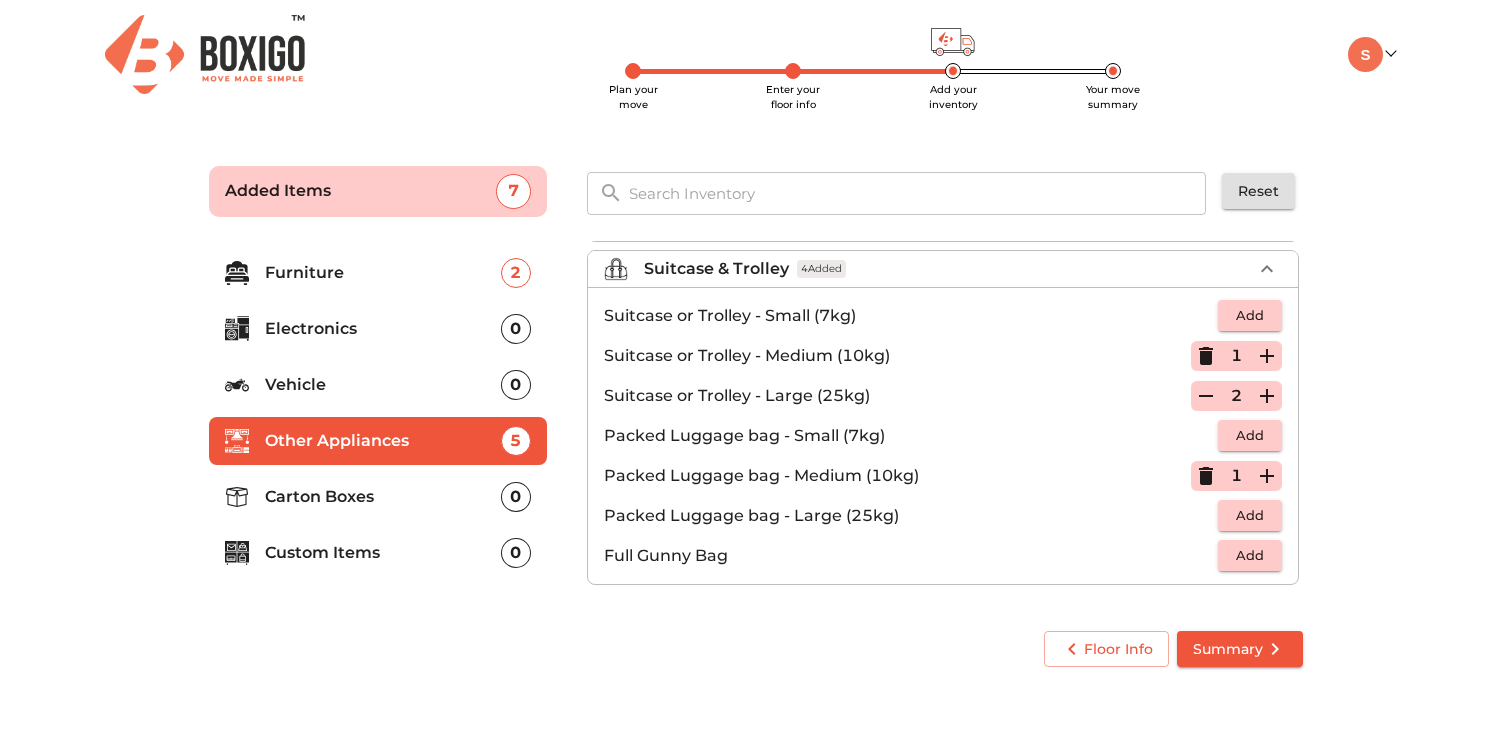 click on "Carton Boxes" at bounding box center (383, 497) 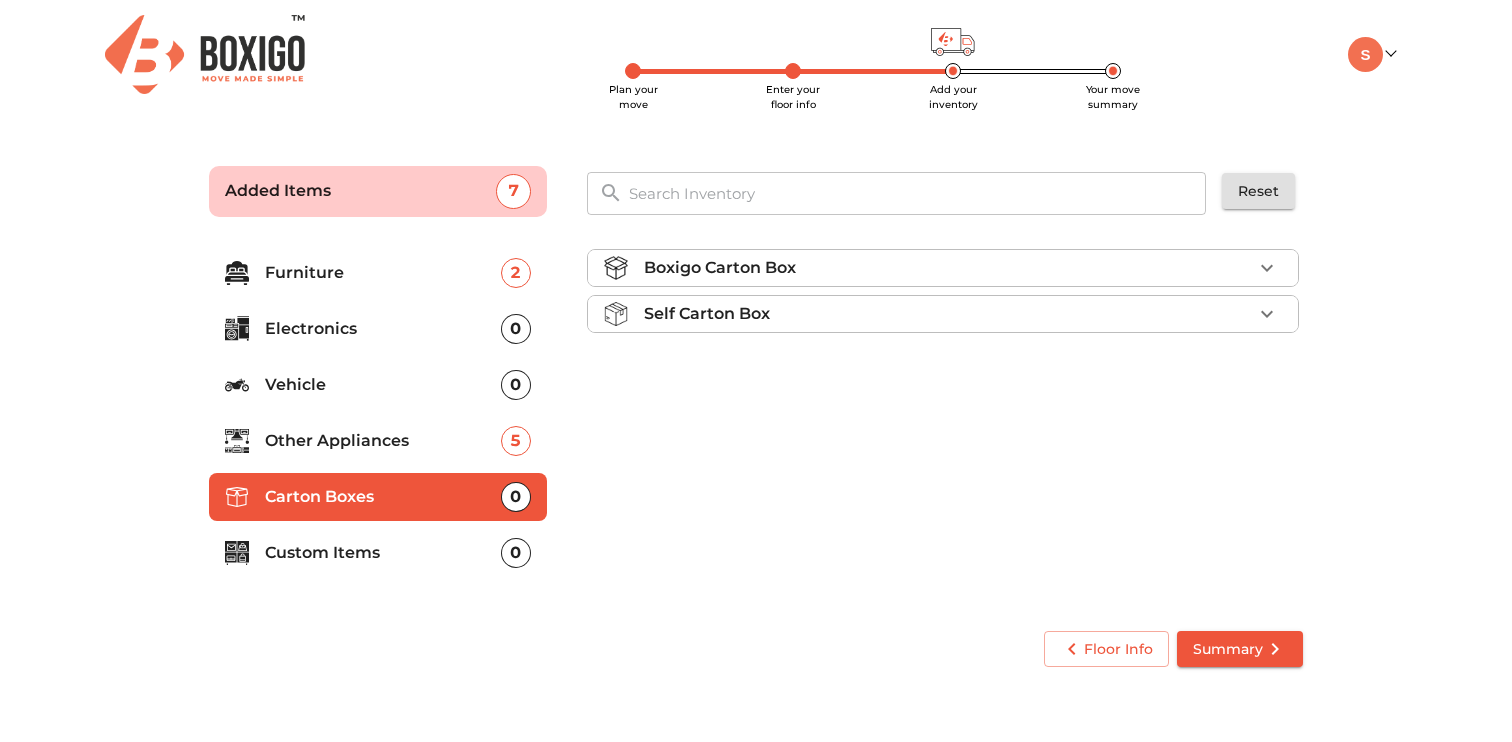 click 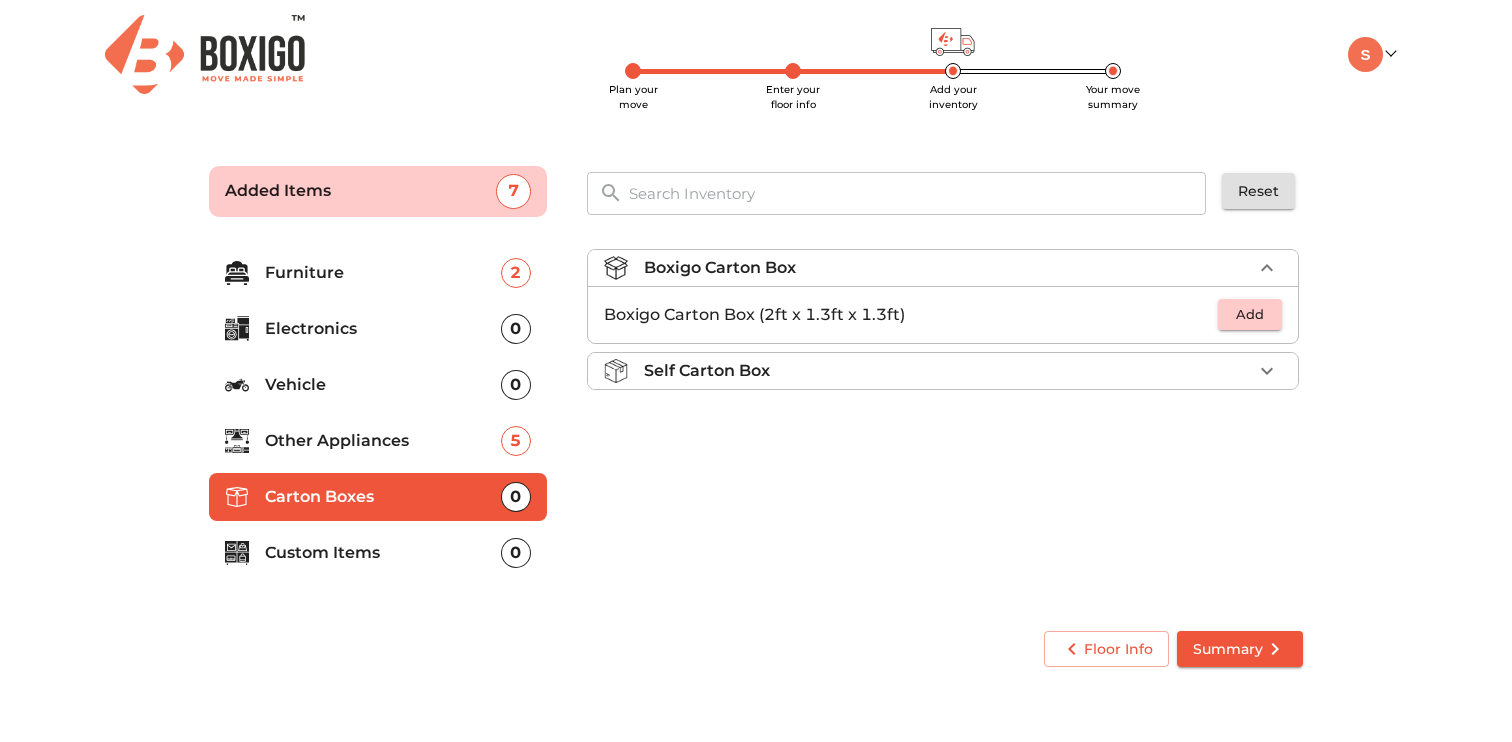 click on "Add" at bounding box center (1250, 314) 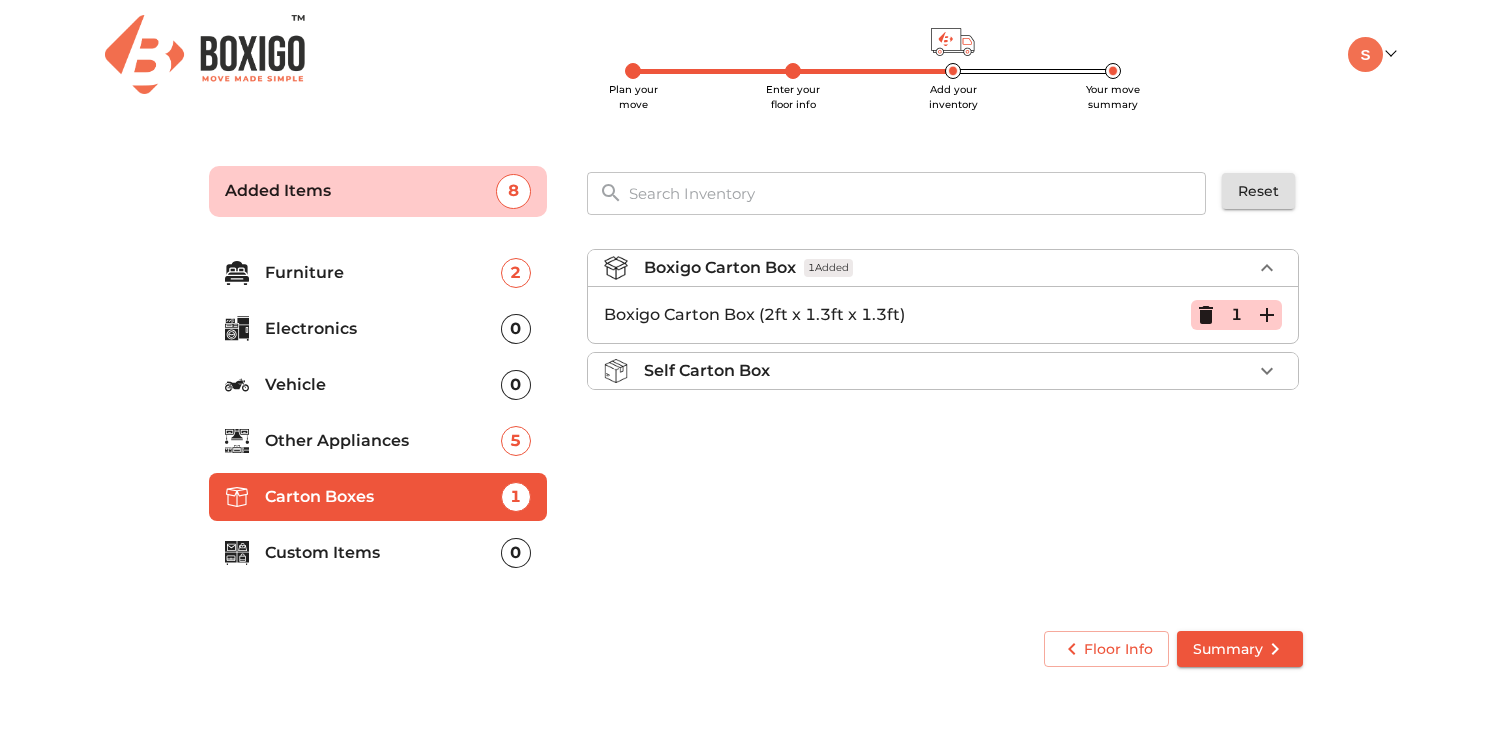 click 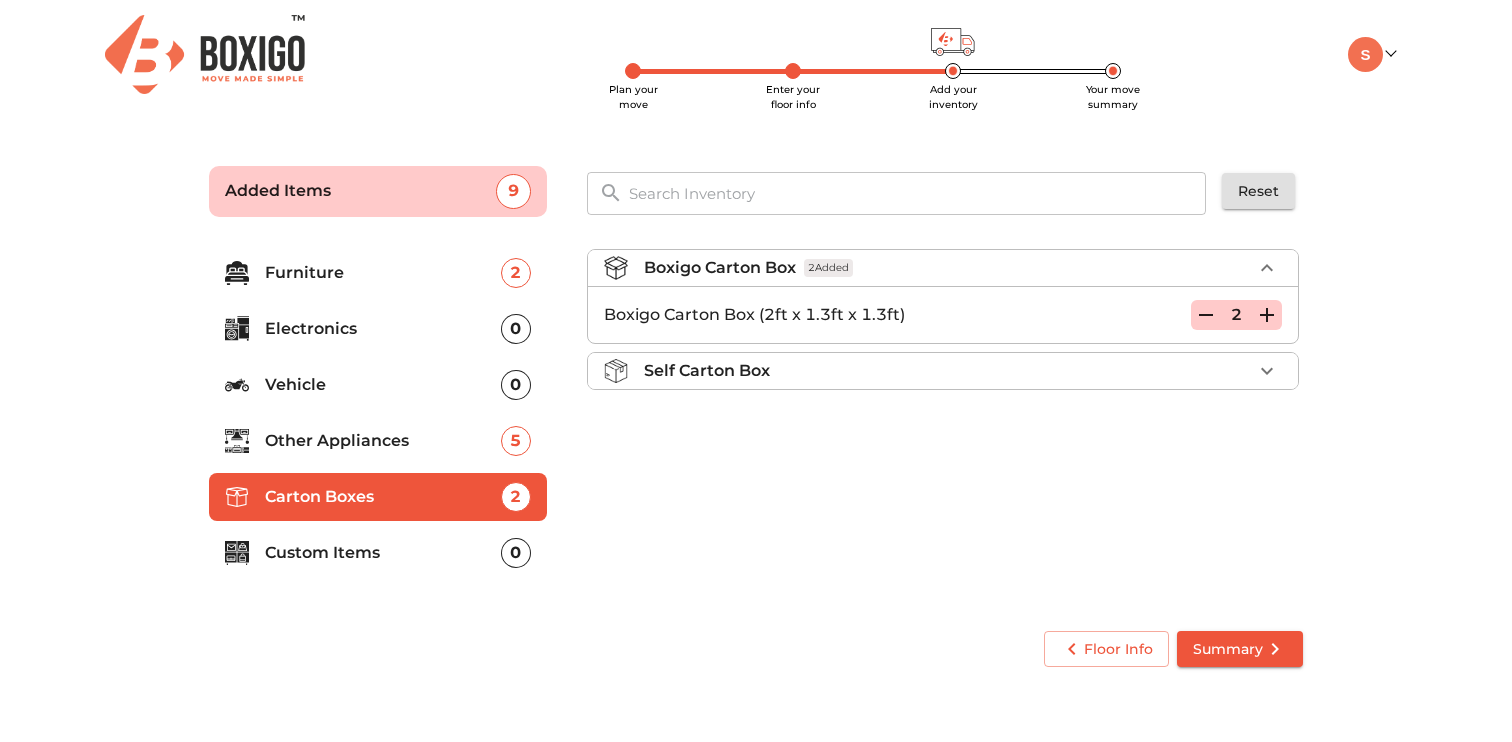 click 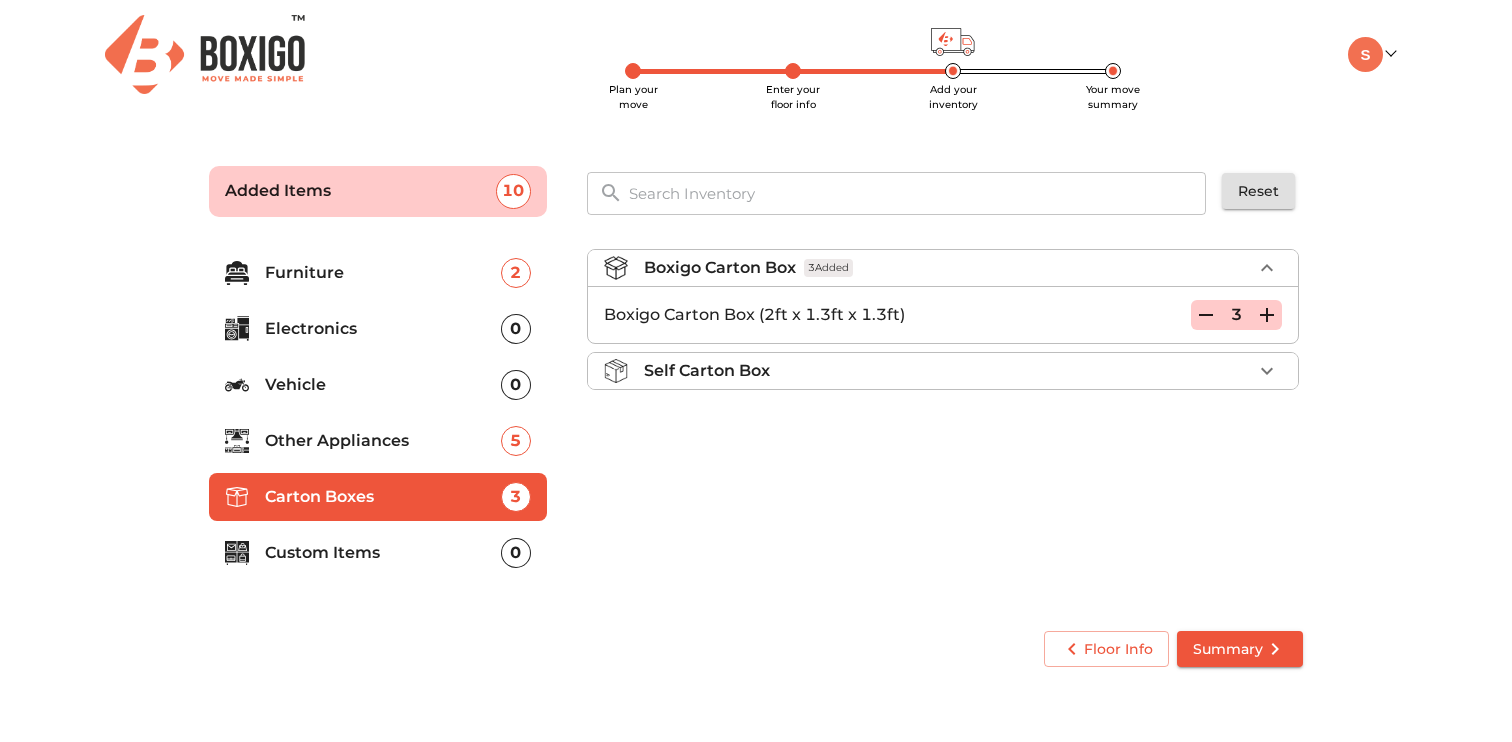click 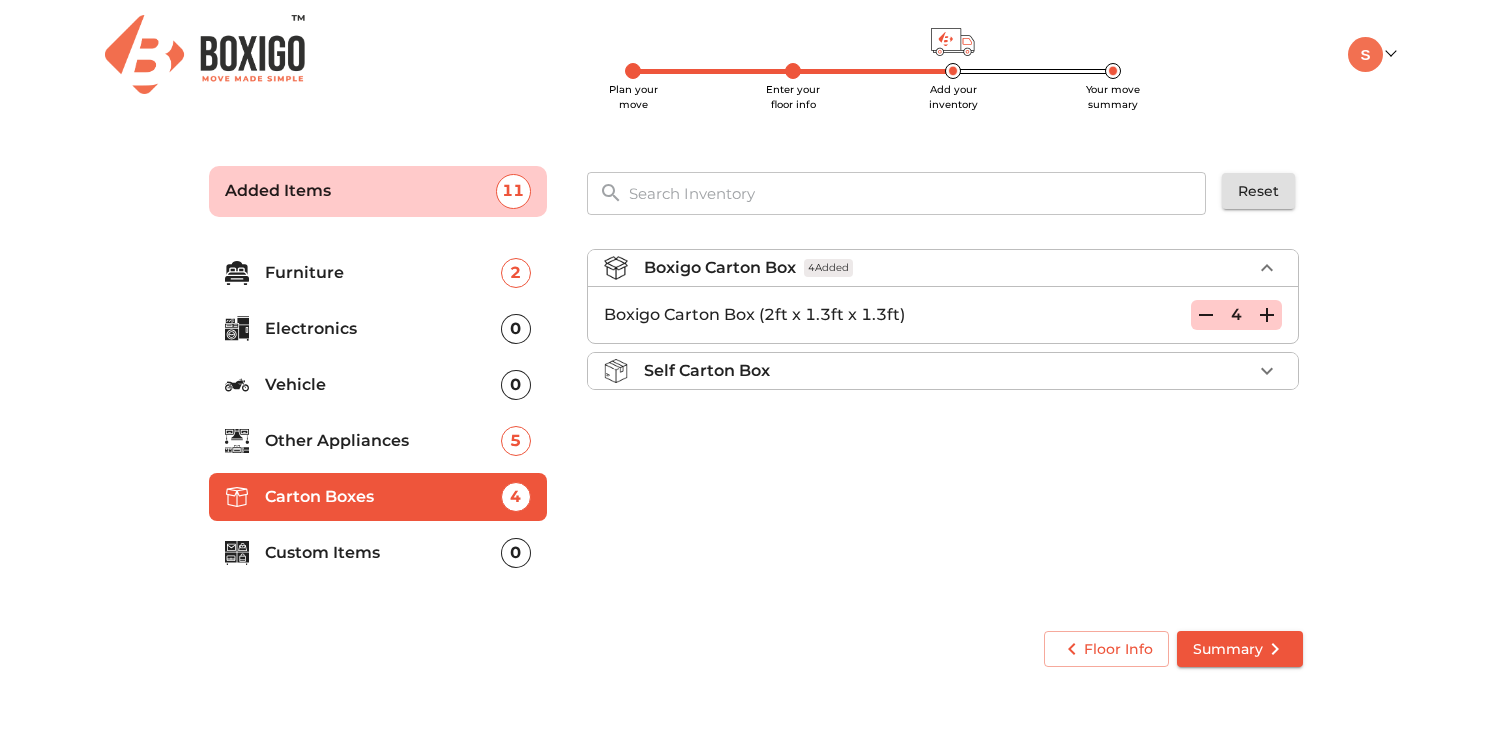 type 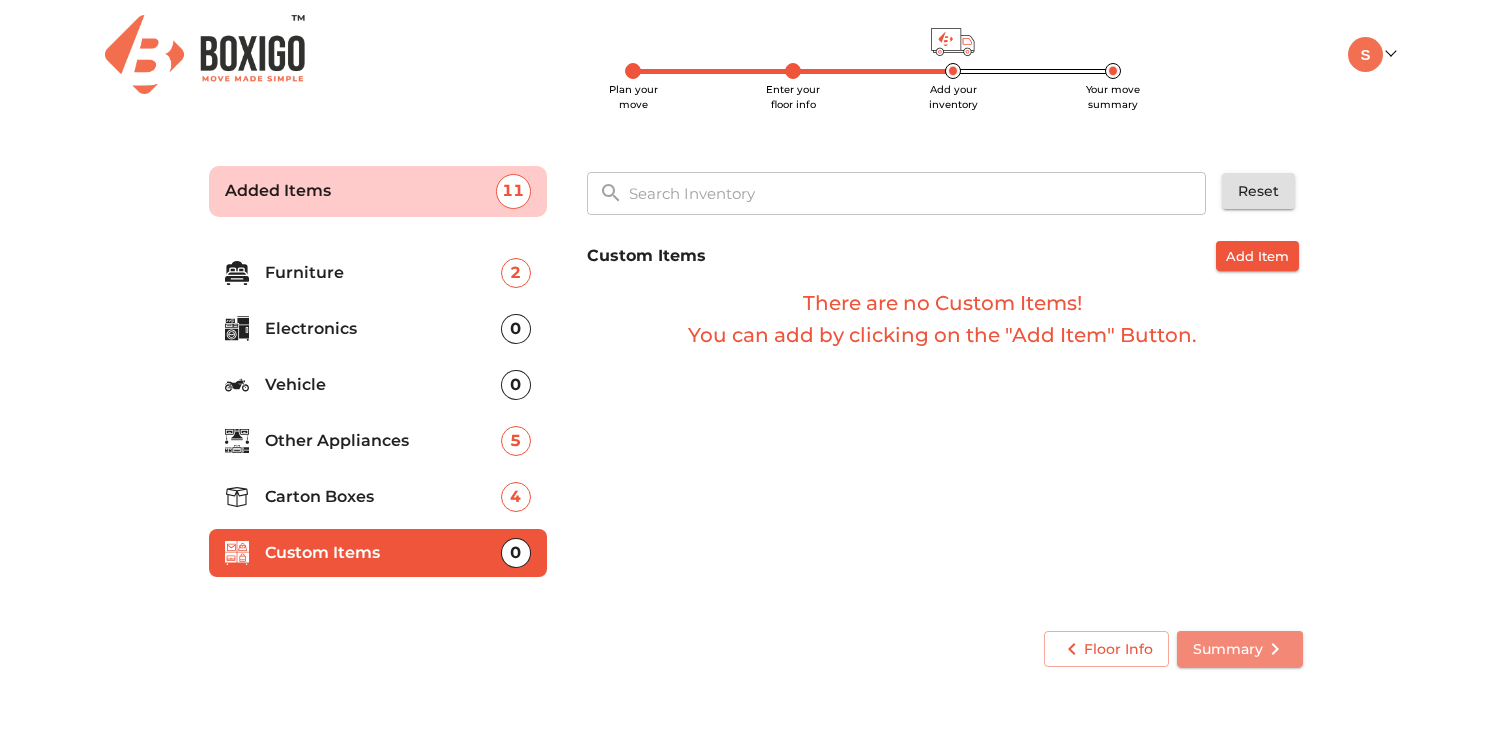 click on "Summary" at bounding box center [1240, 649] 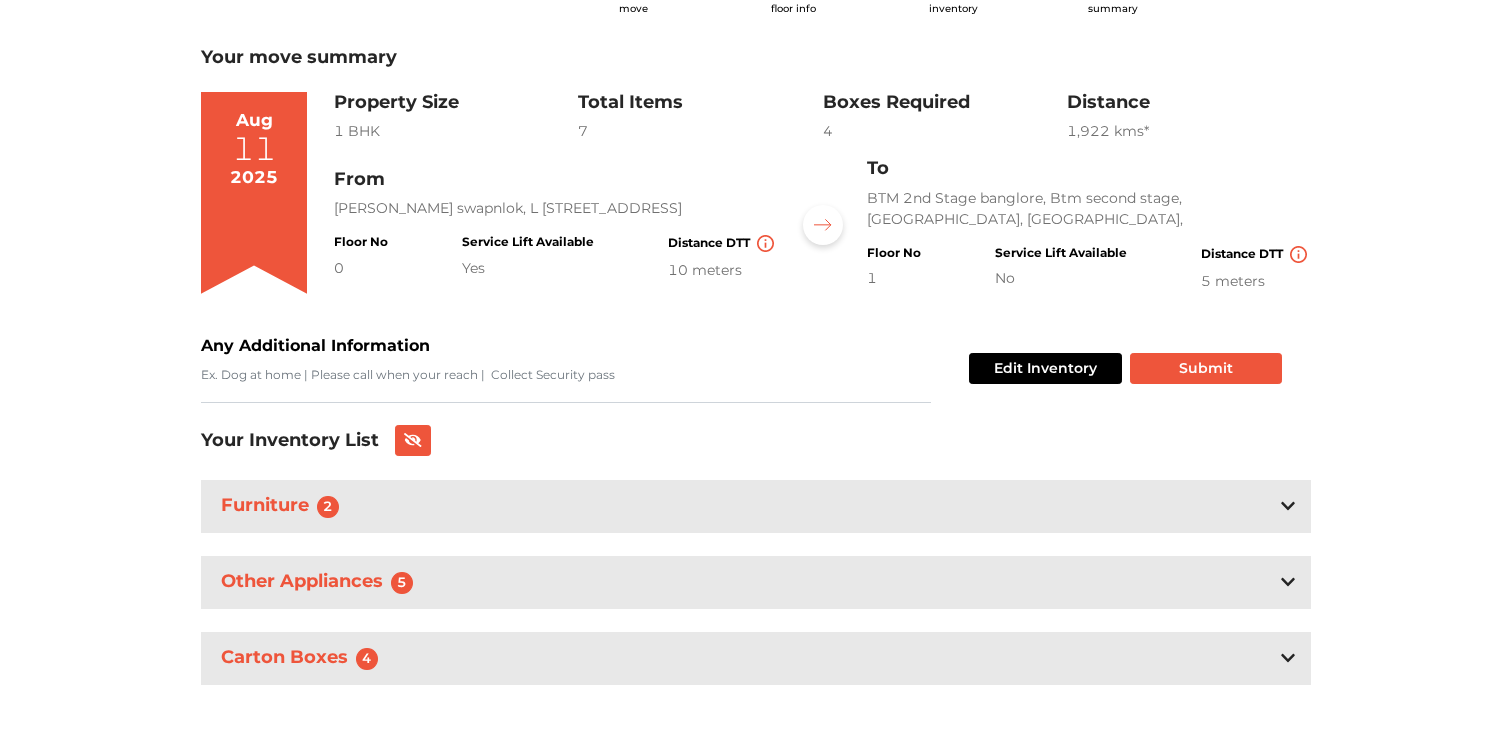 scroll, scrollTop: 112, scrollLeft: 0, axis: vertical 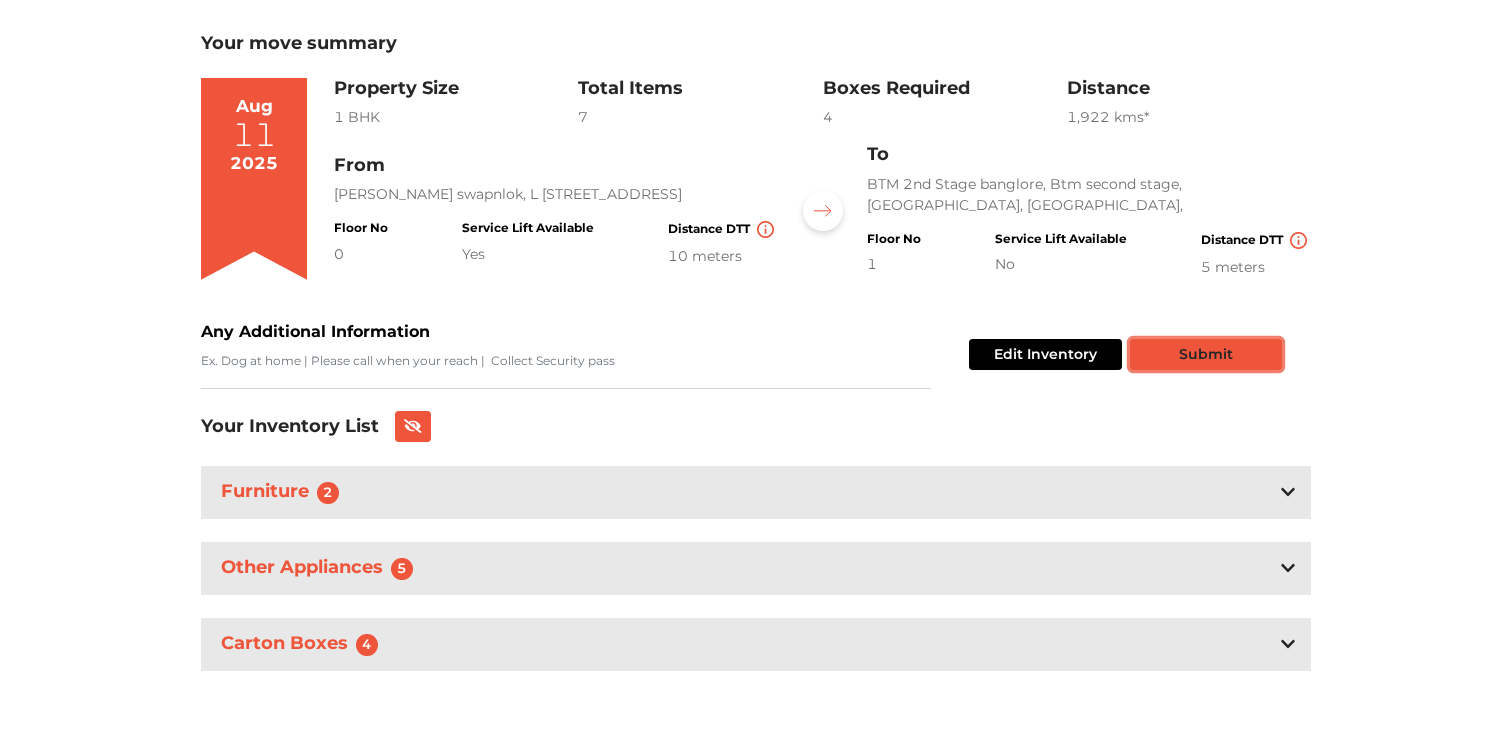 click on "Submit" at bounding box center [1206, 354] 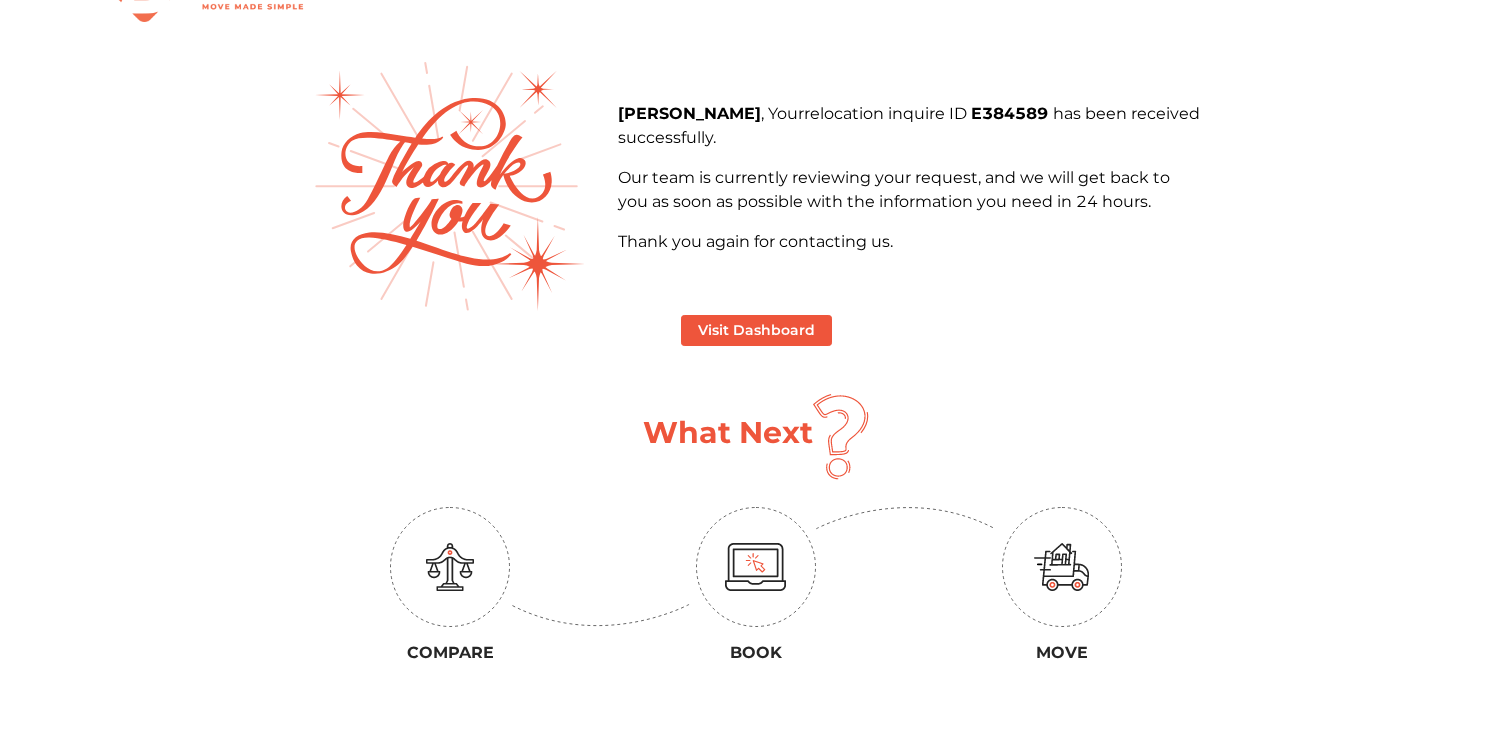 scroll, scrollTop: 0, scrollLeft: 0, axis: both 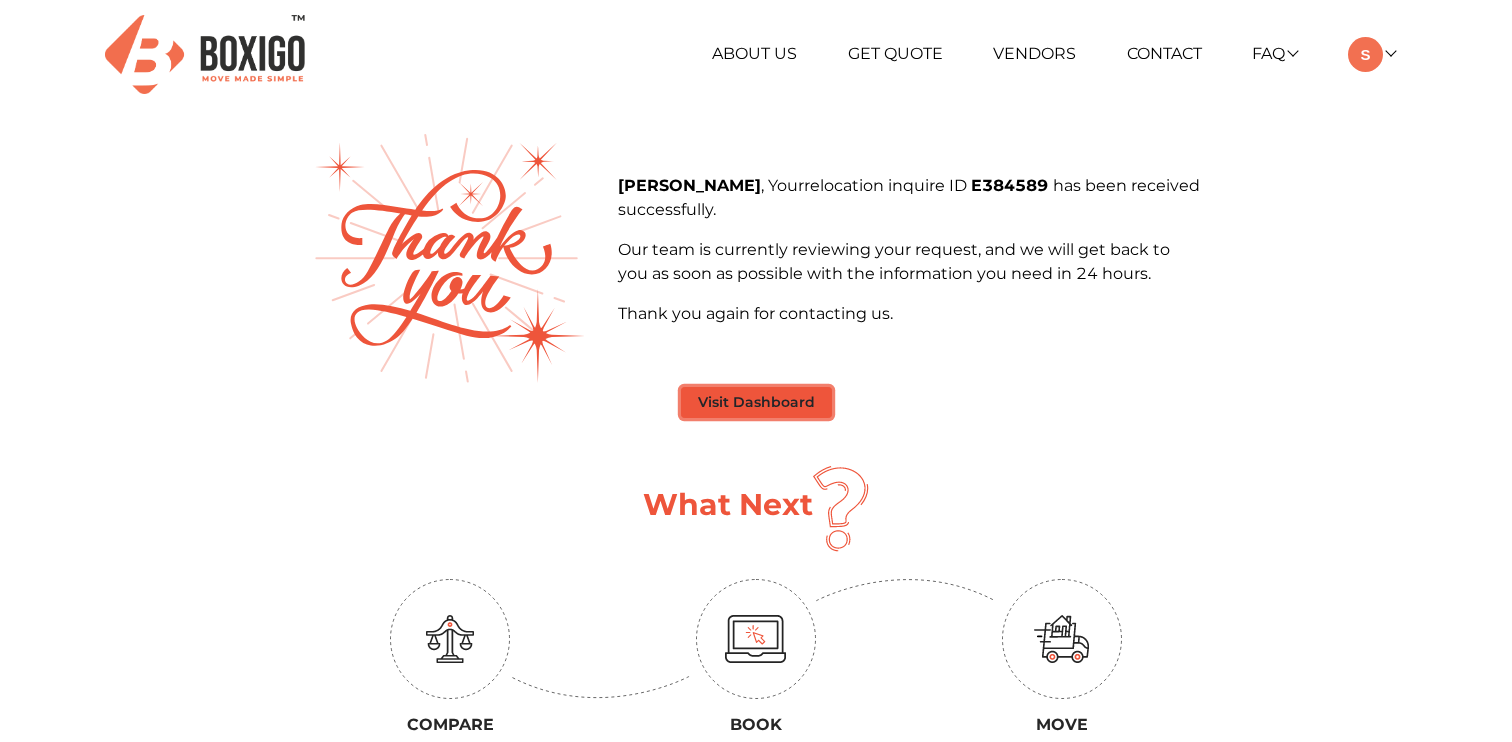 click on "Visit Dashboard" at bounding box center (756, 402) 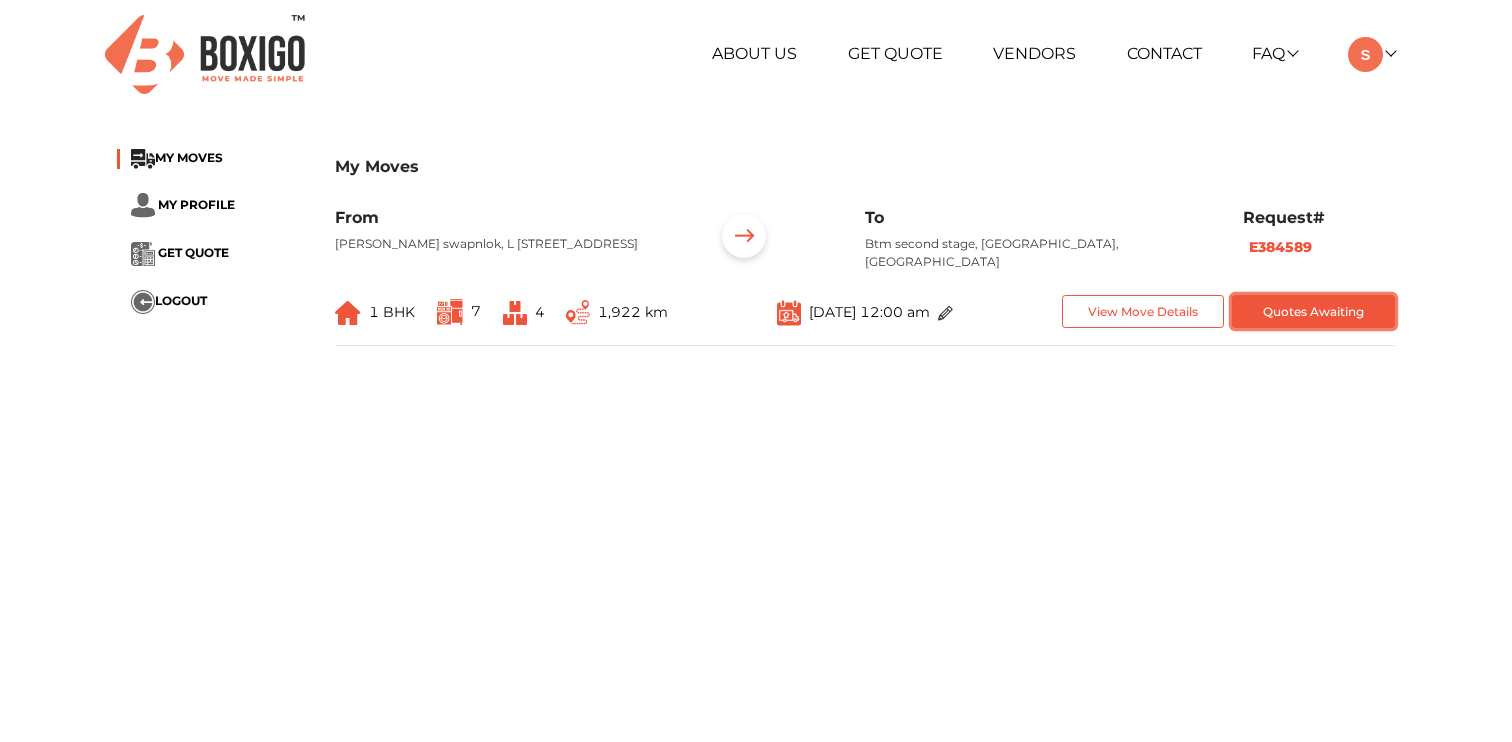 click on "Quotes Awaiting" at bounding box center [1313, 311] 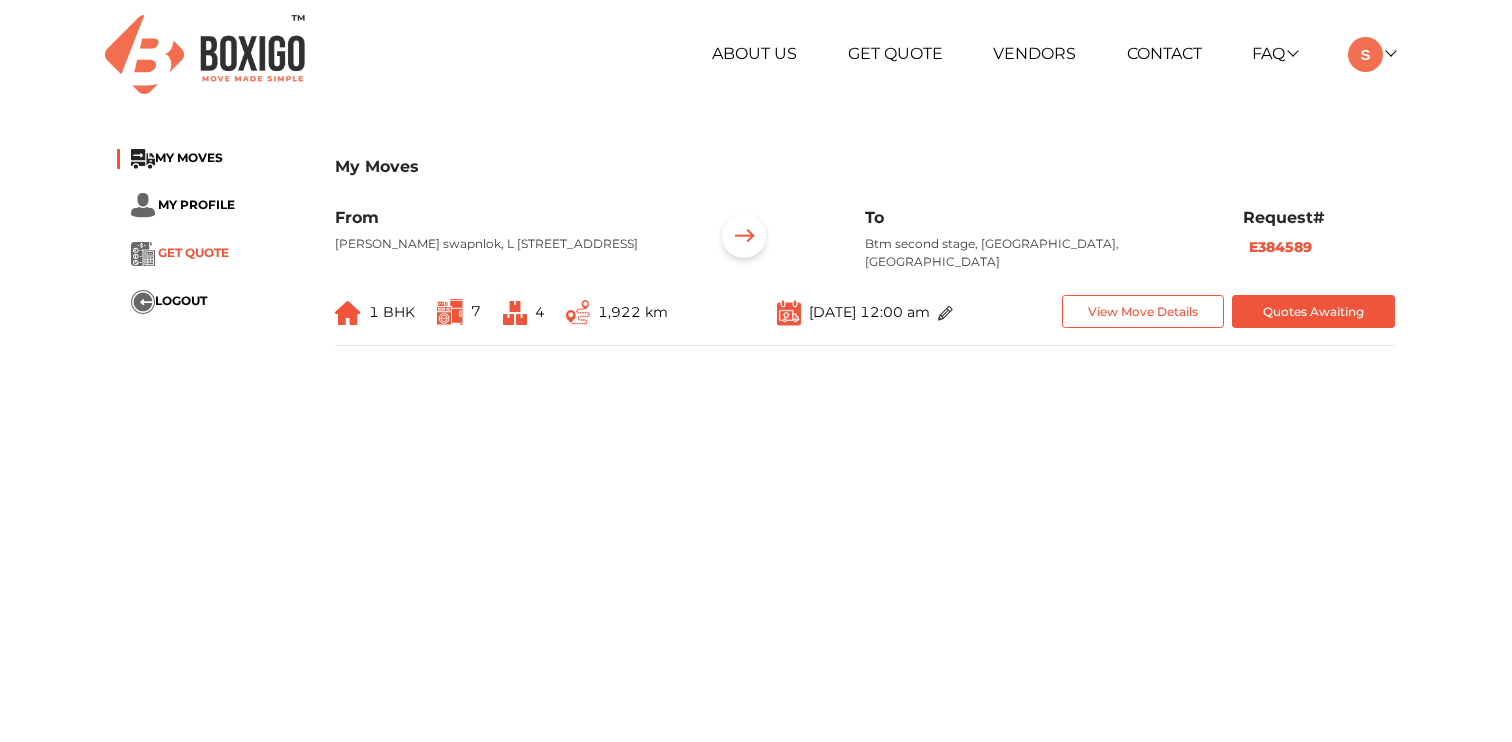 click on "GET QUOTE" at bounding box center [193, 252] 